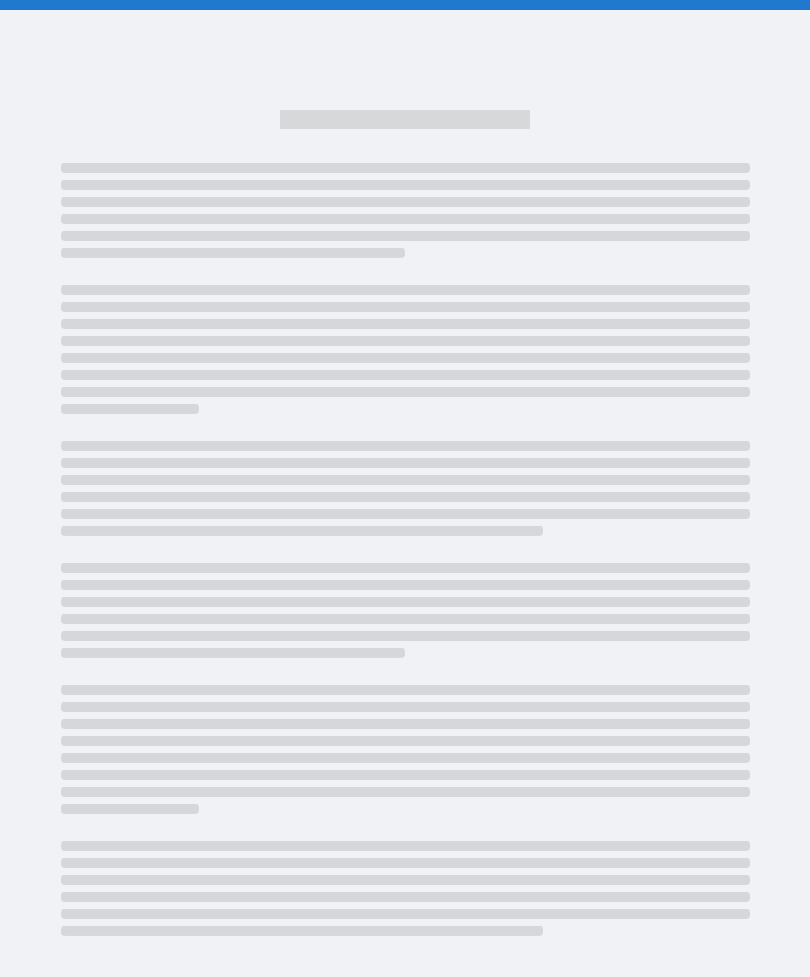 scroll, scrollTop: 0, scrollLeft: 0, axis: both 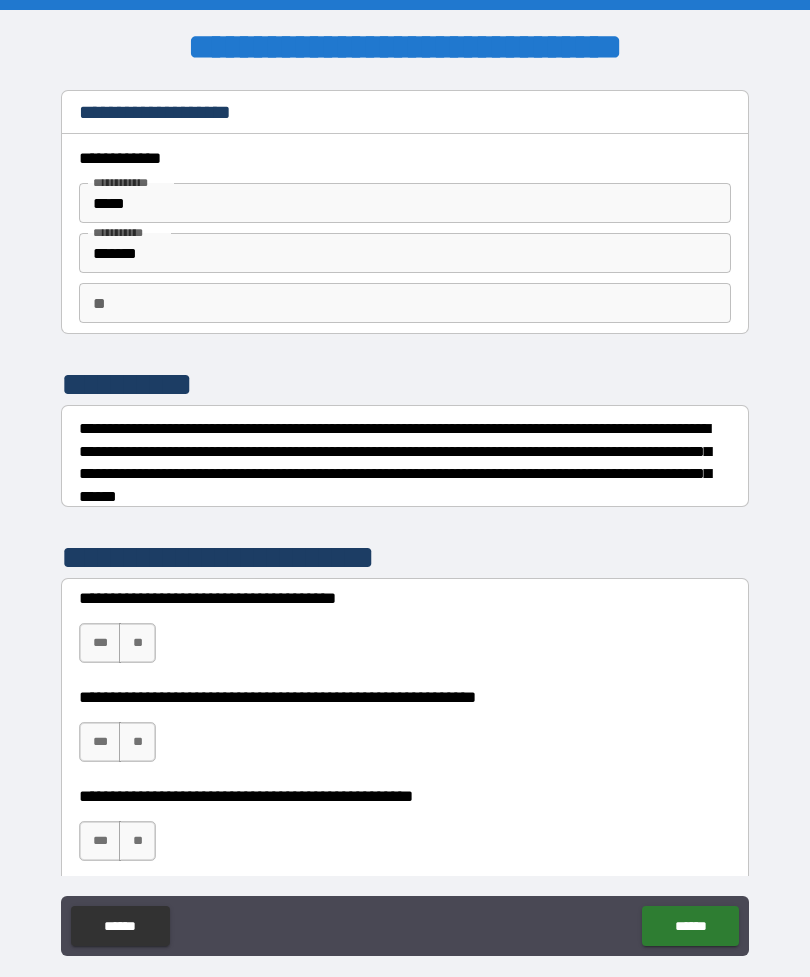 click on "**" at bounding box center (137, 643) 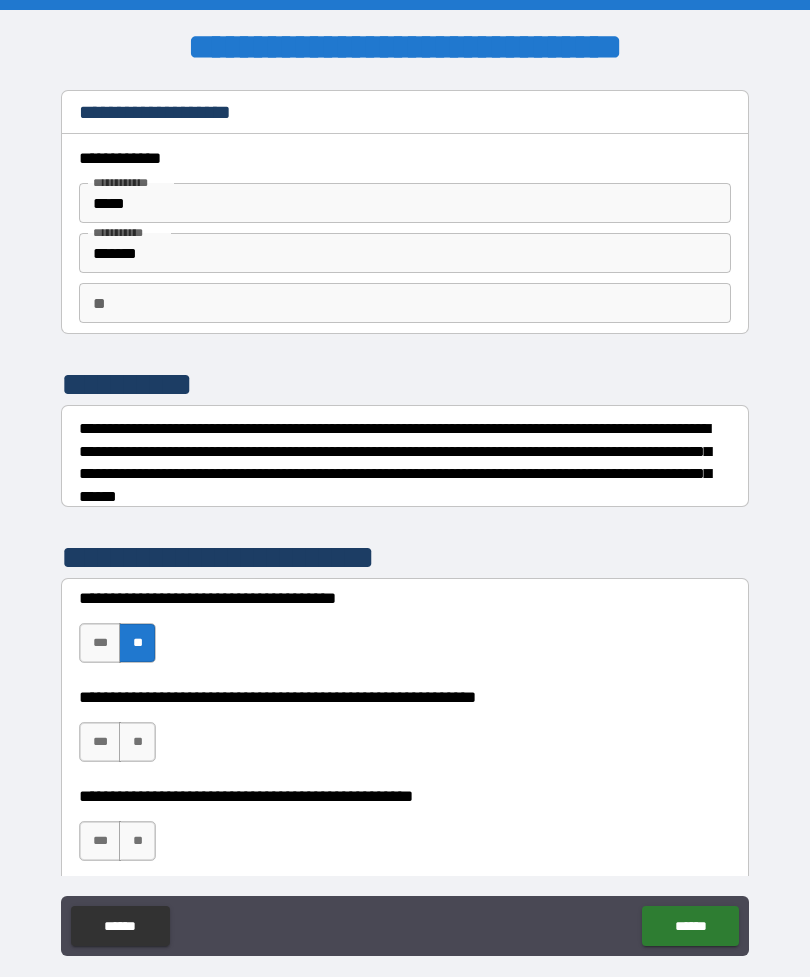 click on "***" at bounding box center [100, 742] 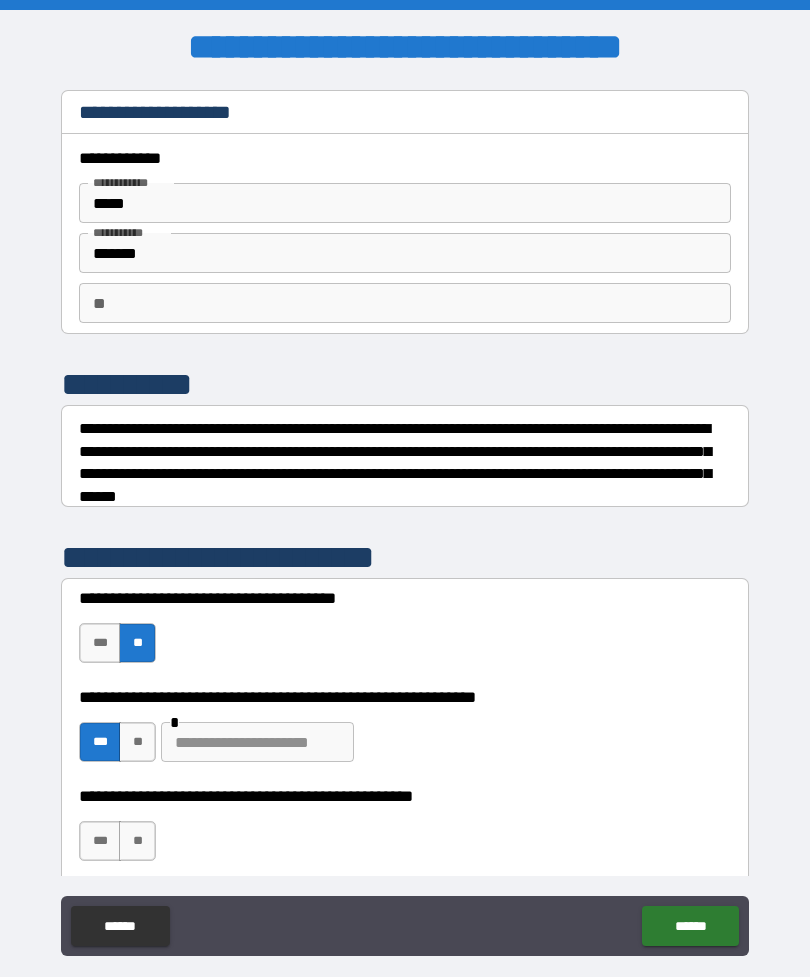 click at bounding box center (257, 742) 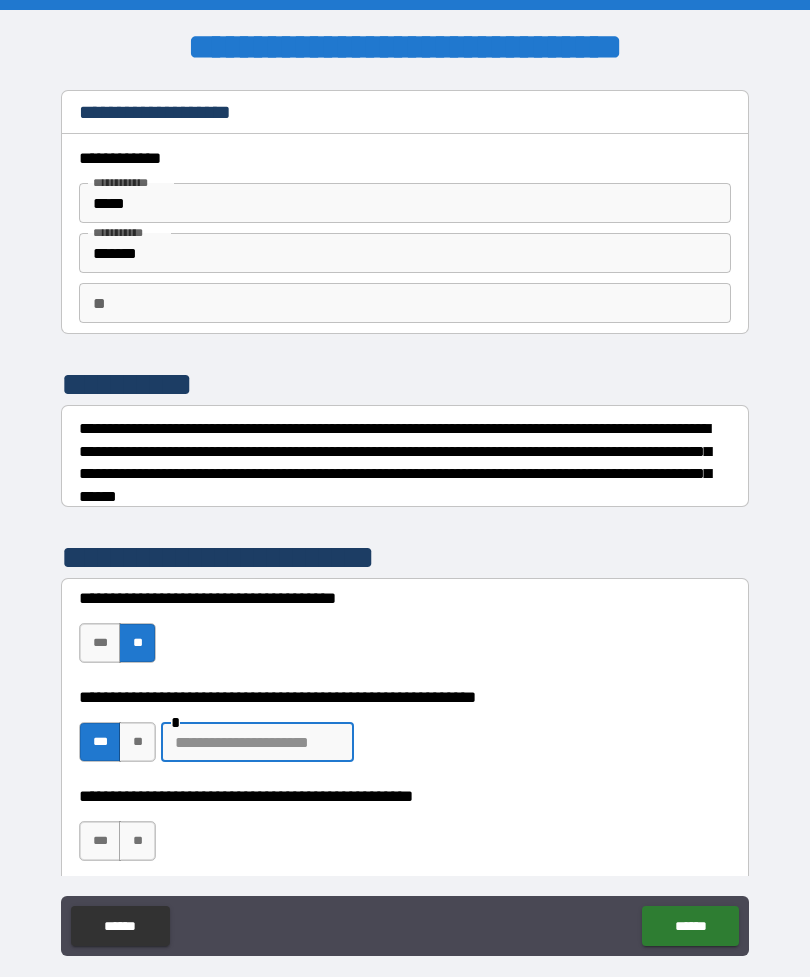 scroll, scrollTop: 64, scrollLeft: 0, axis: vertical 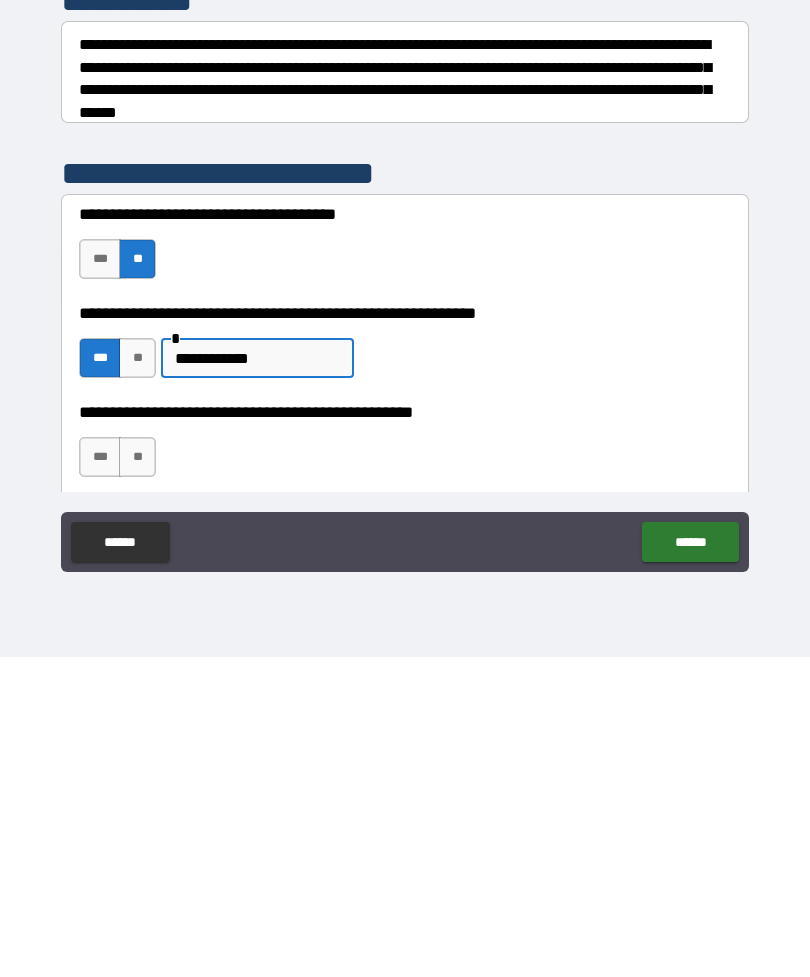 type on "**********" 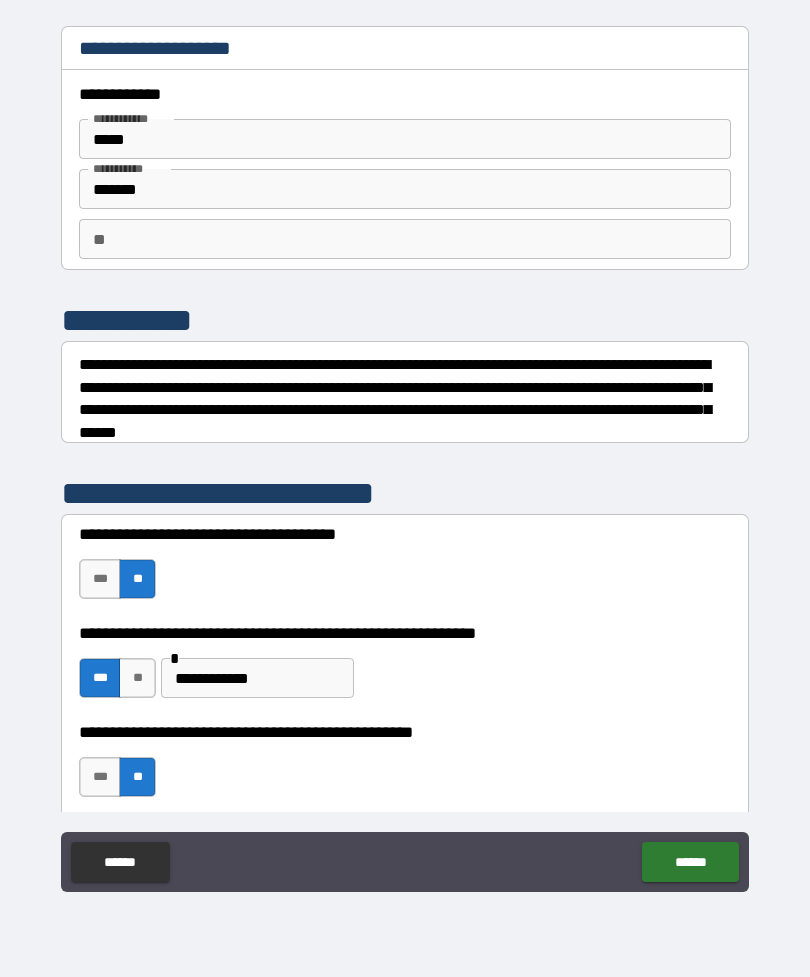 click on "******" at bounding box center [690, 862] 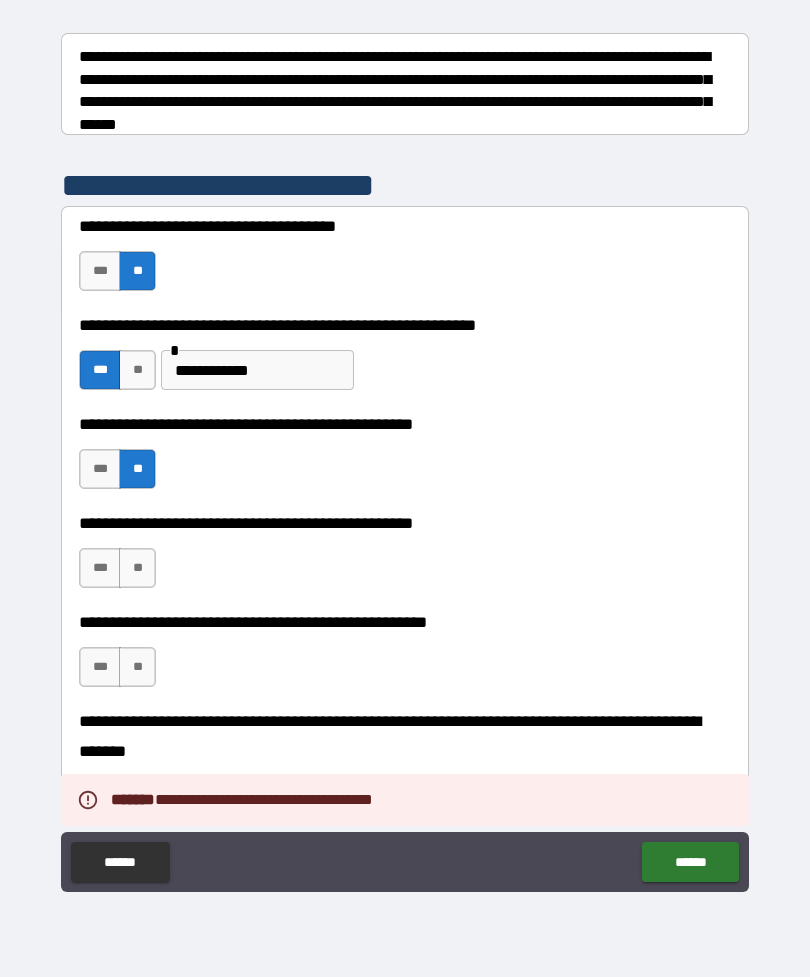 scroll, scrollTop: 315, scrollLeft: 0, axis: vertical 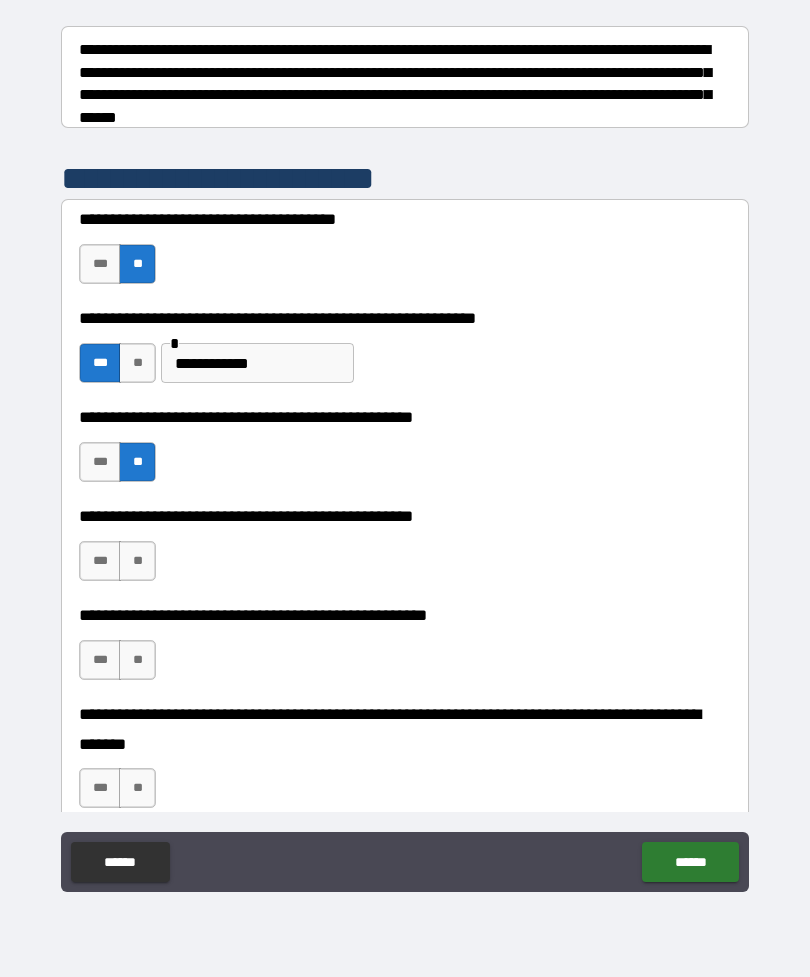 click on "***" at bounding box center (100, 561) 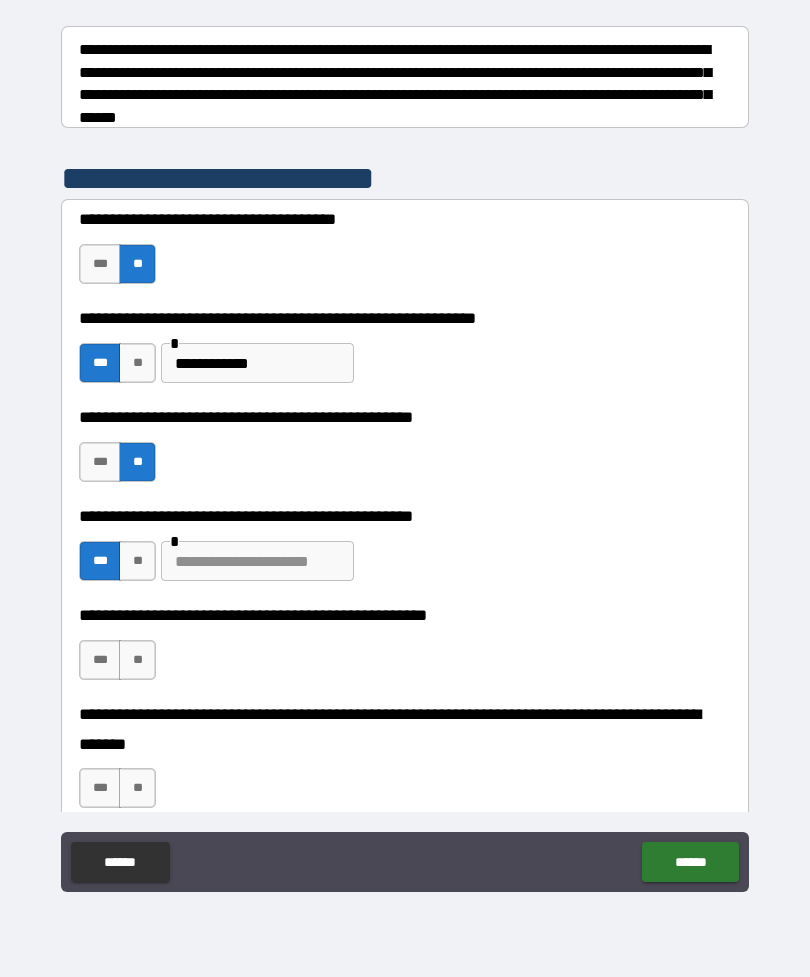 click at bounding box center [257, 561] 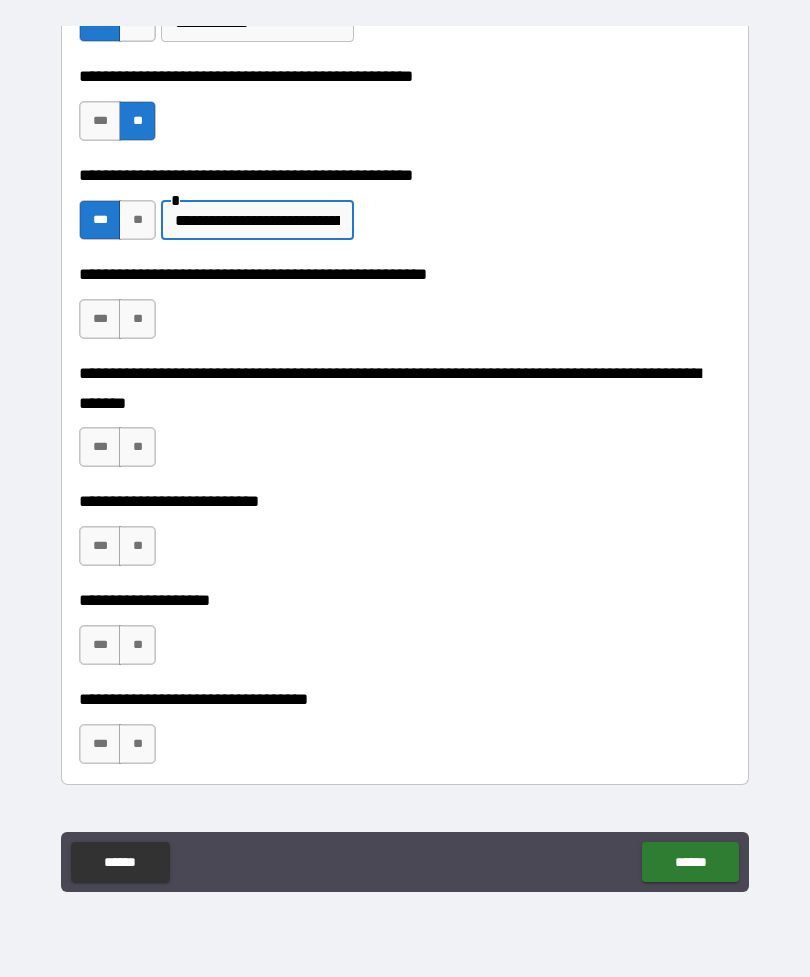 scroll, scrollTop: 658, scrollLeft: 0, axis: vertical 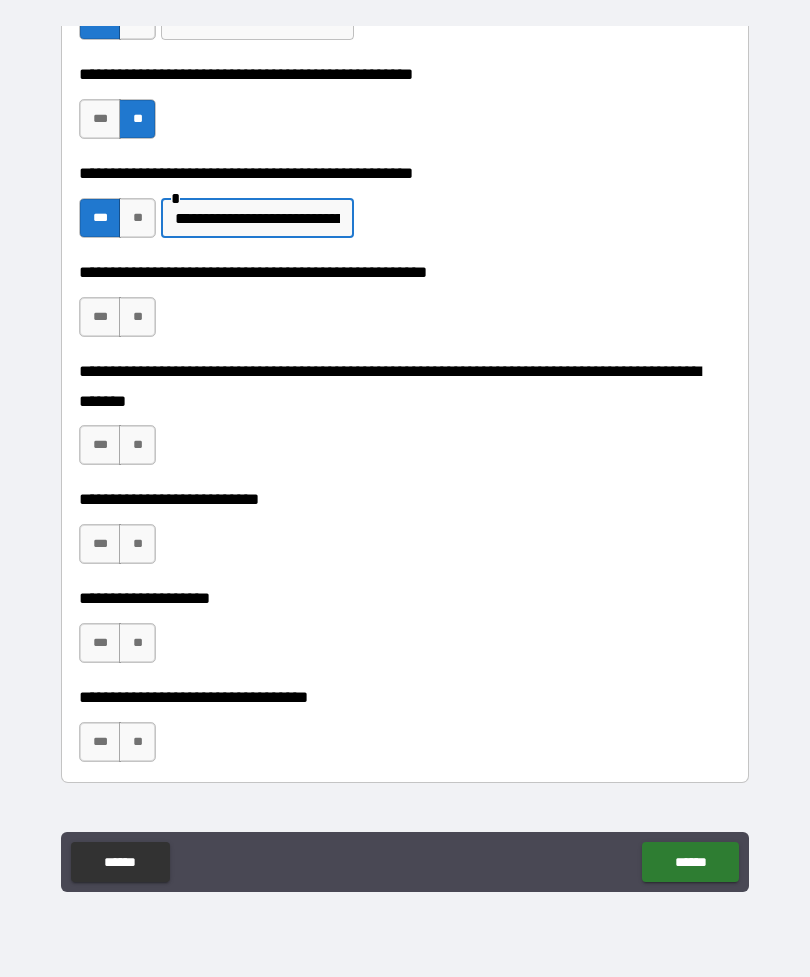 type on "**********" 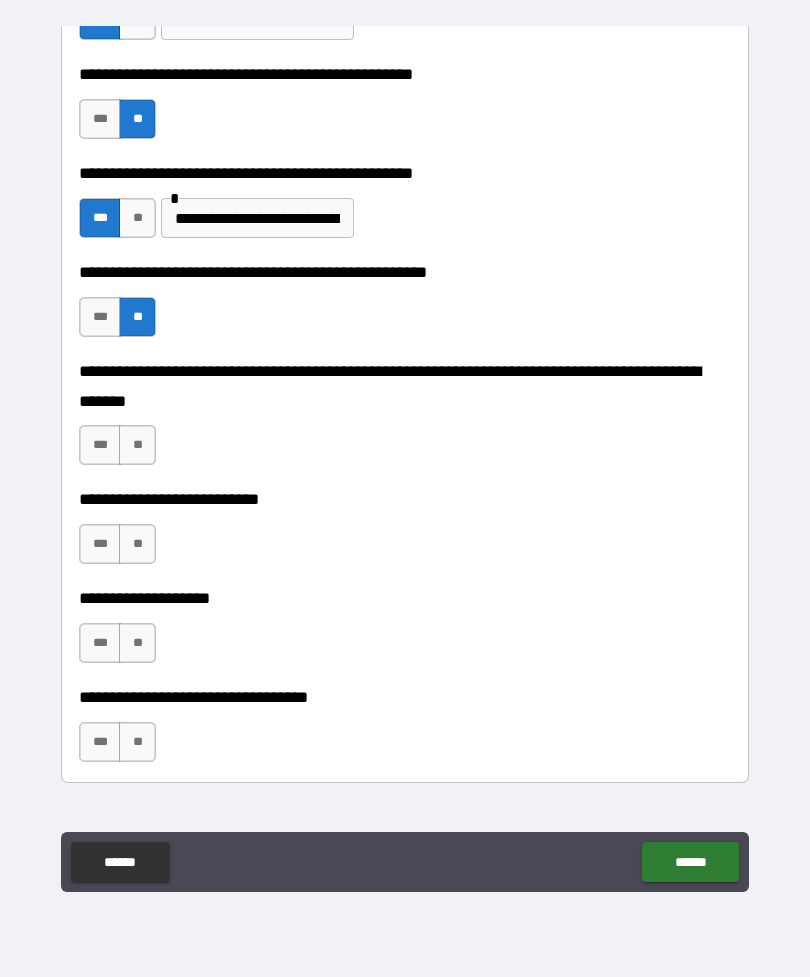 click on "**" at bounding box center (137, 445) 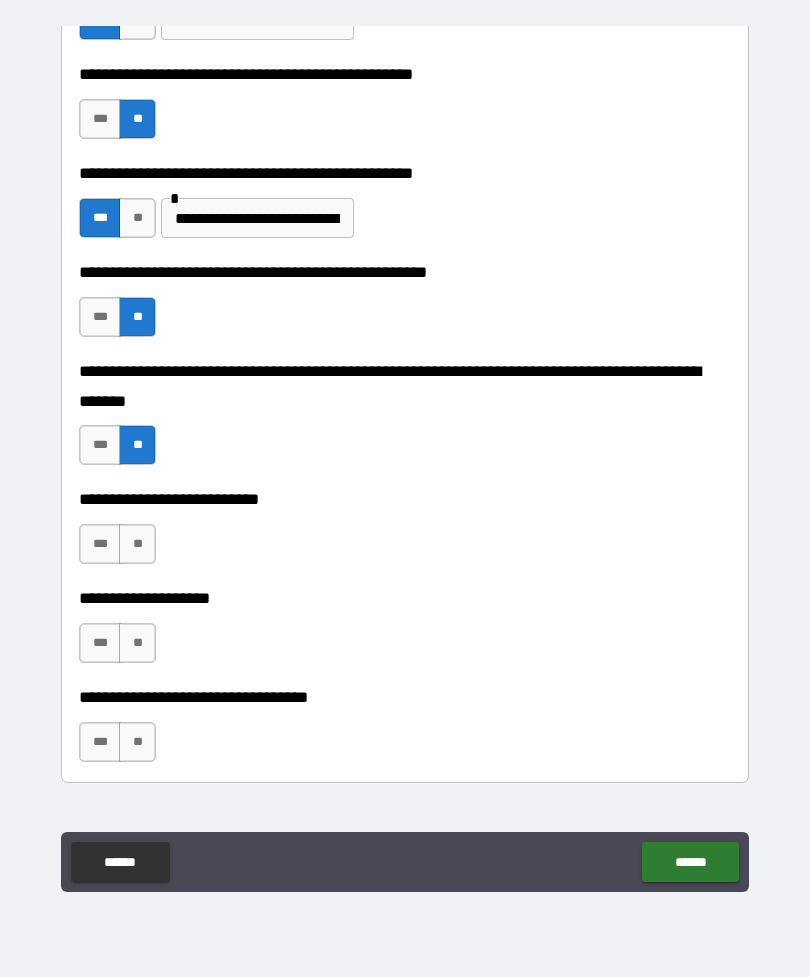 click on "**" at bounding box center [137, 544] 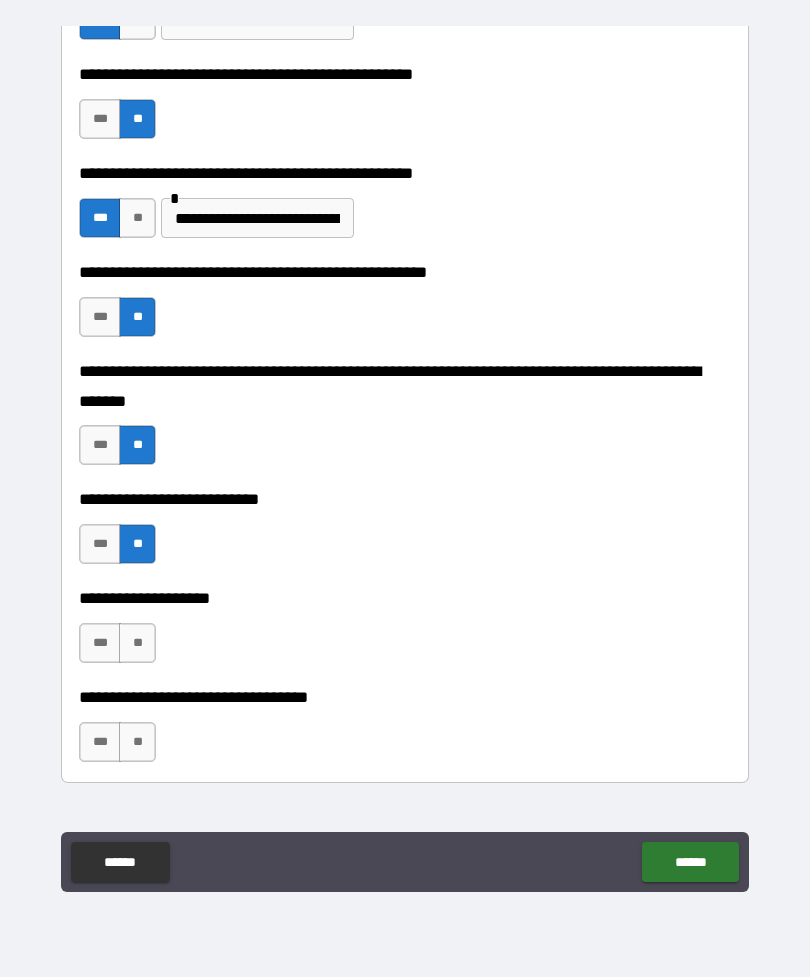 click on "**" at bounding box center [137, 643] 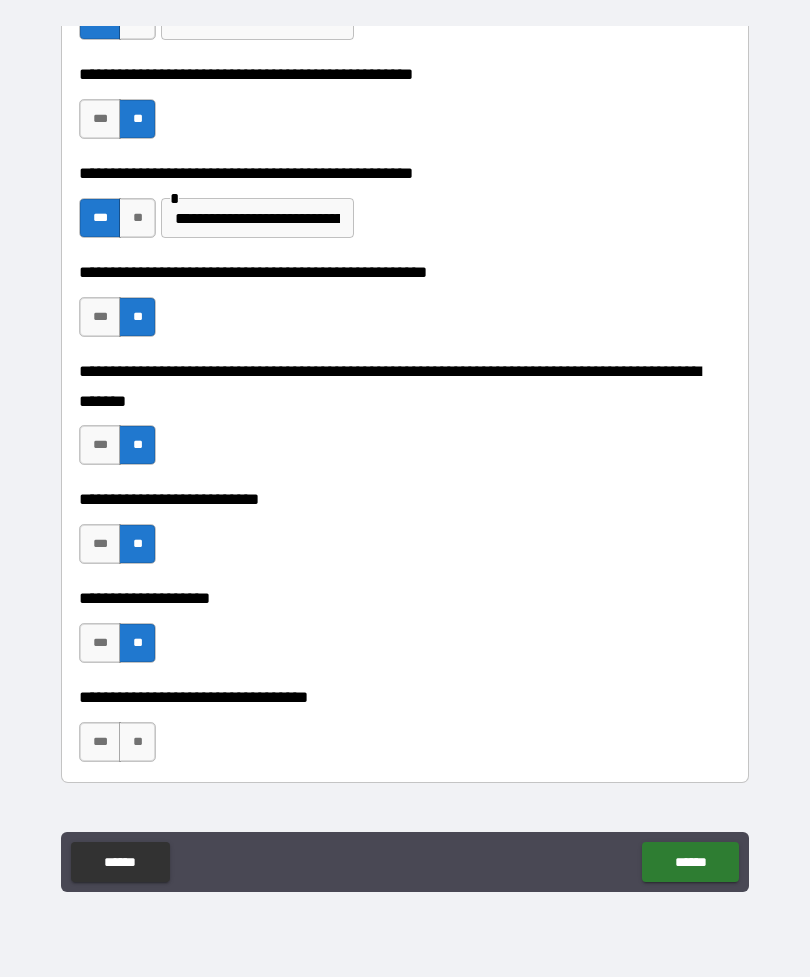 click on "**" at bounding box center (137, 742) 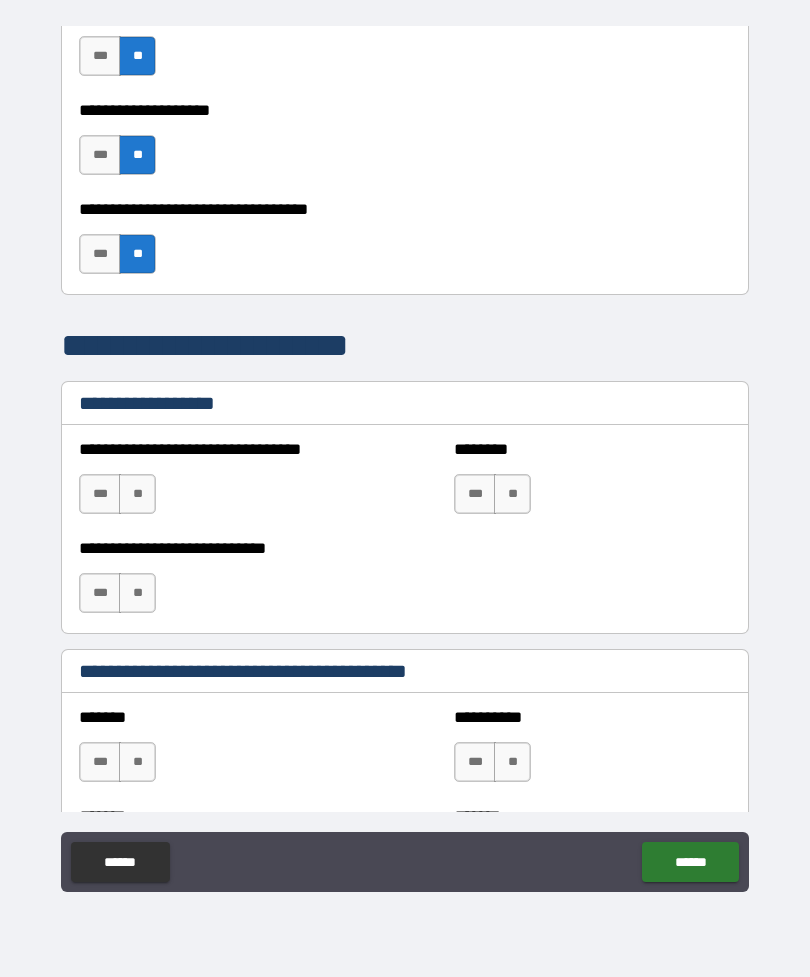 scroll, scrollTop: 1148, scrollLeft: 0, axis: vertical 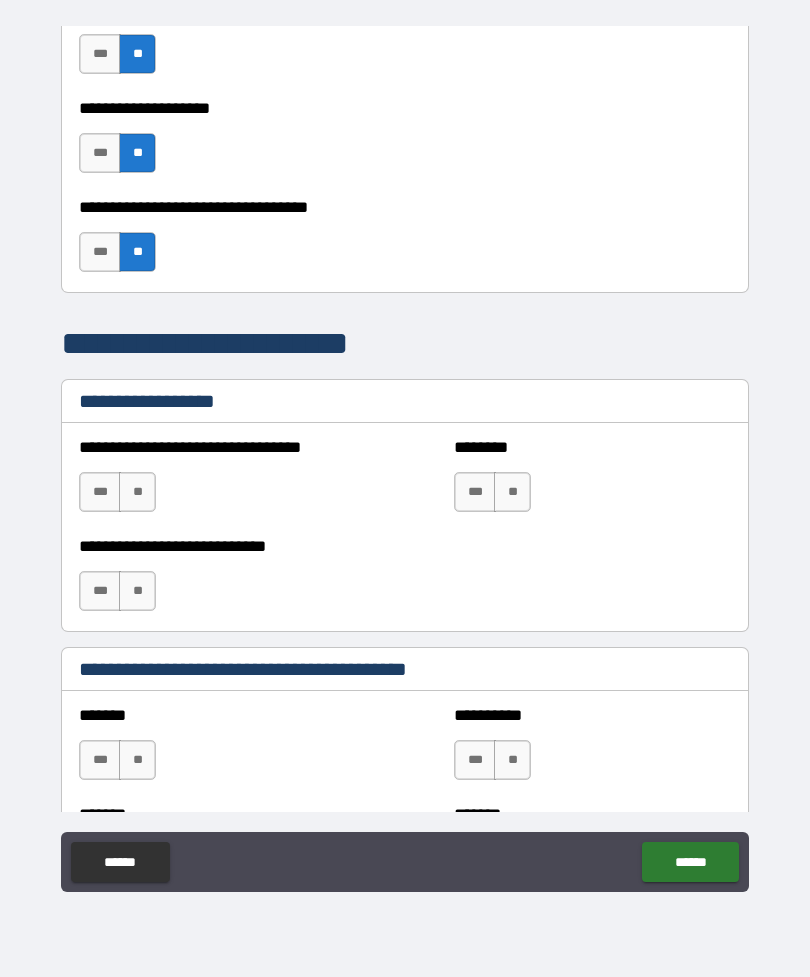 click on "**" at bounding box center [137, 492] 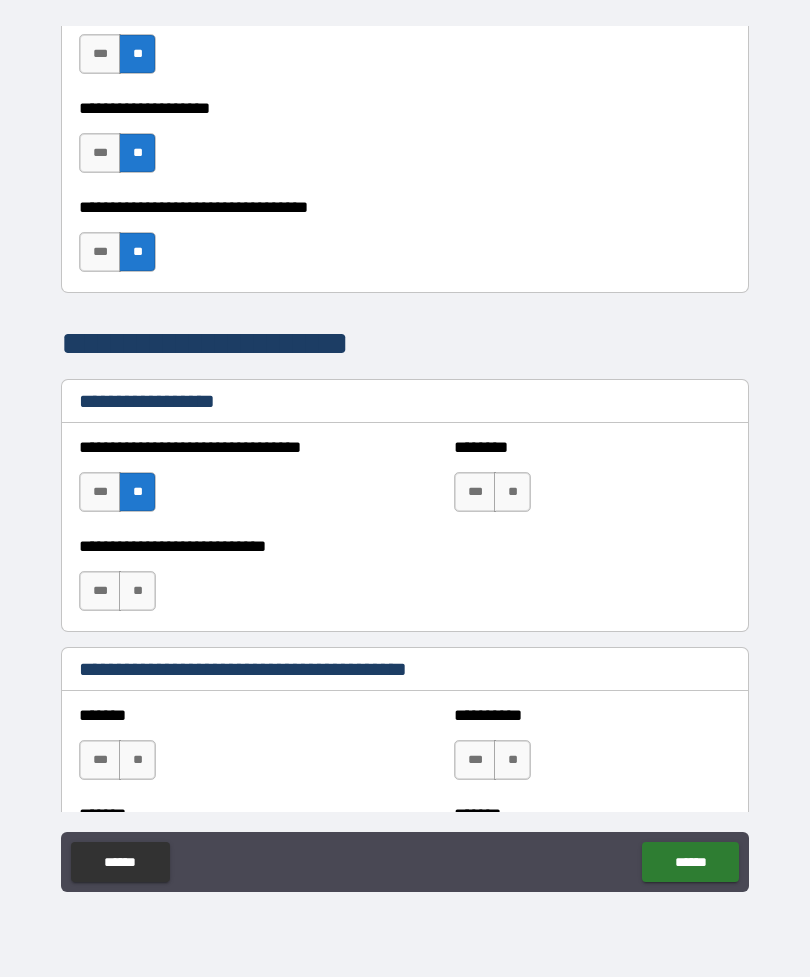 click on "**" at bounding box center (512, 492) 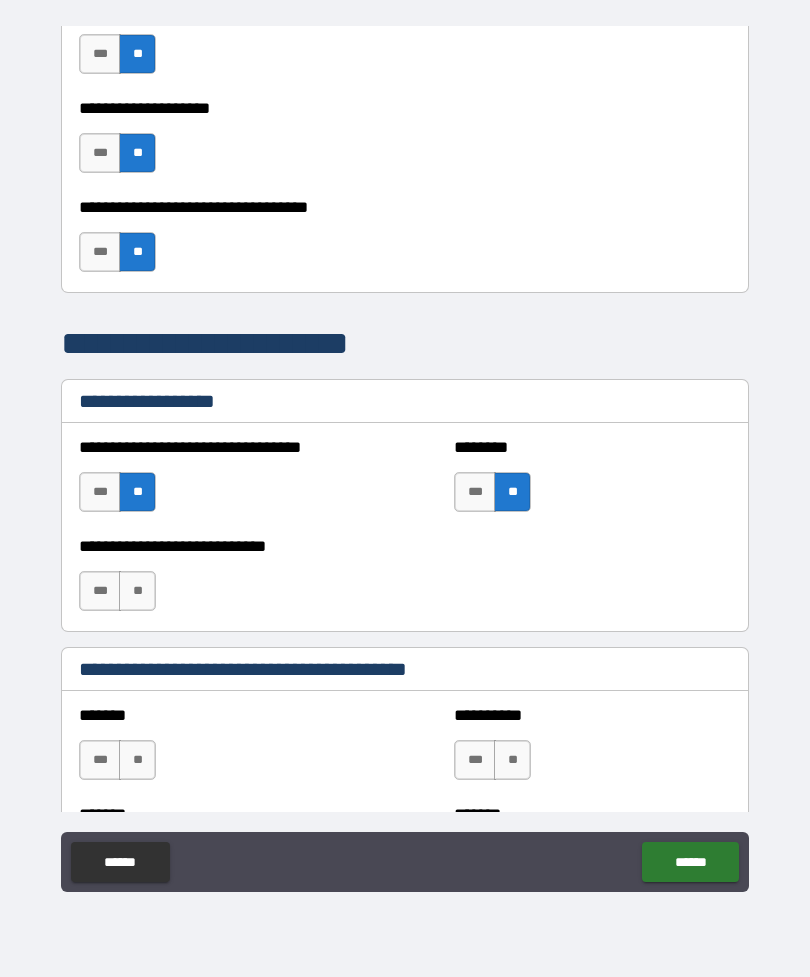 click on "**" at bounding box center [137, 591] 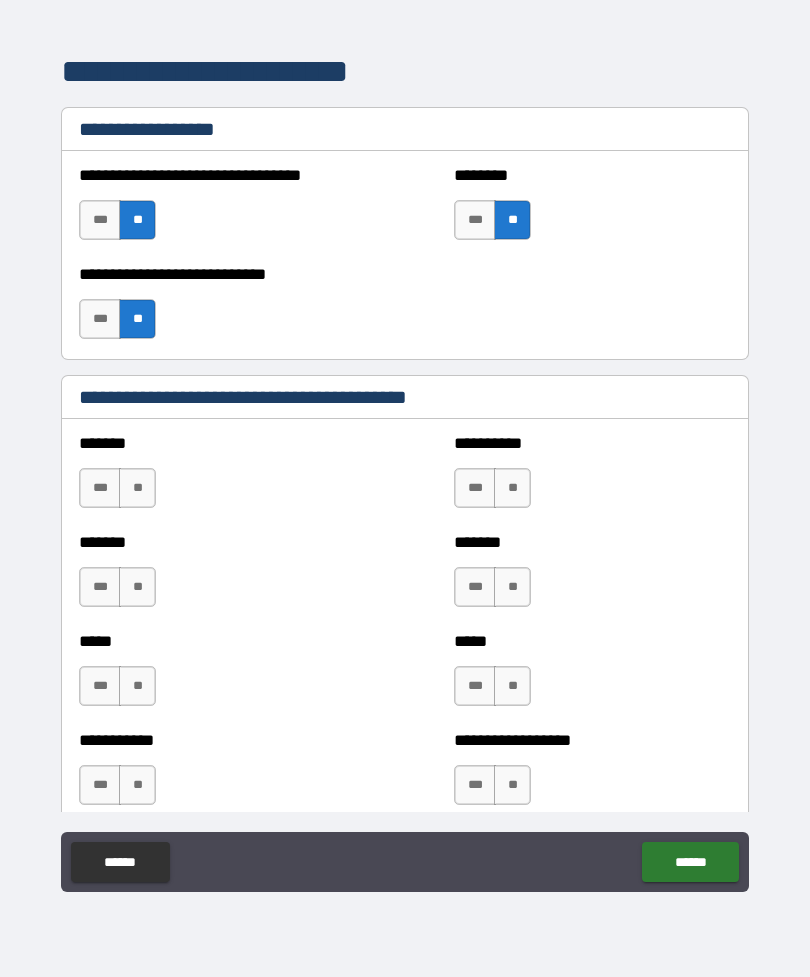 scroll, scrollTop: 1421, scrollLeft: 0, axis: vertical 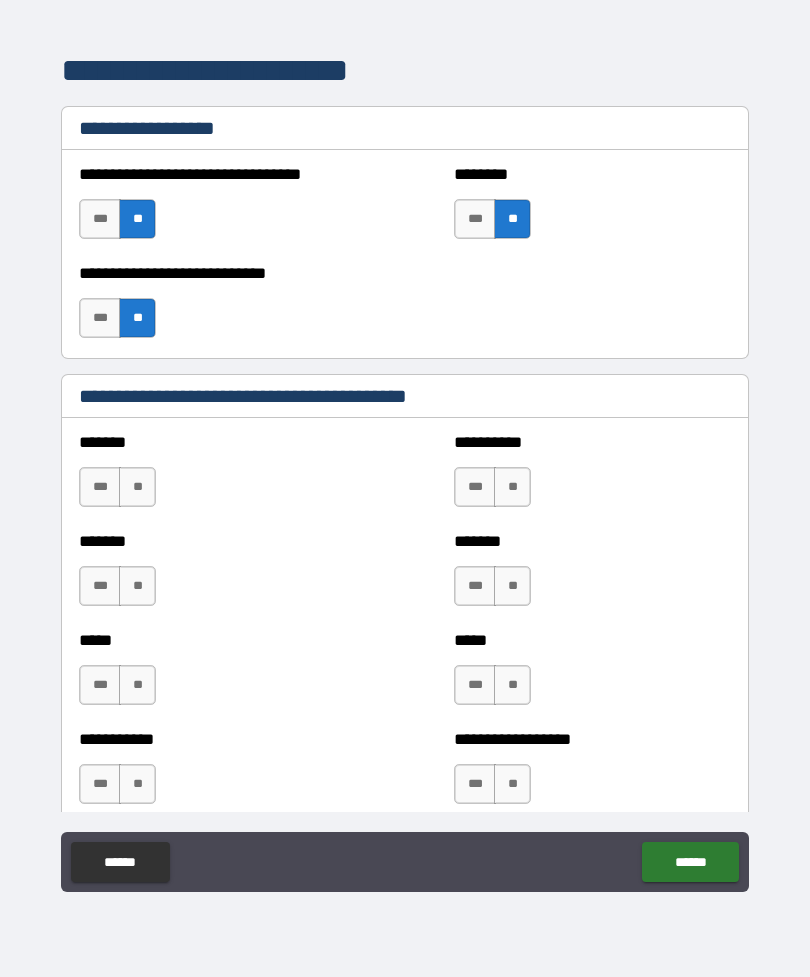 click on "**" at bounding box center [137, 487] 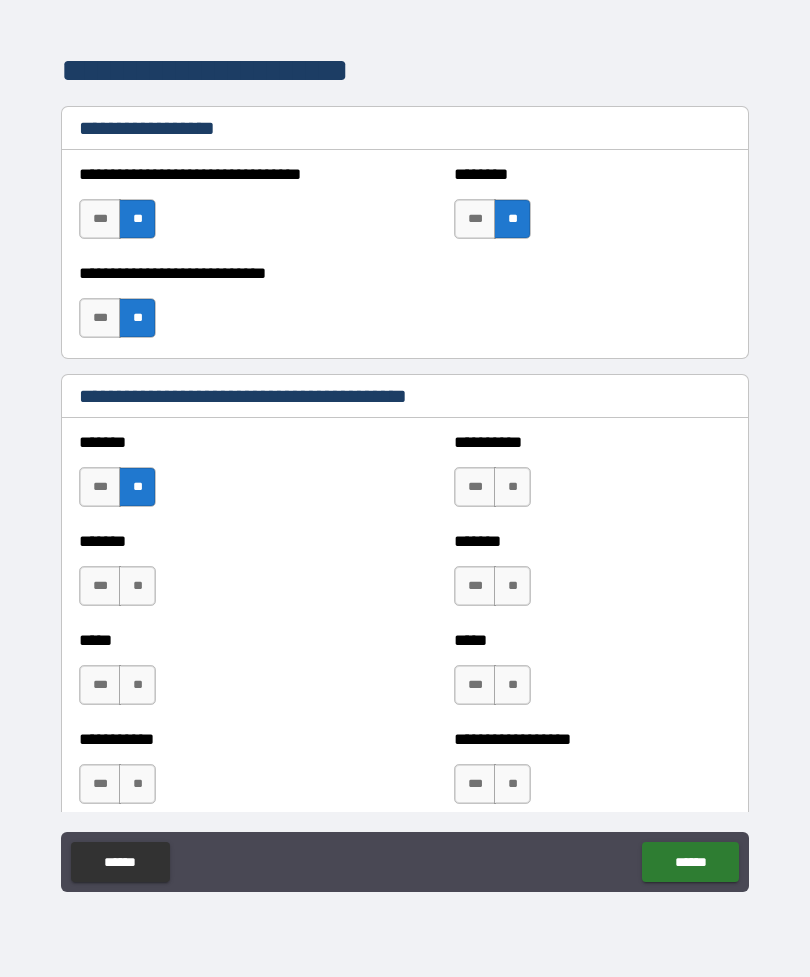 click on "**" at bounding box center [512, 487] 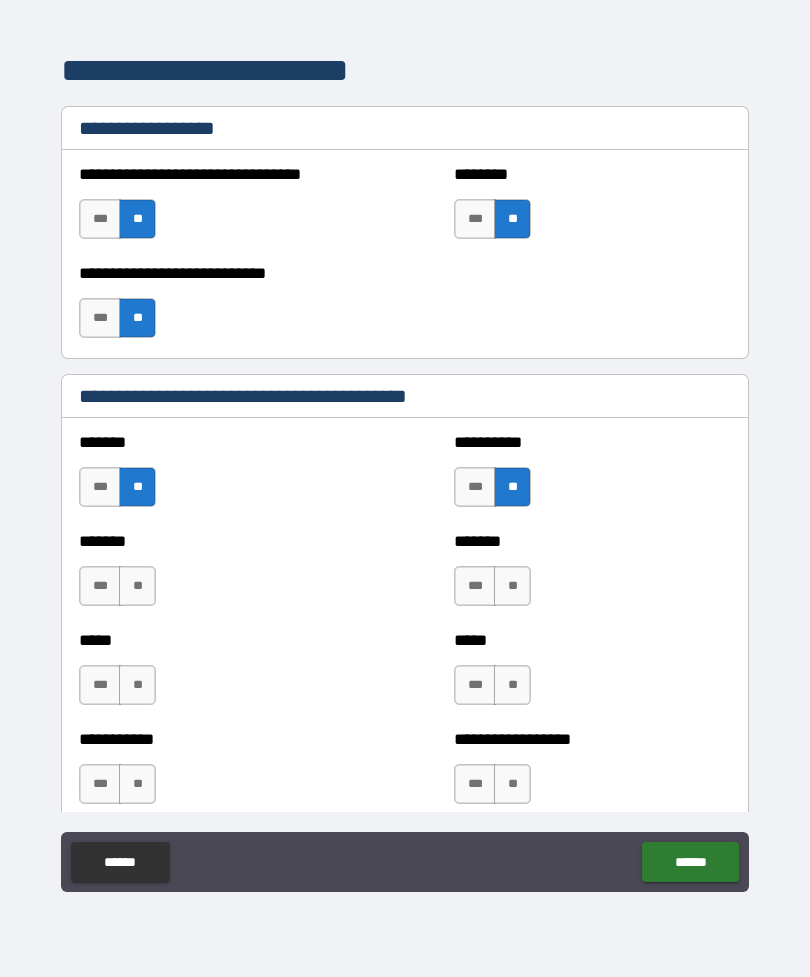 click on "**" at bounding box center [137, 586] 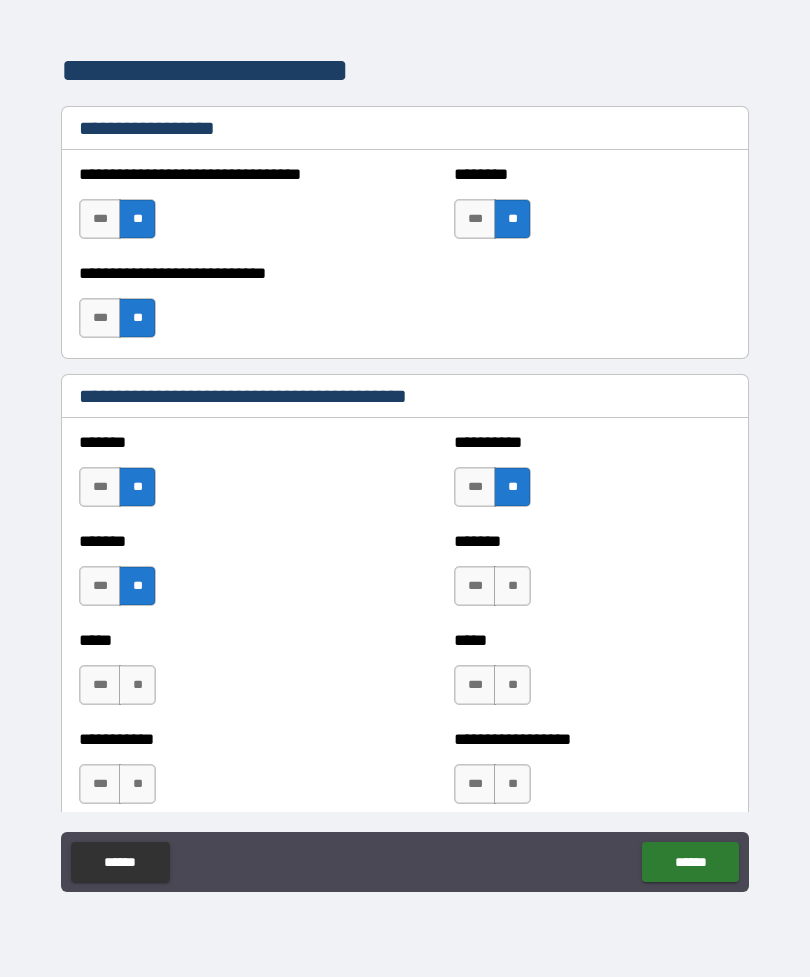 click on "**" at bounding box center (512, 586) 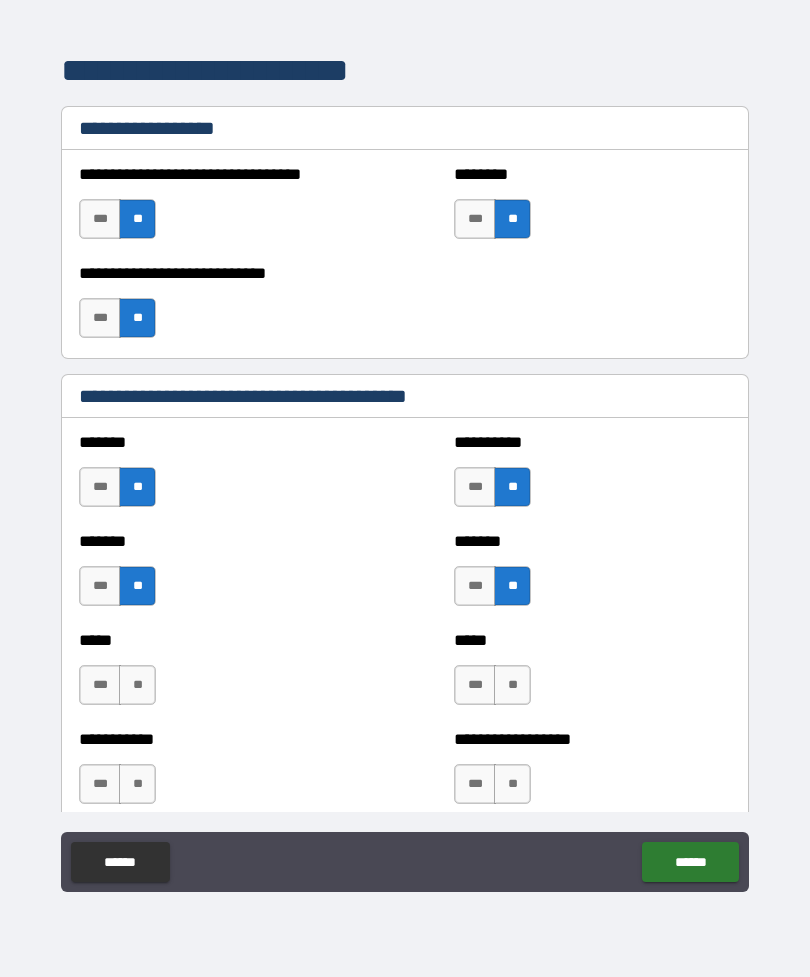 click on "**" at bounding box center (137, 685) 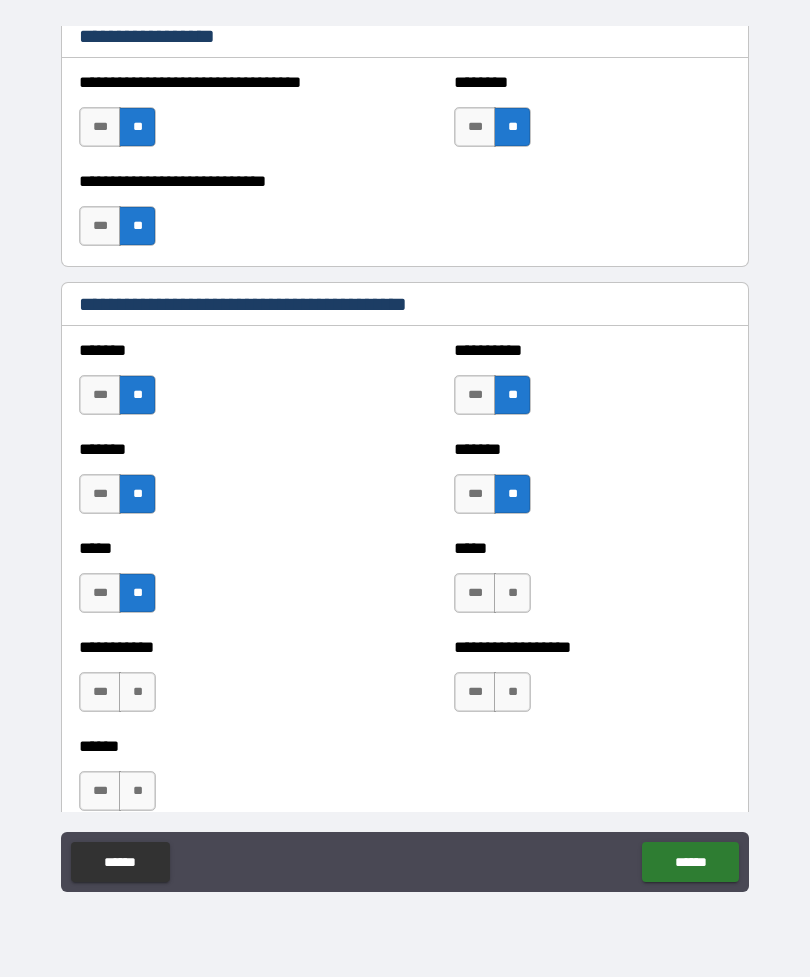 scroll, scrollTop: 1518, scrollLeft: 0, axis: vertical 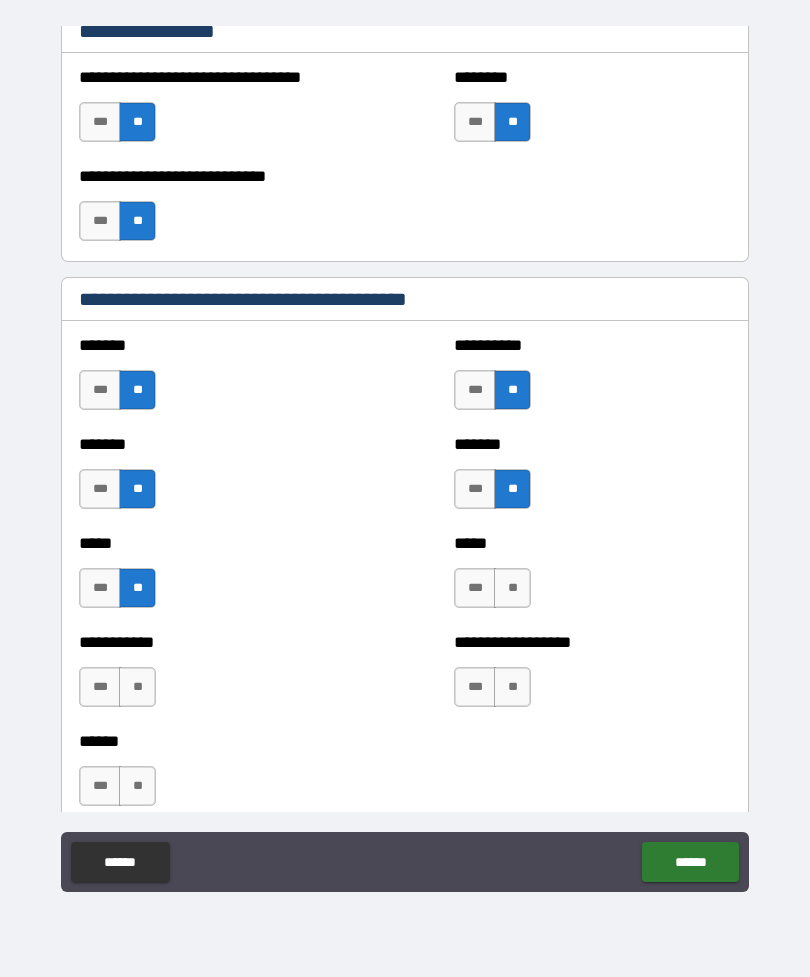 click on "**" at bounding box center [512, 588] 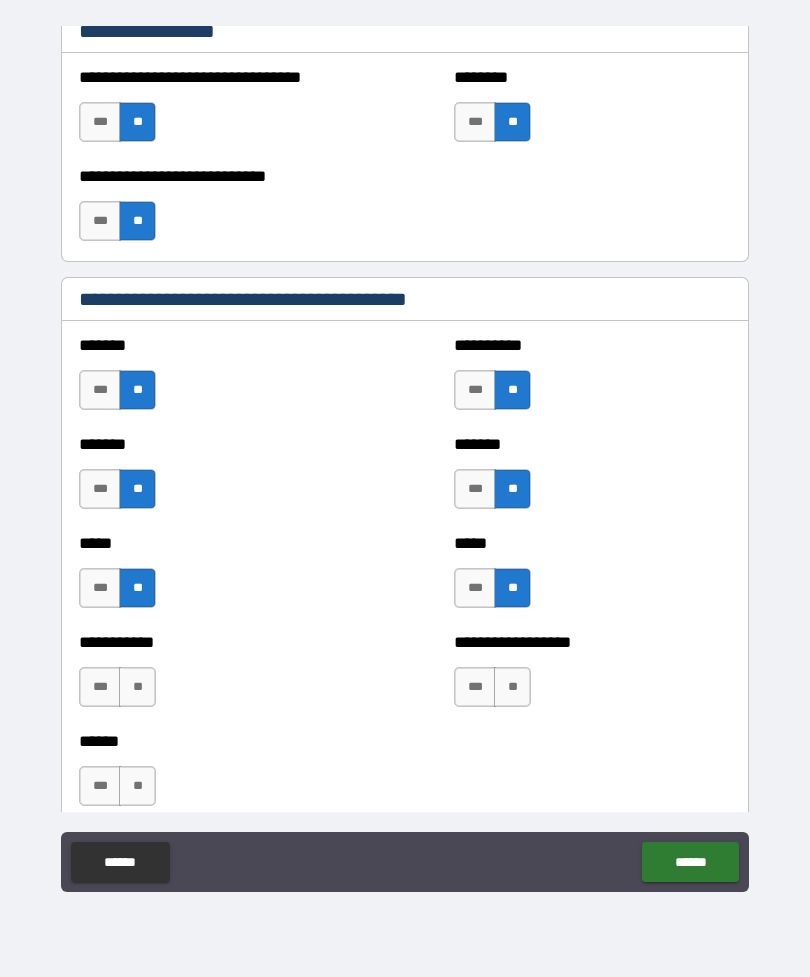 click on "**" at bounding box center [137, 687] 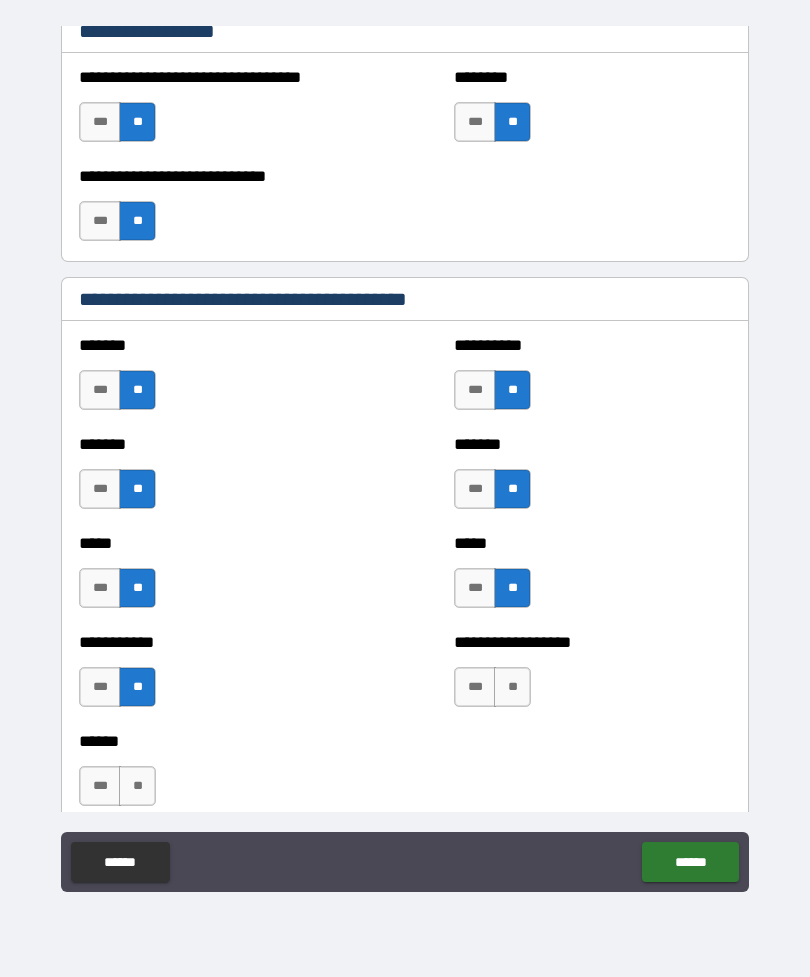 click on "**" at bounding box center [512, 687] 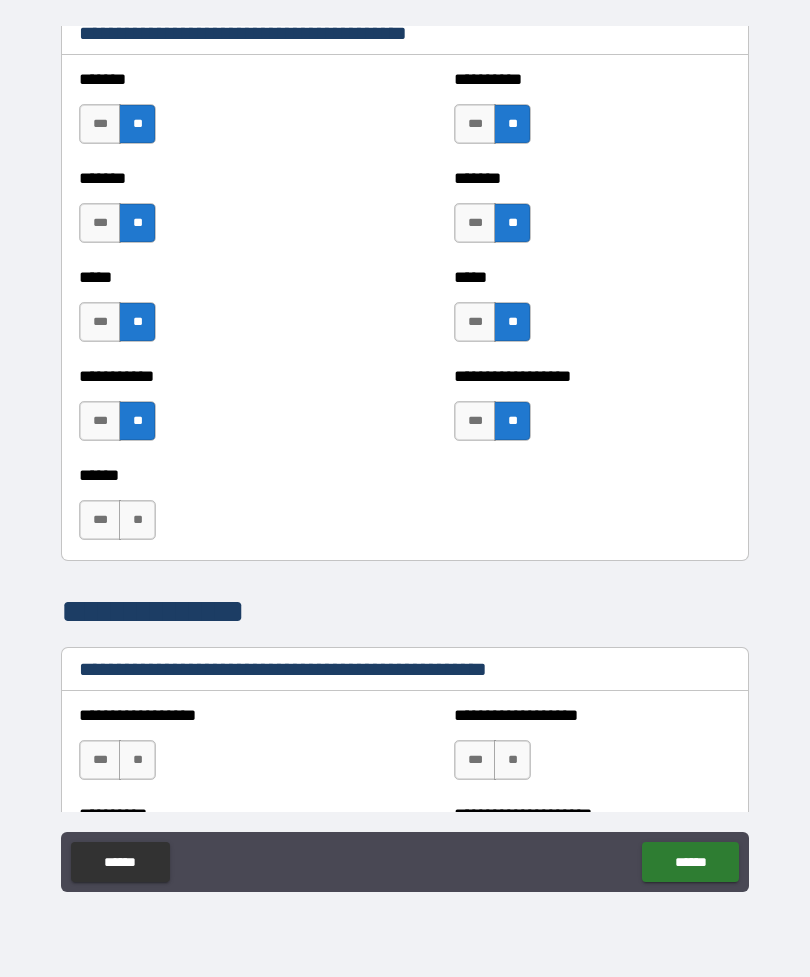 scroll, scrollTop: 1795, scrollLeft: 0, axis: vertical 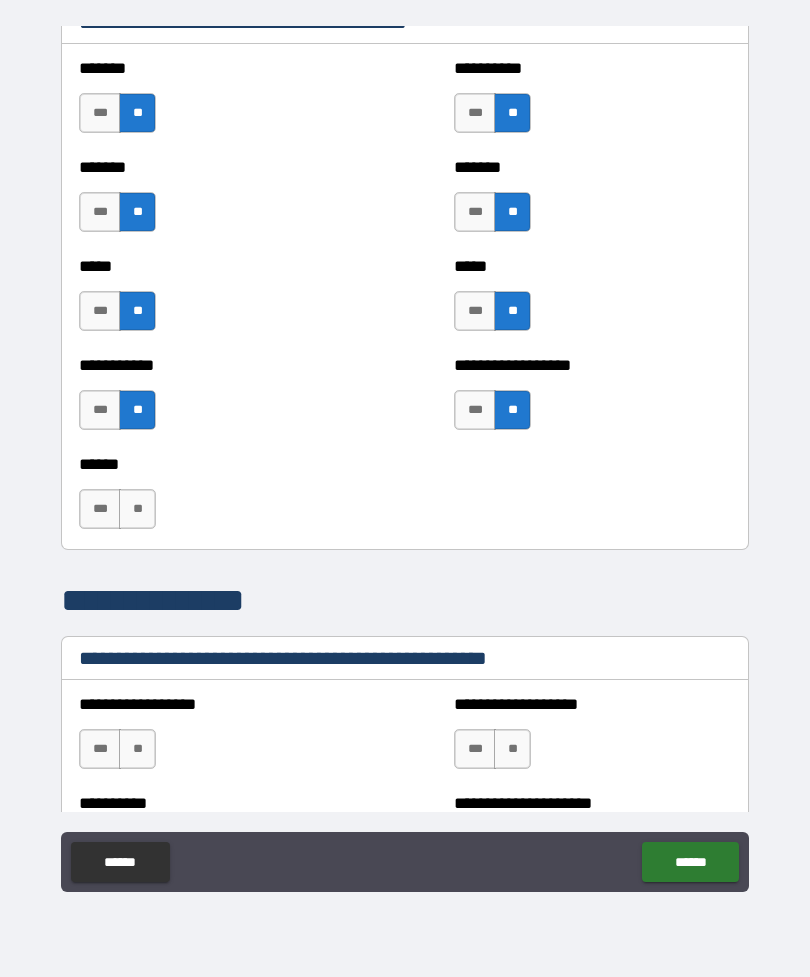 click on "**" at bounding box center [137, 509] 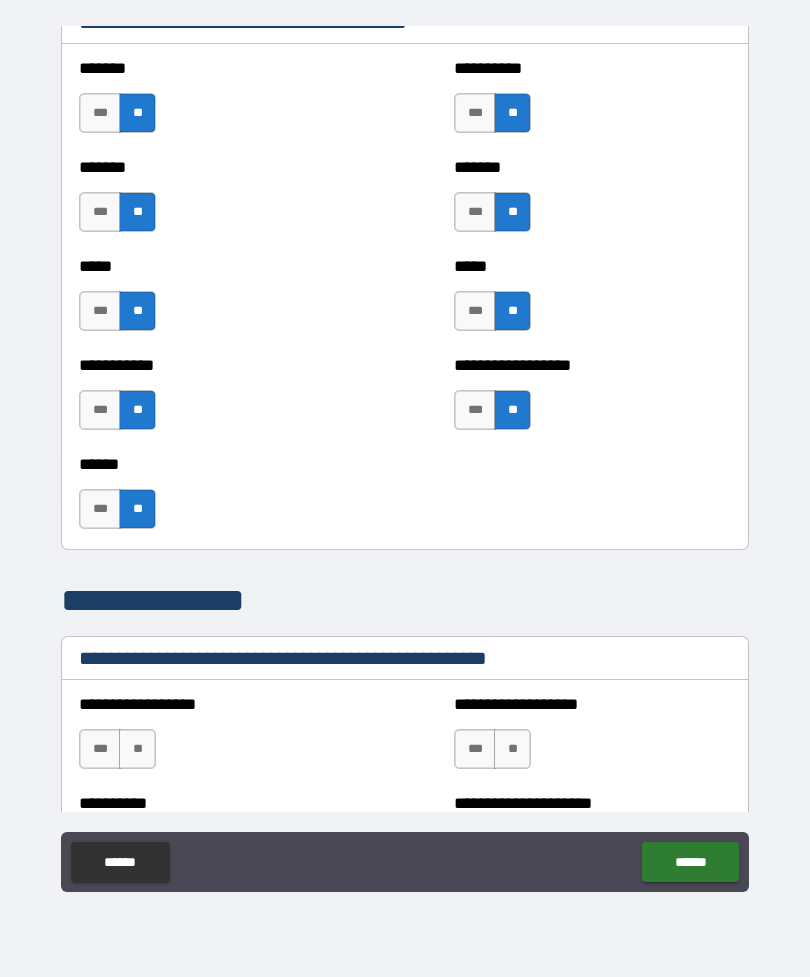 click on "**" at bounding box center (137, 749) 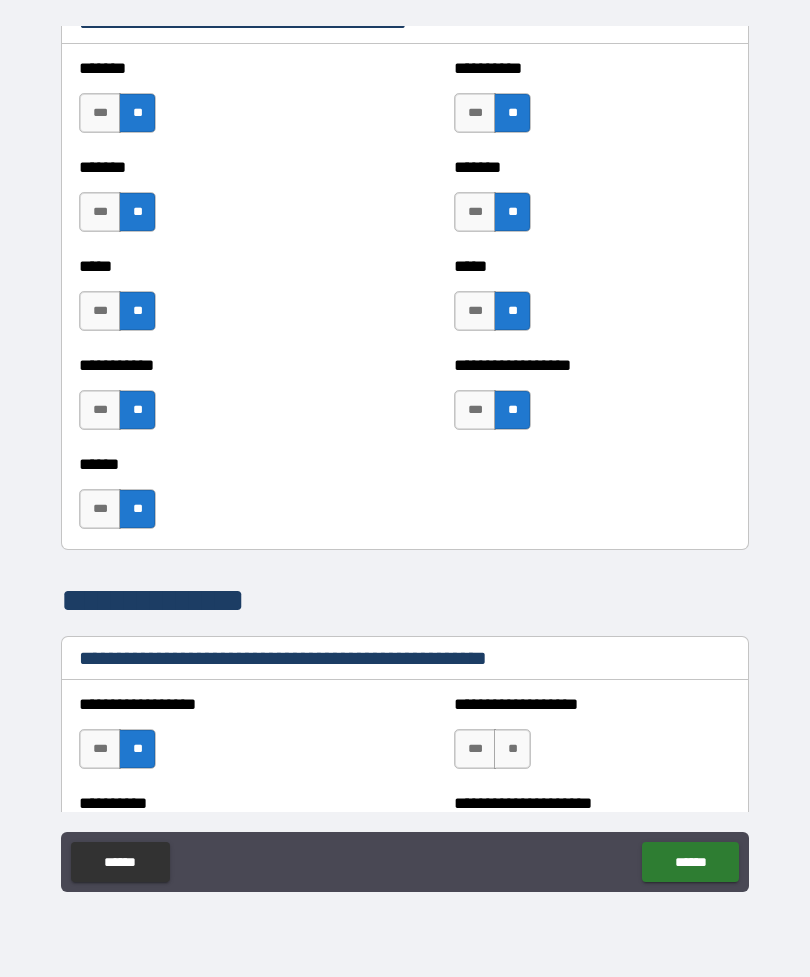 click on "***" at bounding box center (475, 749) 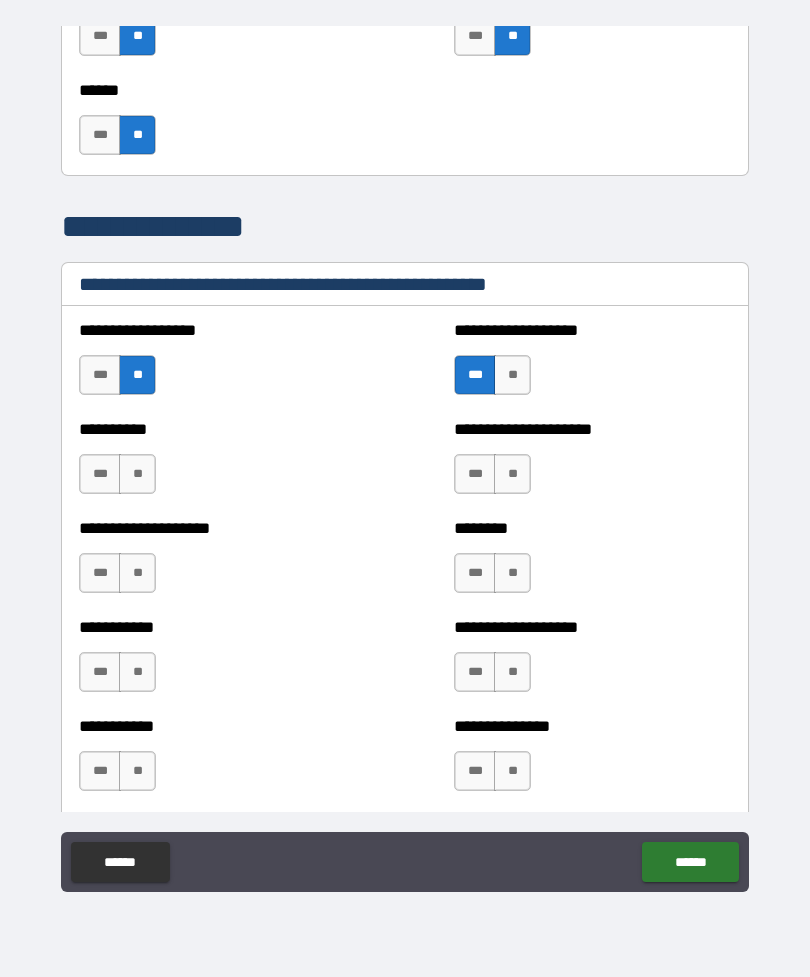 scroll, scrollTop: 2169, scrollLeft: 0, axis: vertical 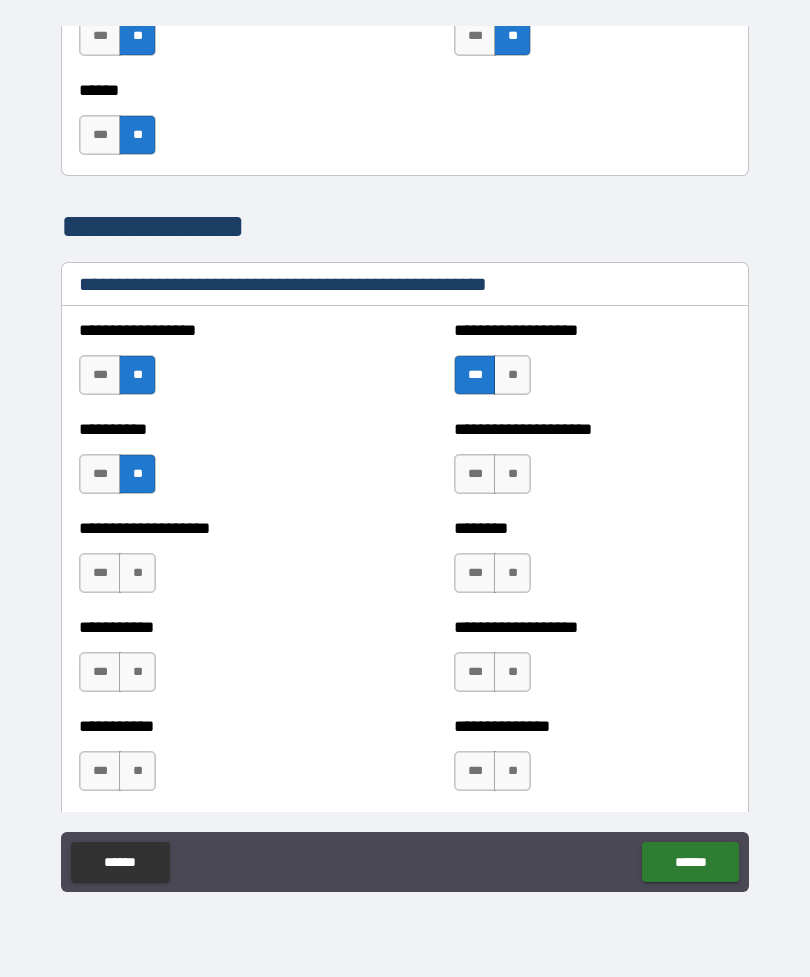 click on "**" at bounding box center (512, 474) 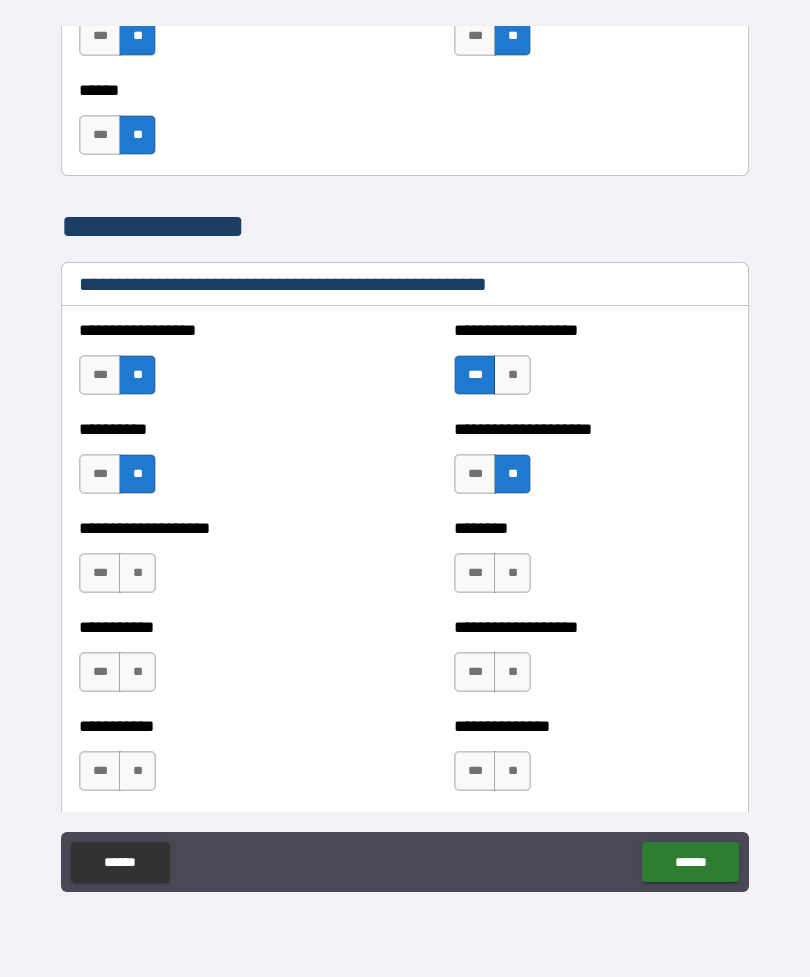 click on "**" at bounding box center [137, 573] 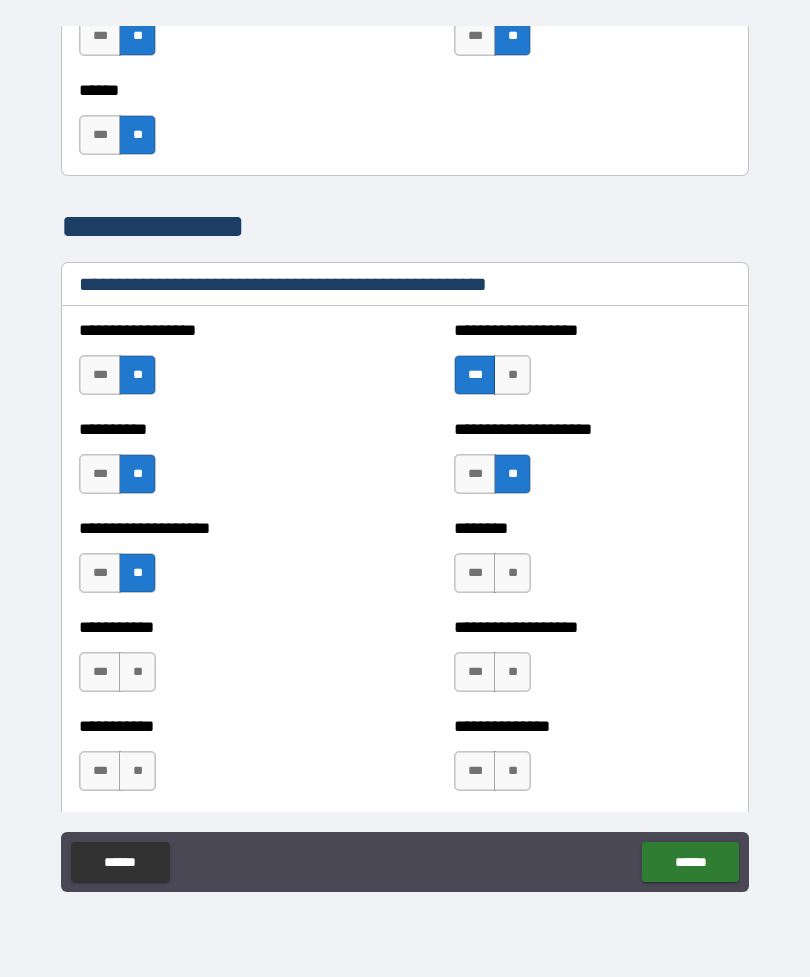 click on "**" at bounding box center (512, 573) 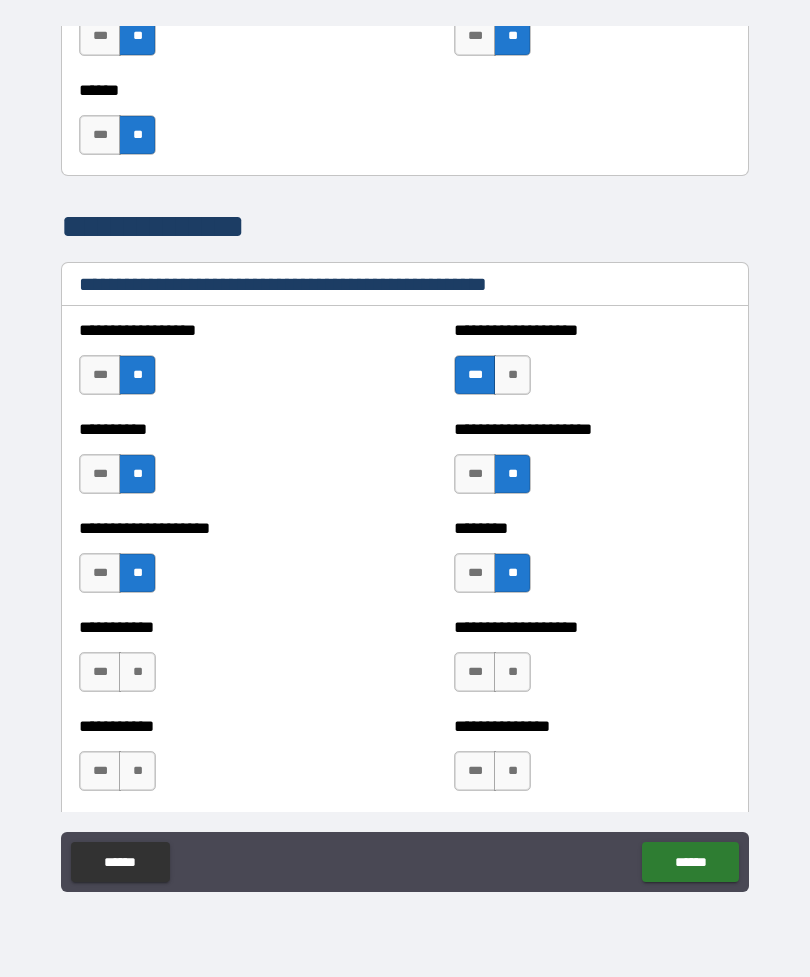 click on "**" at bounding box center [137, 672] 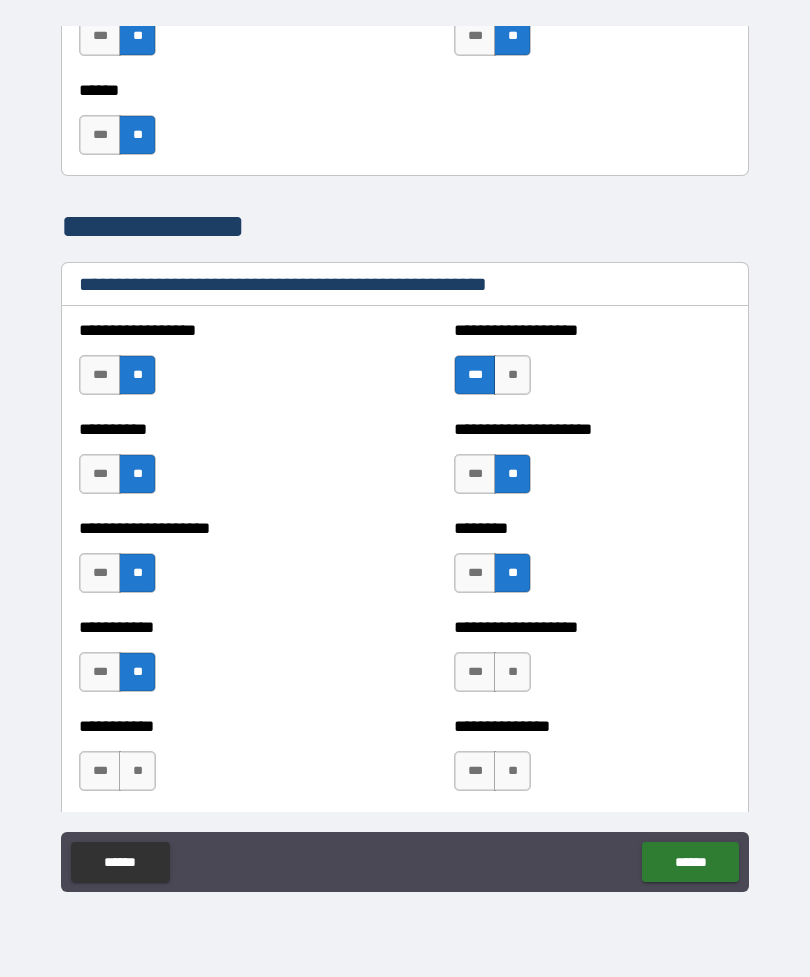 scroll, scrollTop: 2161, scrollLeft: 0, axis: vertical 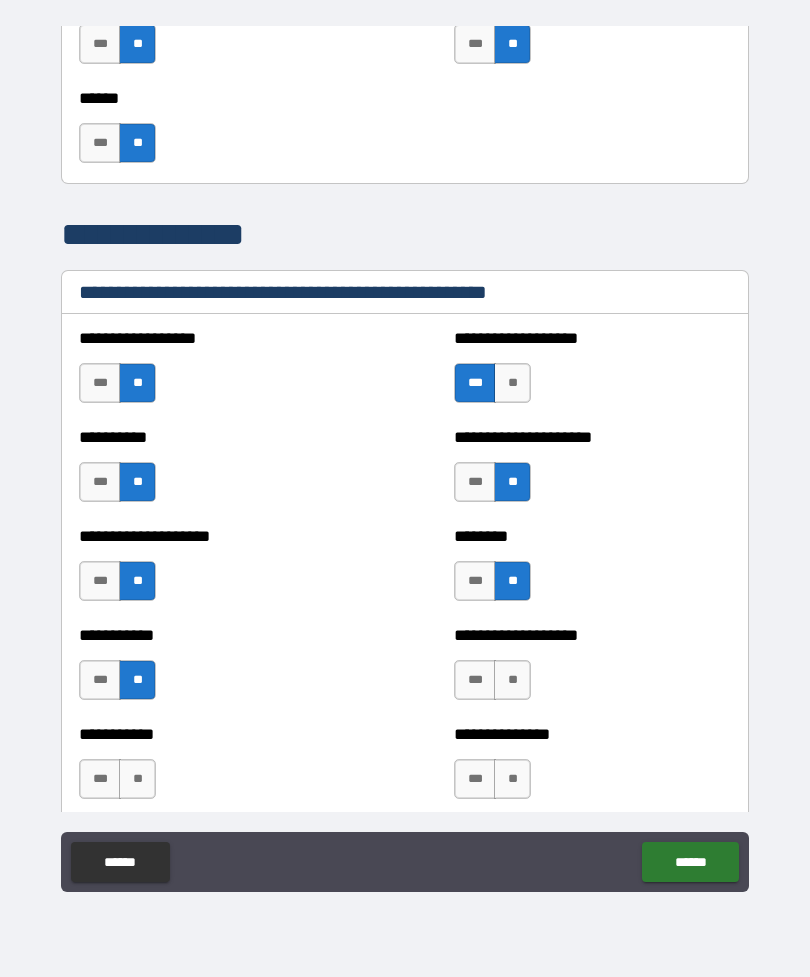click on "**" at bounding box center [512, 680] 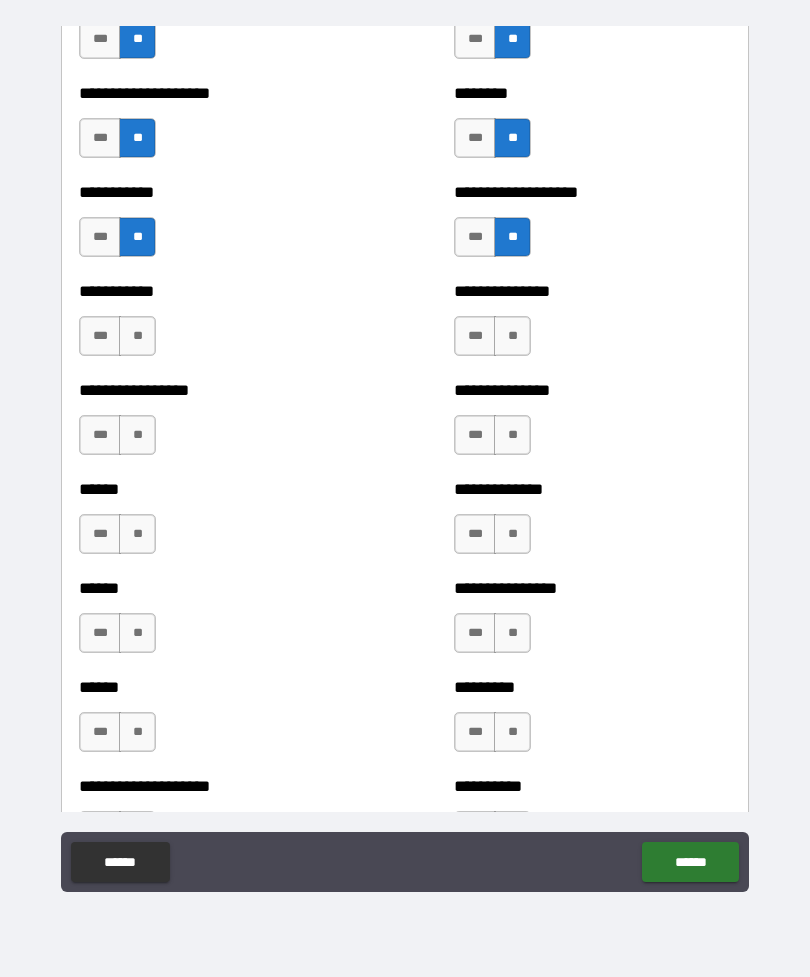 scroll, scrollTop: 2607, scrollLeft: 0, axis: vertical 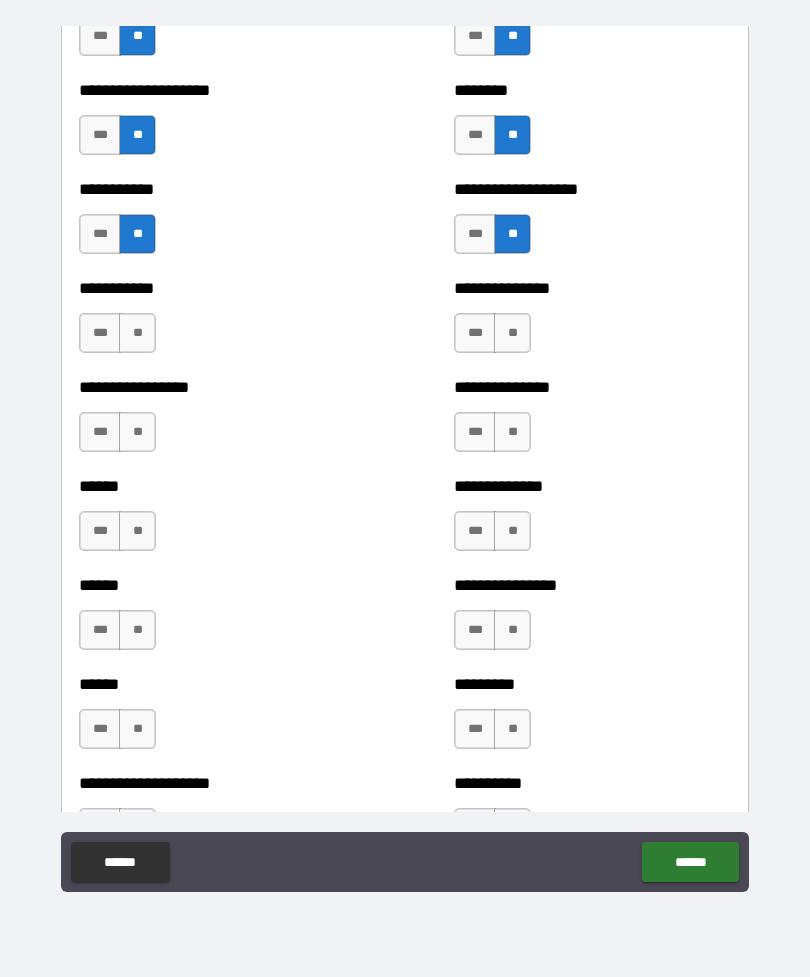 click on "**" at bounding box center (137, 333) 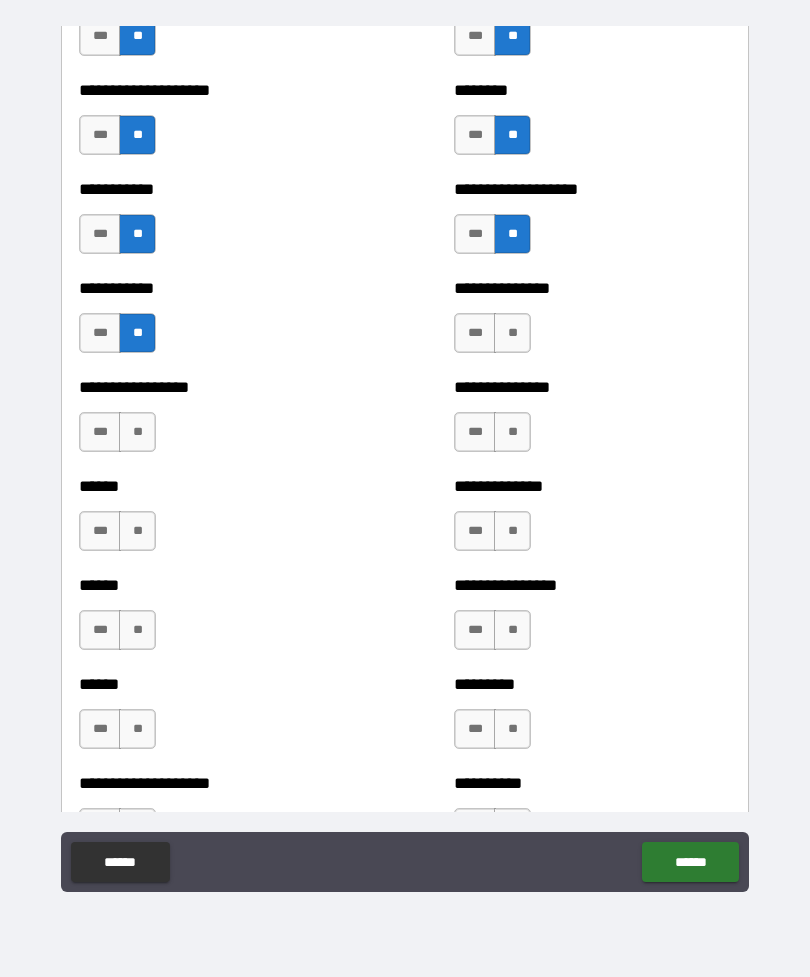 click on "**" at bounding box center [512, 333] 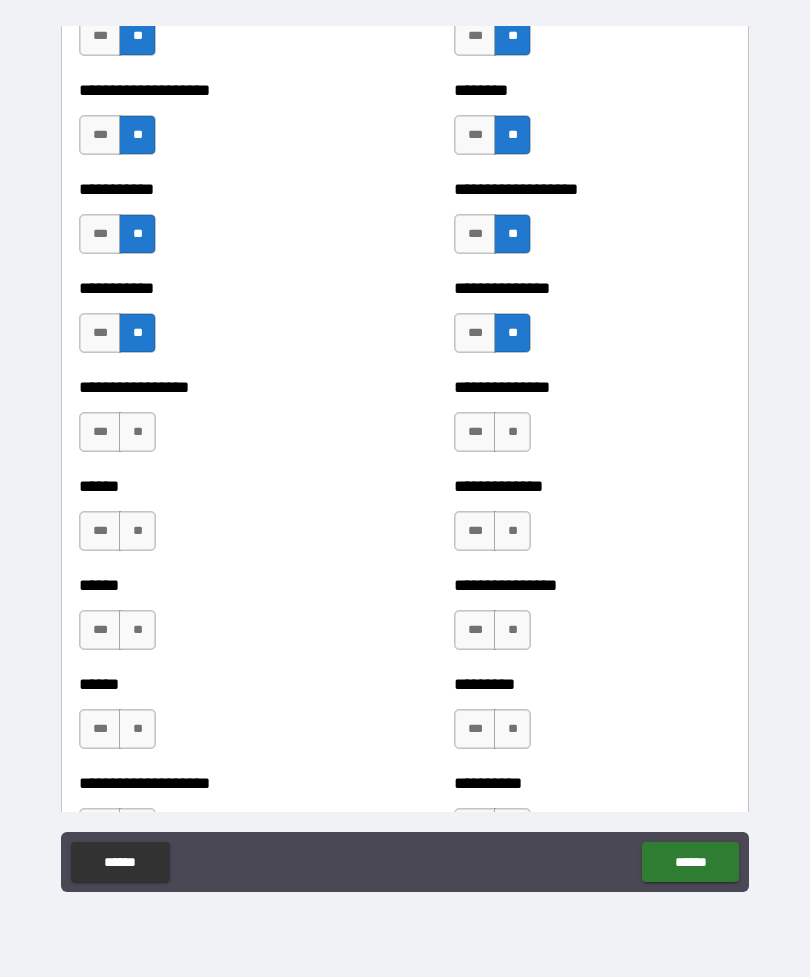 click on "**" at bounding box center [137, 432] 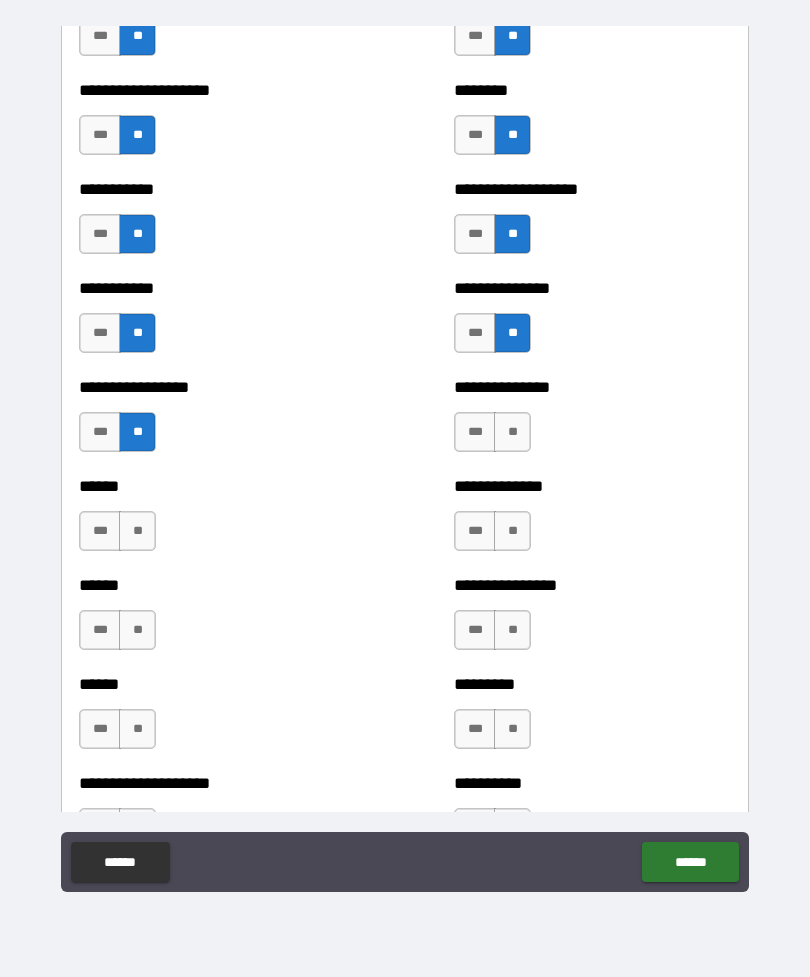 click on "**" at bounding box center [512, 432] 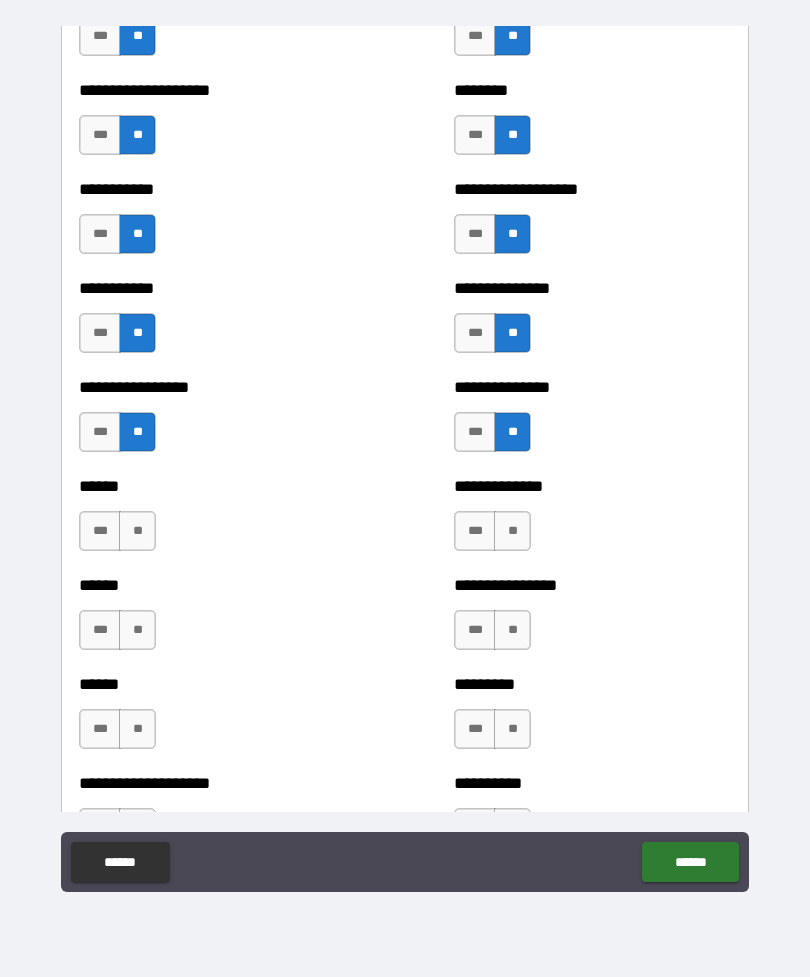 click on "**" at bounding box center [137, 531] 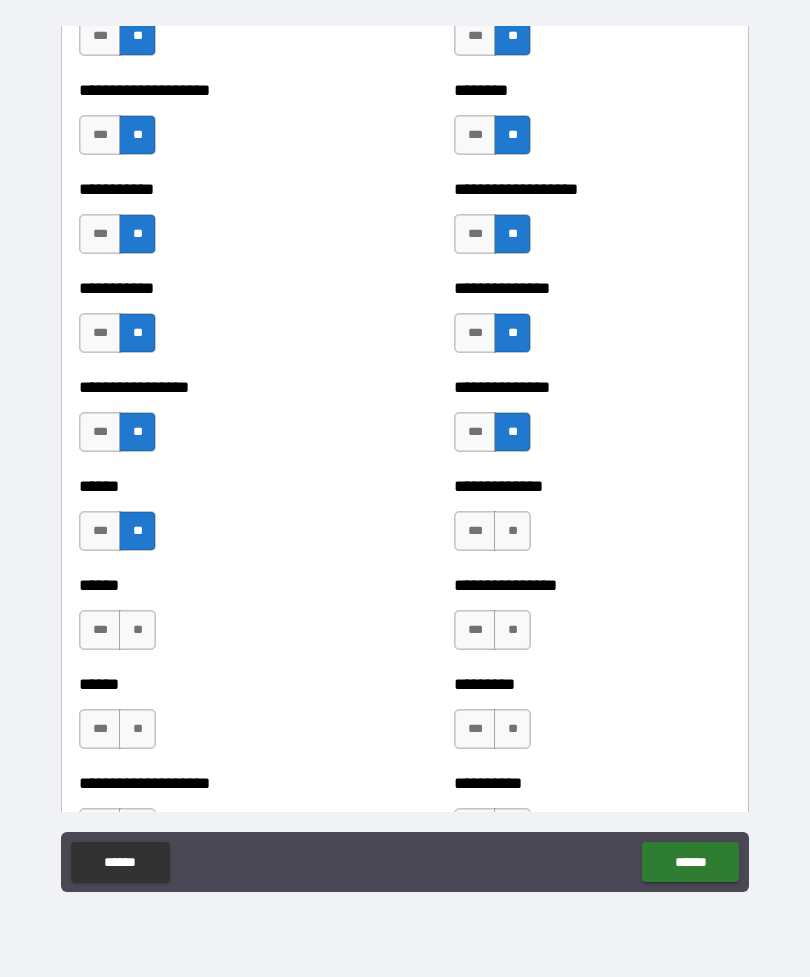 click on "**" at bounding box center (512, 531) 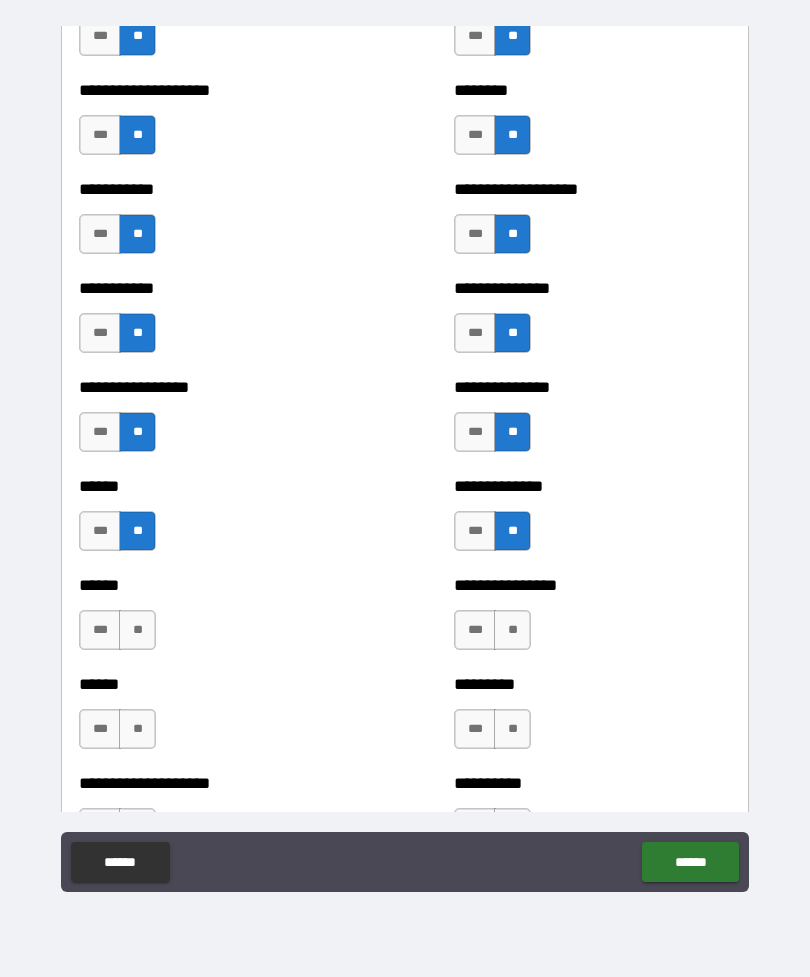 click on "**" at bounding box center (137, 630) 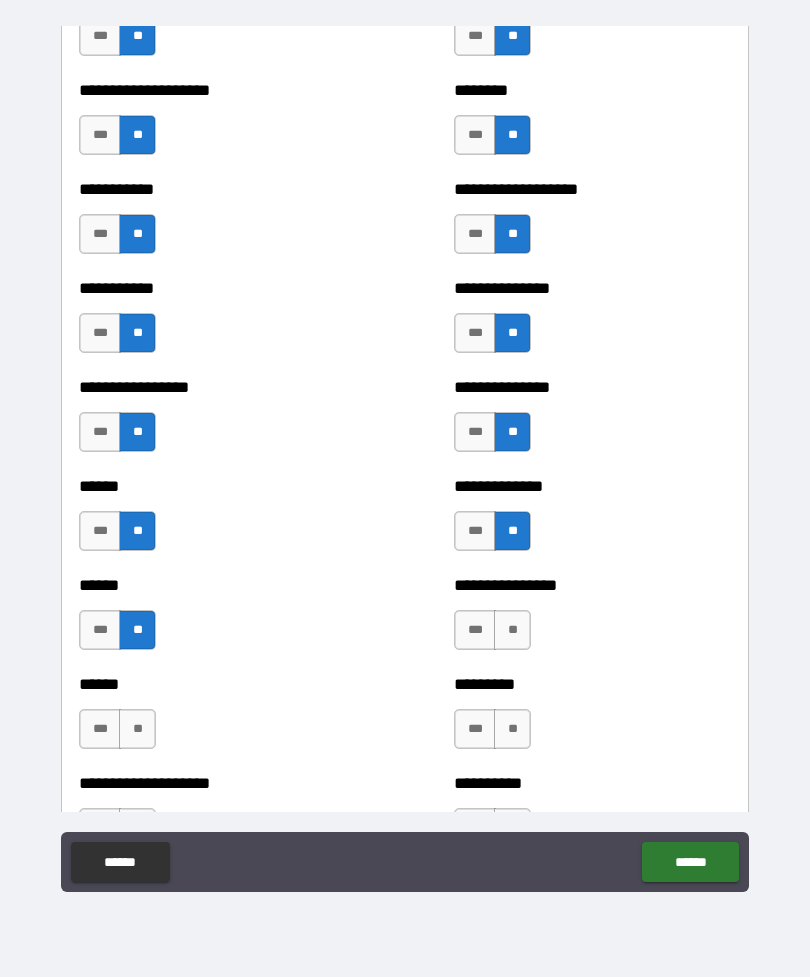 click on "**" at bounding box center (512, 630) 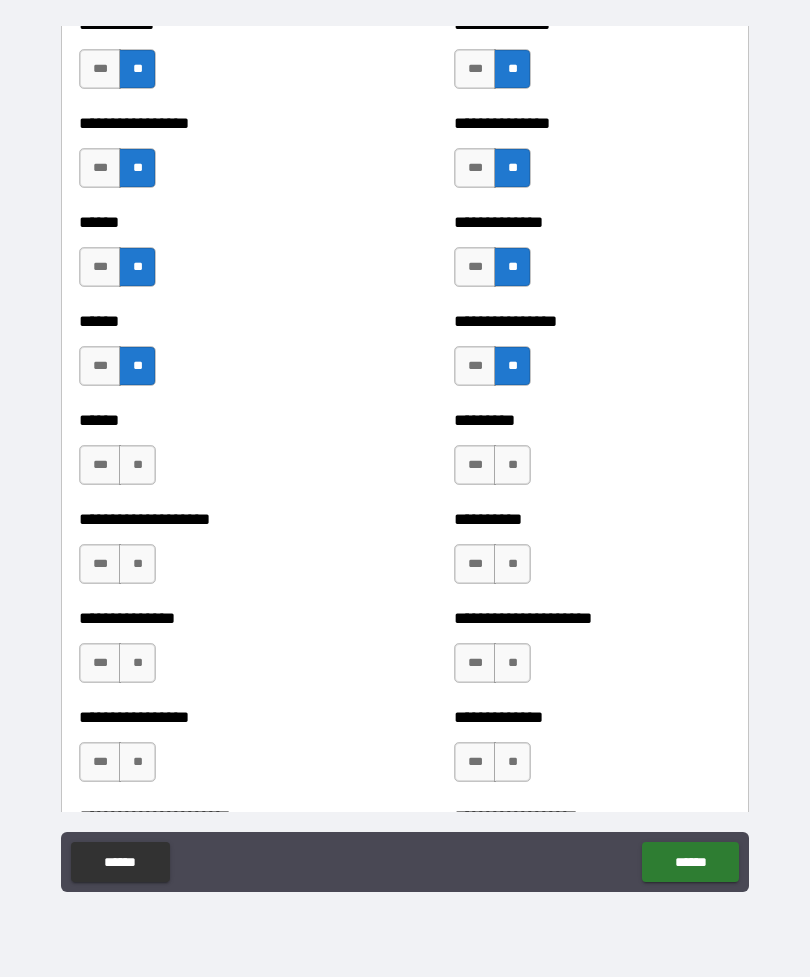 scroll, scrollTop: 2872, scrollLeft: 0, axis: vertical 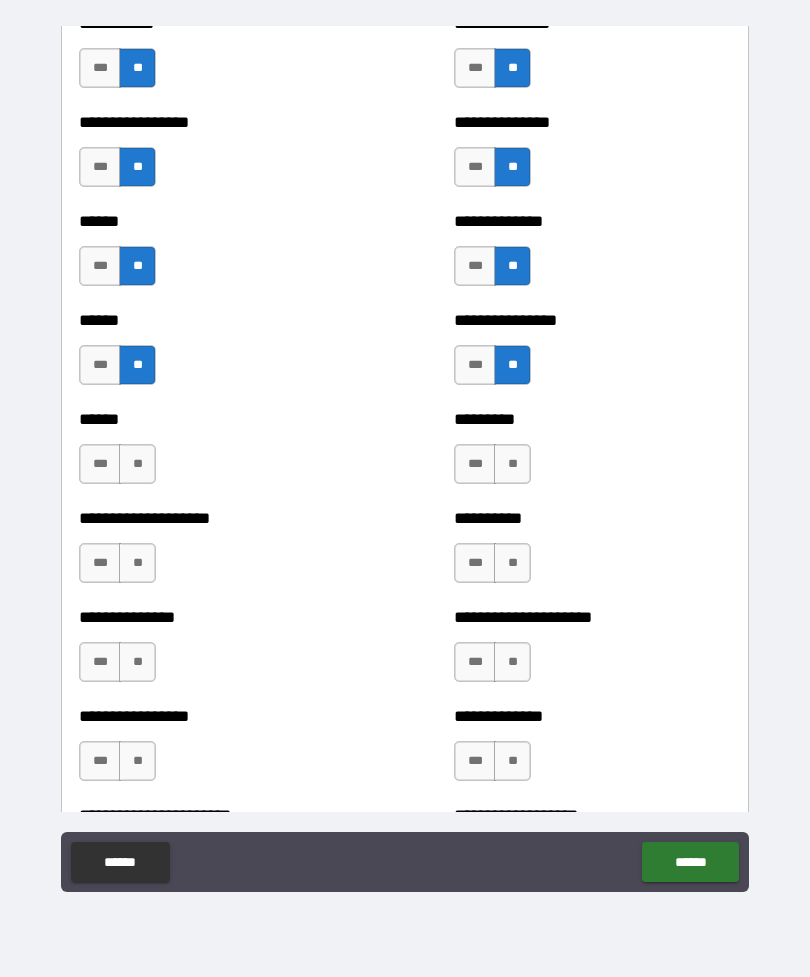 click on "**" at bounding box center (137, 464) 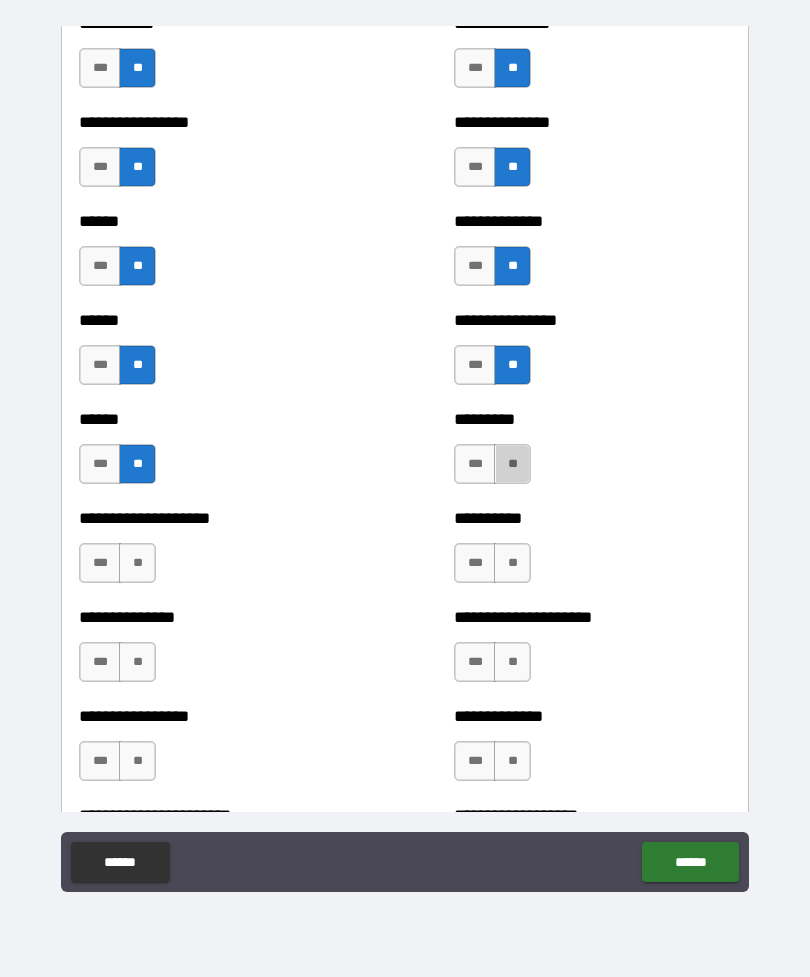 click on "**" at bounding box center [512, 464] 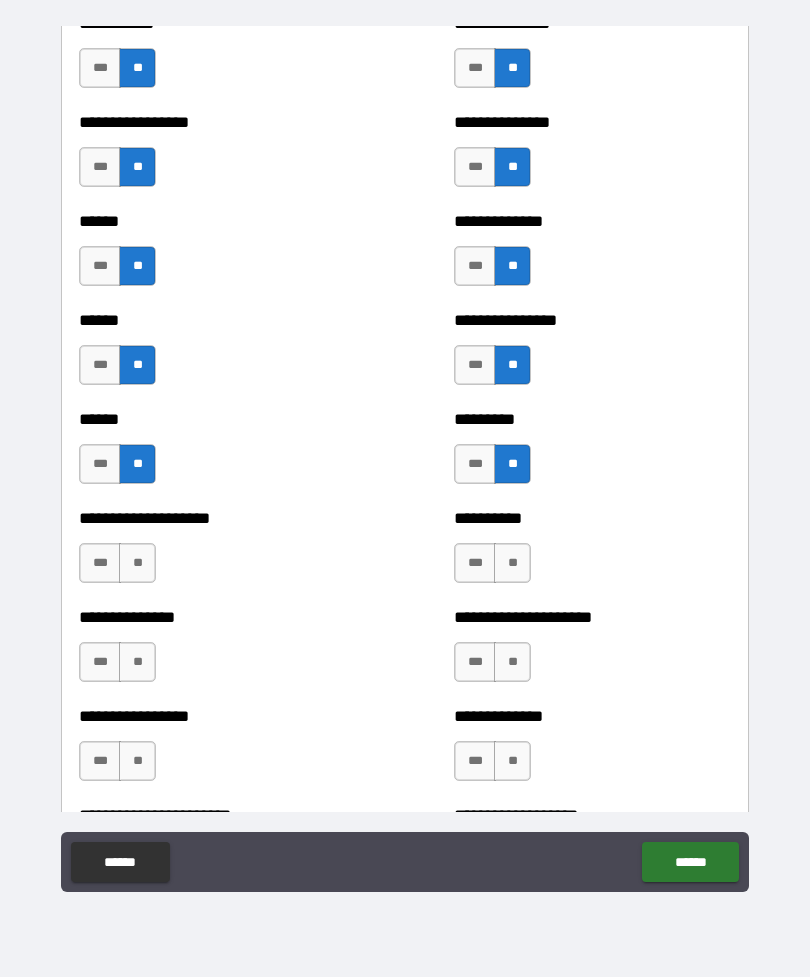 click on "**" at bounding box center [137, 563] 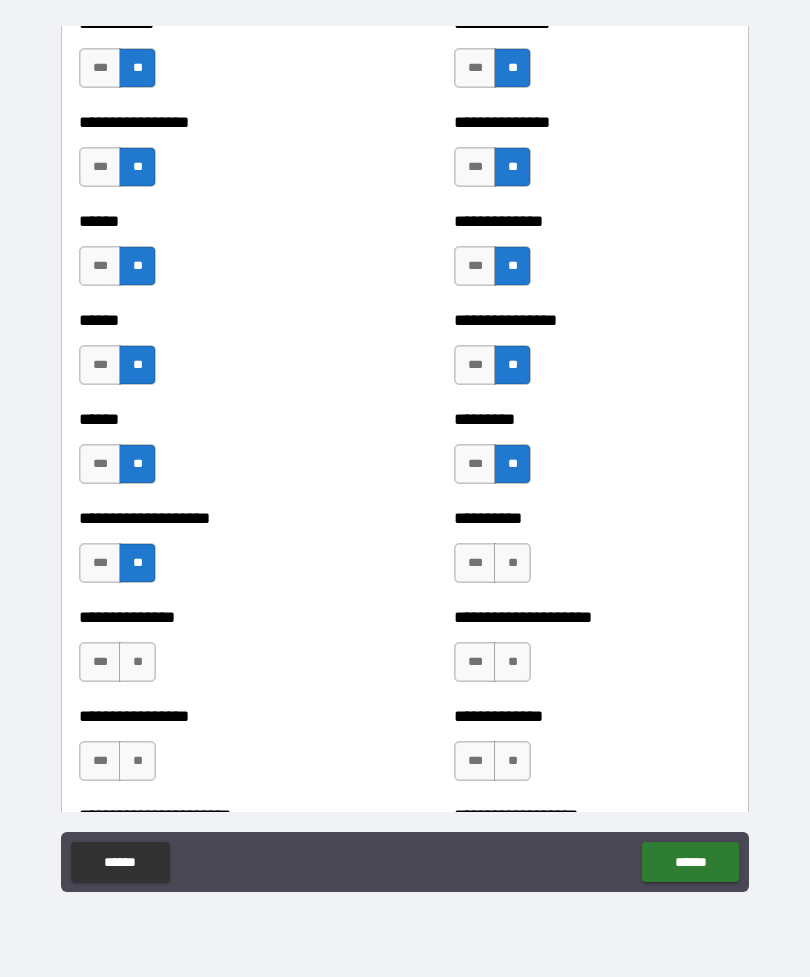 click on "**" at bounding box center [512, 563] 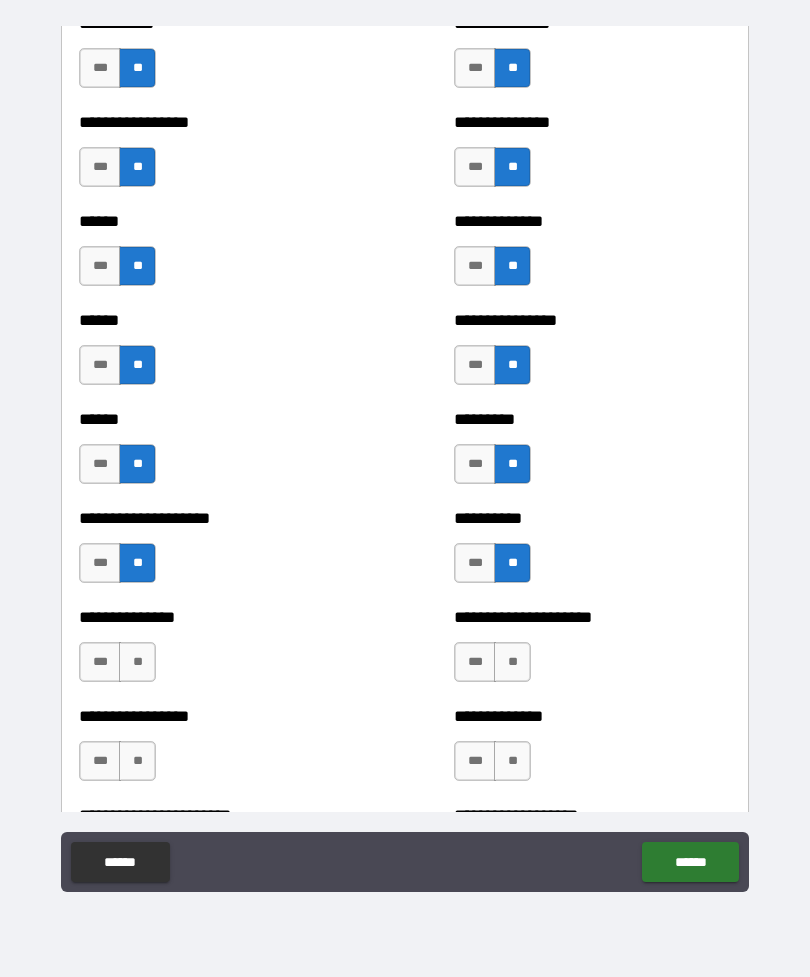 click on "**" at bounding box center [137, 662] 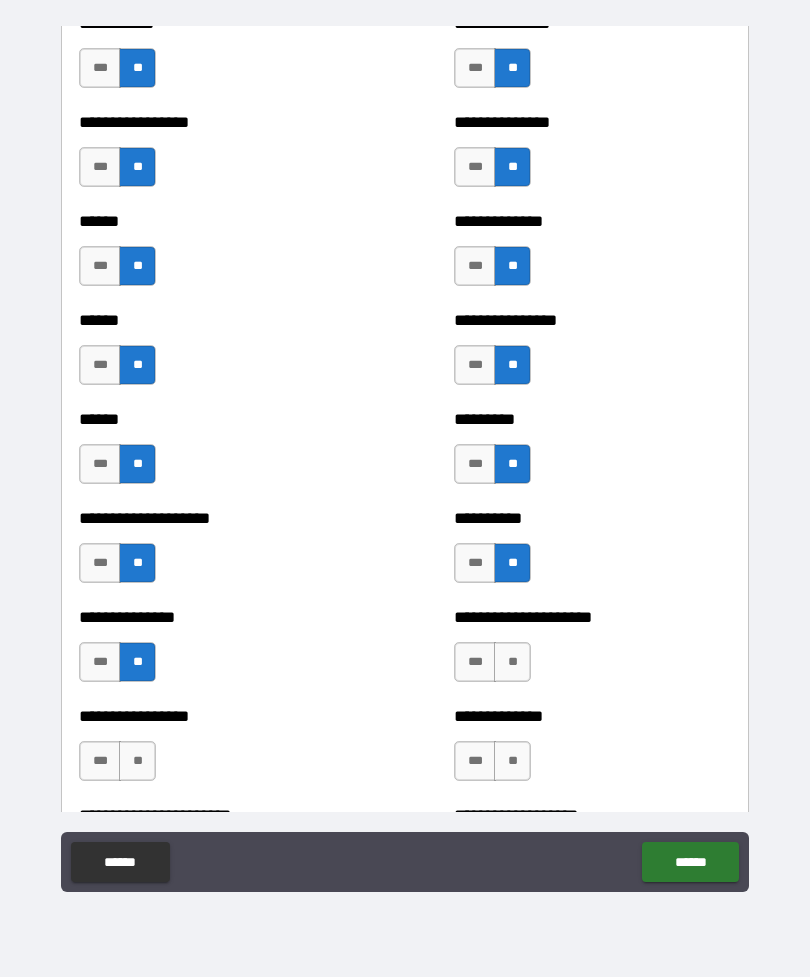 click on "**" at bounding box center (512, 662) 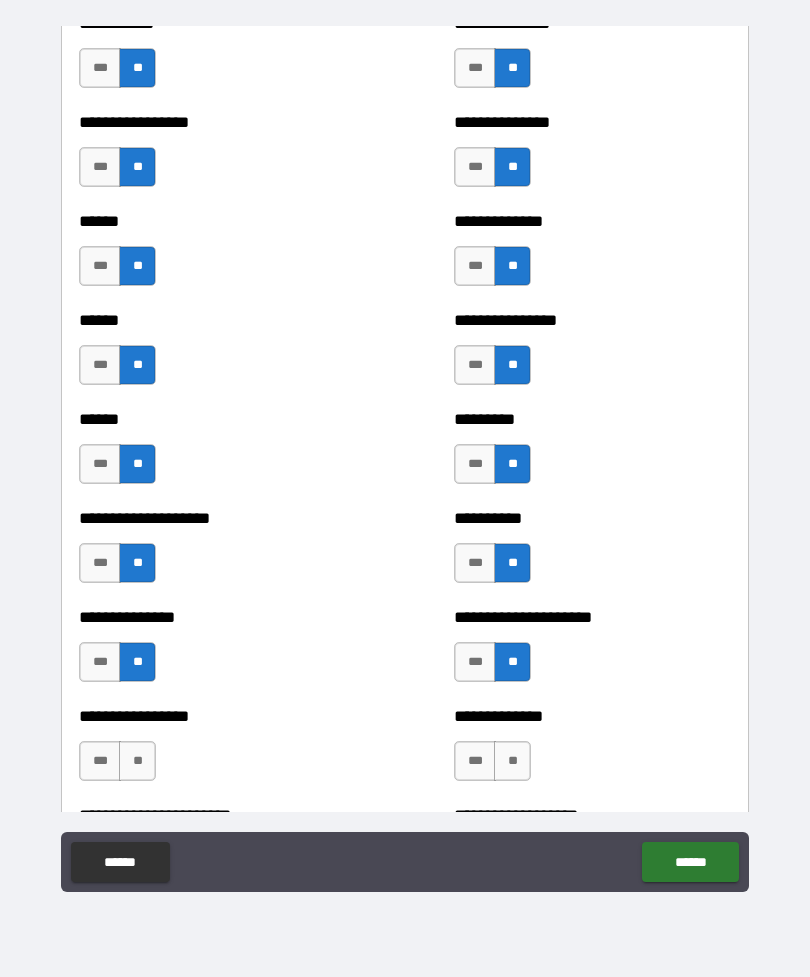 click on "***" at bounding box center [100, 761] 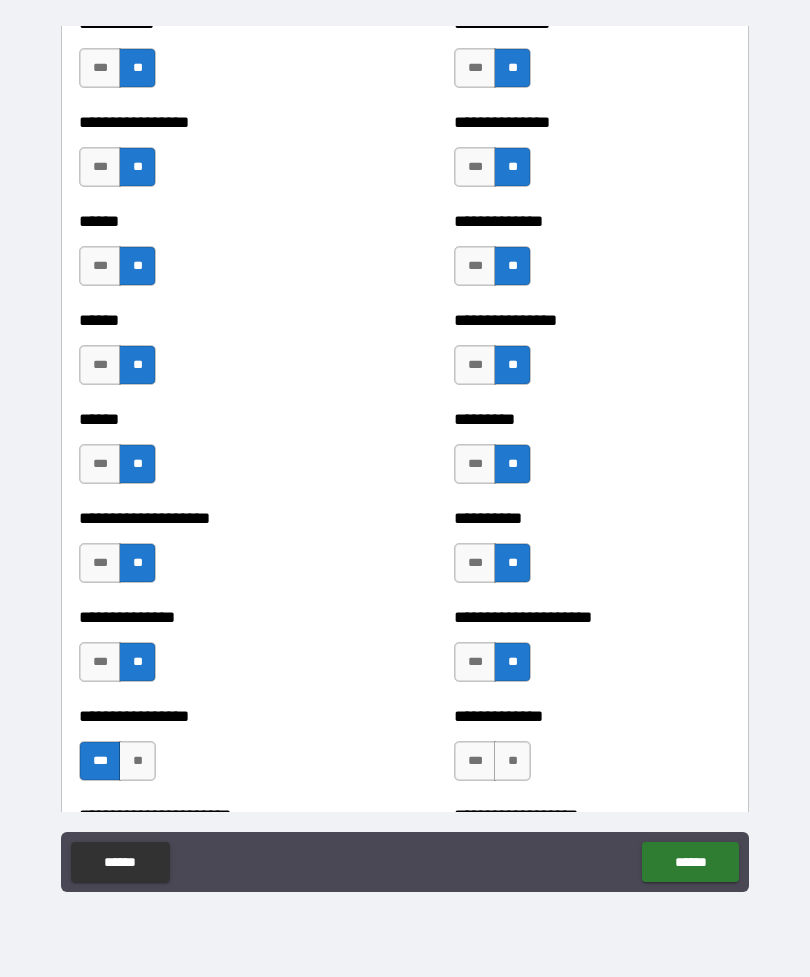 click on "**" at bounding box center (512, 761) 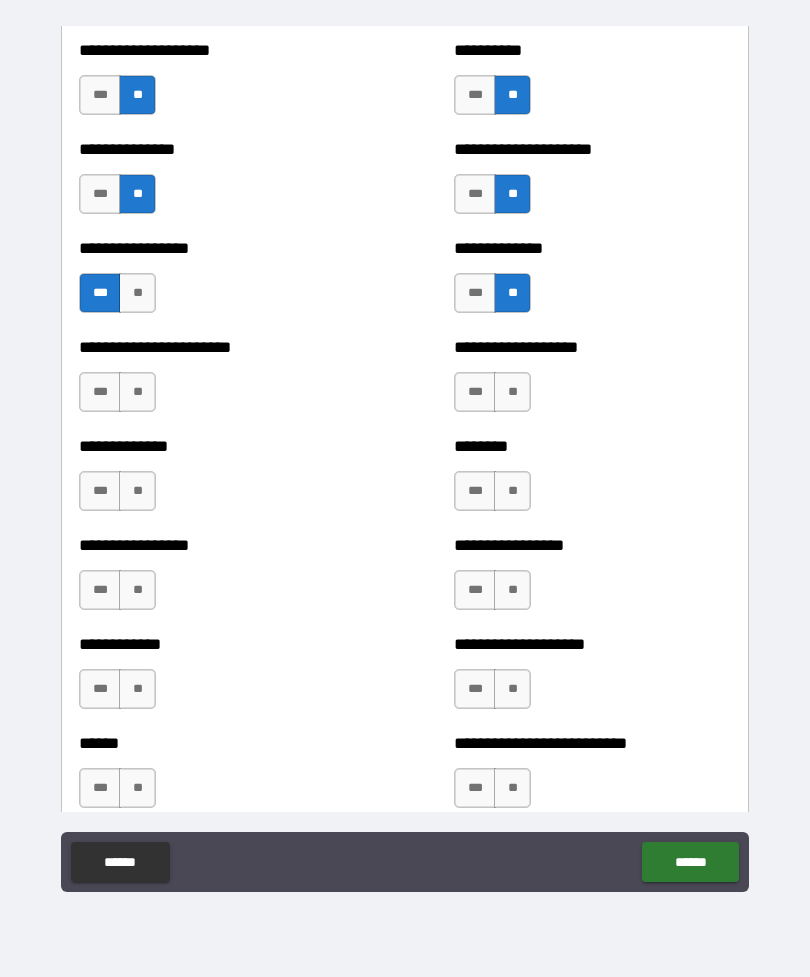 scroll, scrollTop: 3343, scrollLeft: 0, axis: vertical 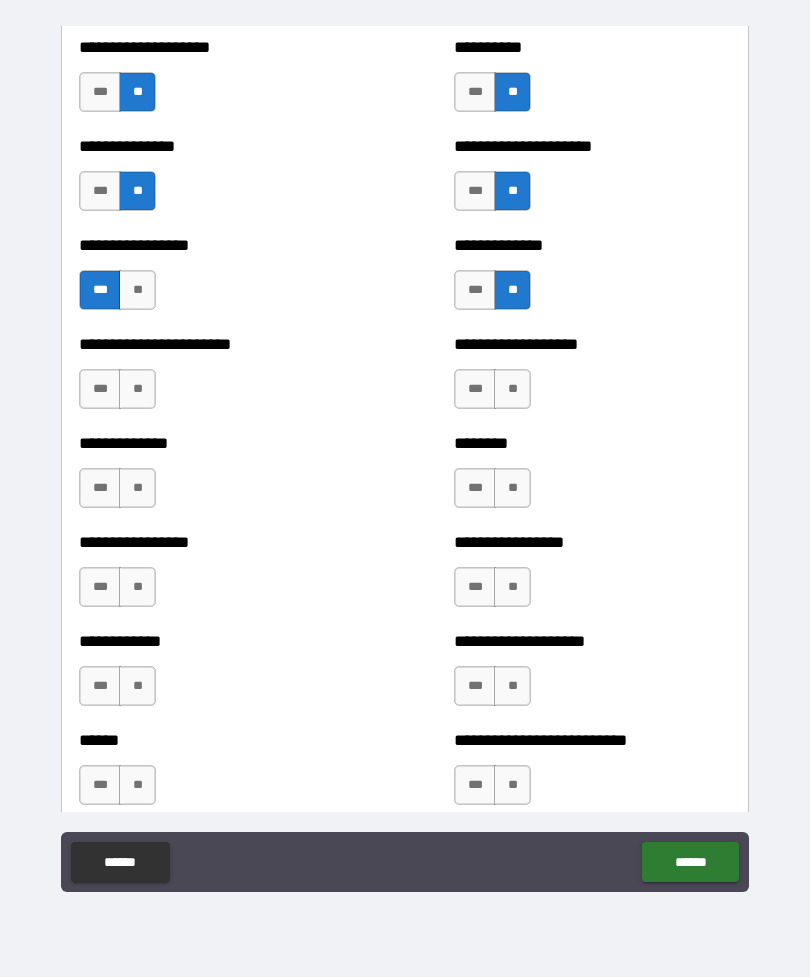 click on "**" at bounding box center [137, 389] 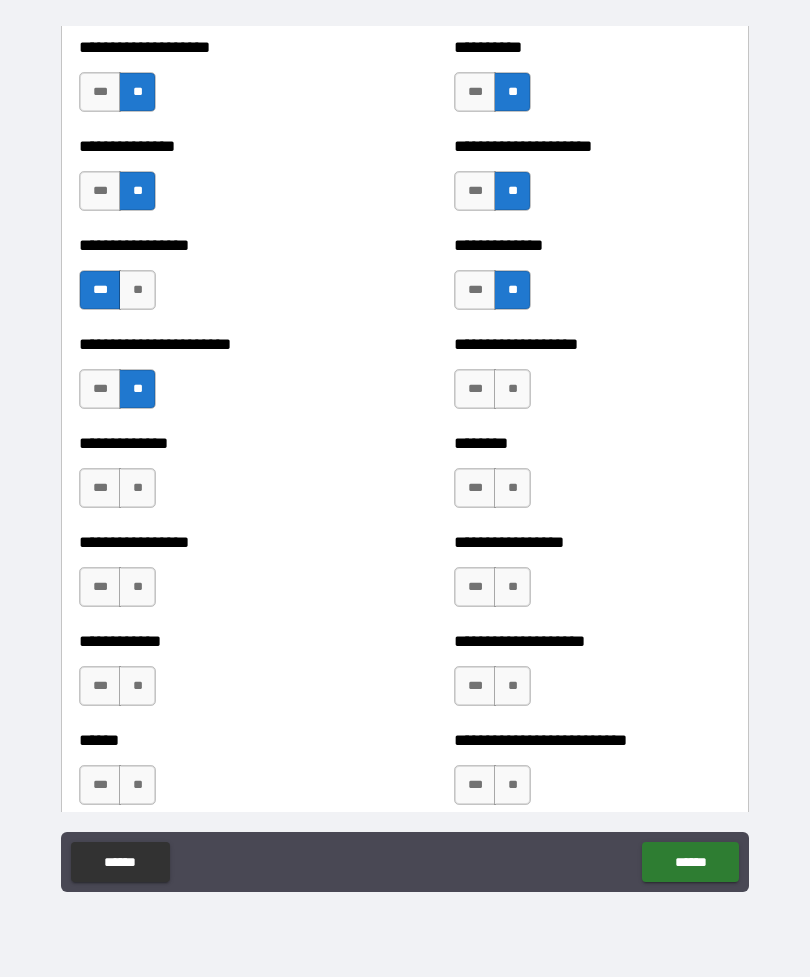 click on "**" at bounding box center (512, 389) 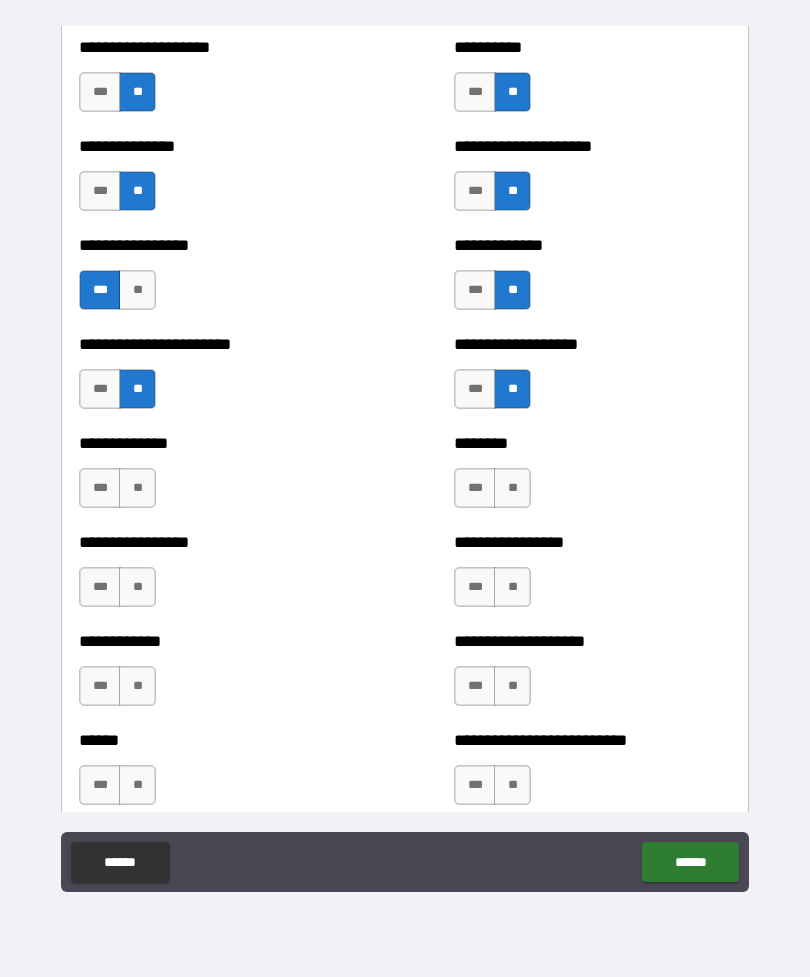 click on "**" at bounding box center [137, 488] 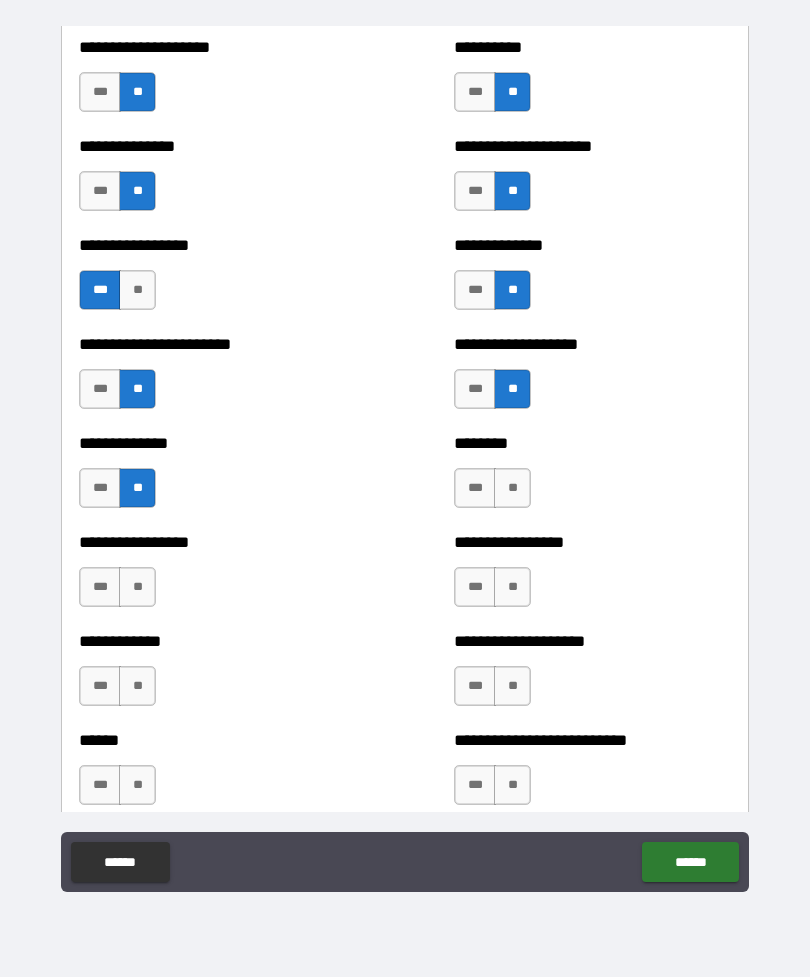 scroll, scrollTop: 3335, scrollLeft: 0, axis: vertical 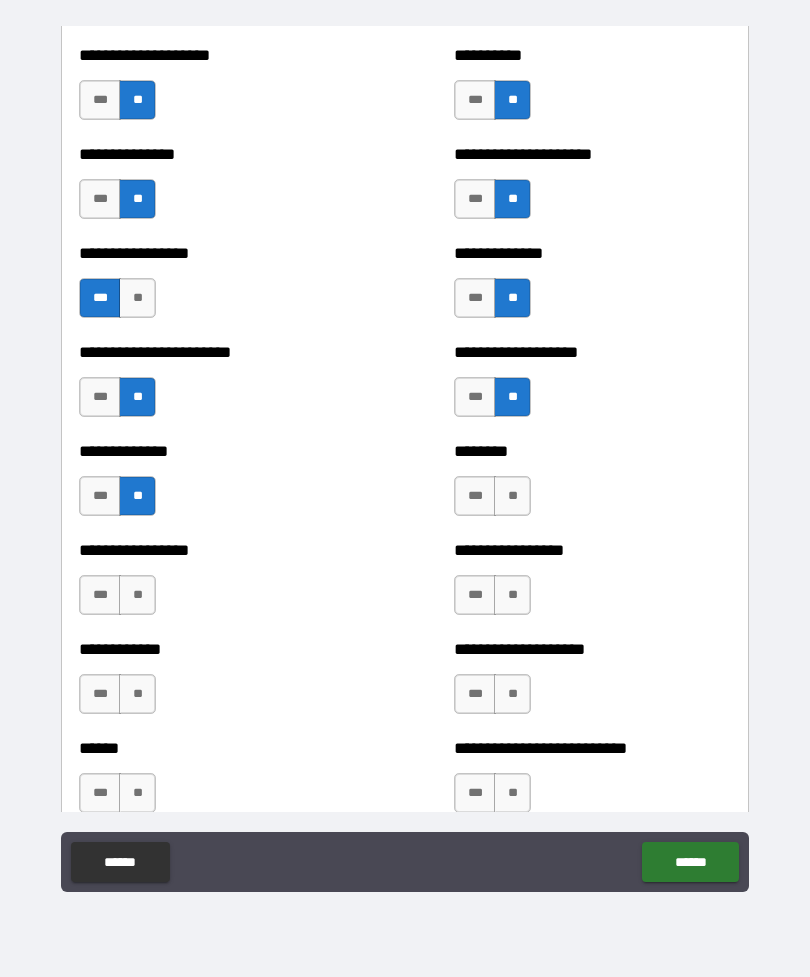 click on "**" at bounding box center [512, 496] 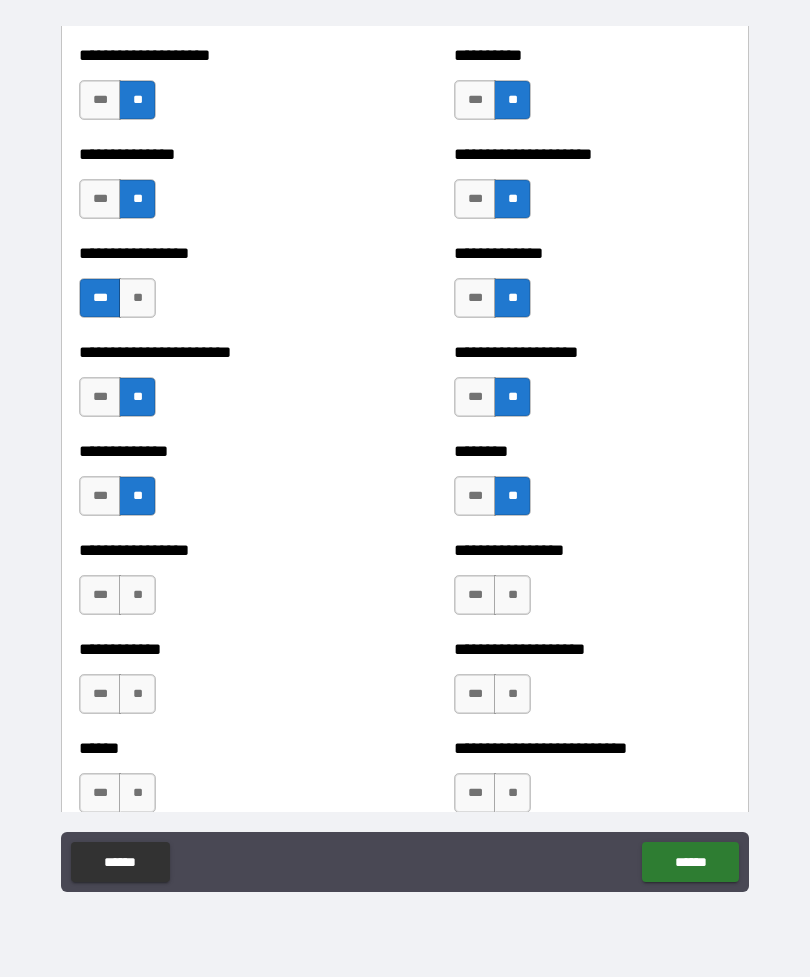 click on "**" at bounding box center (137, 595) 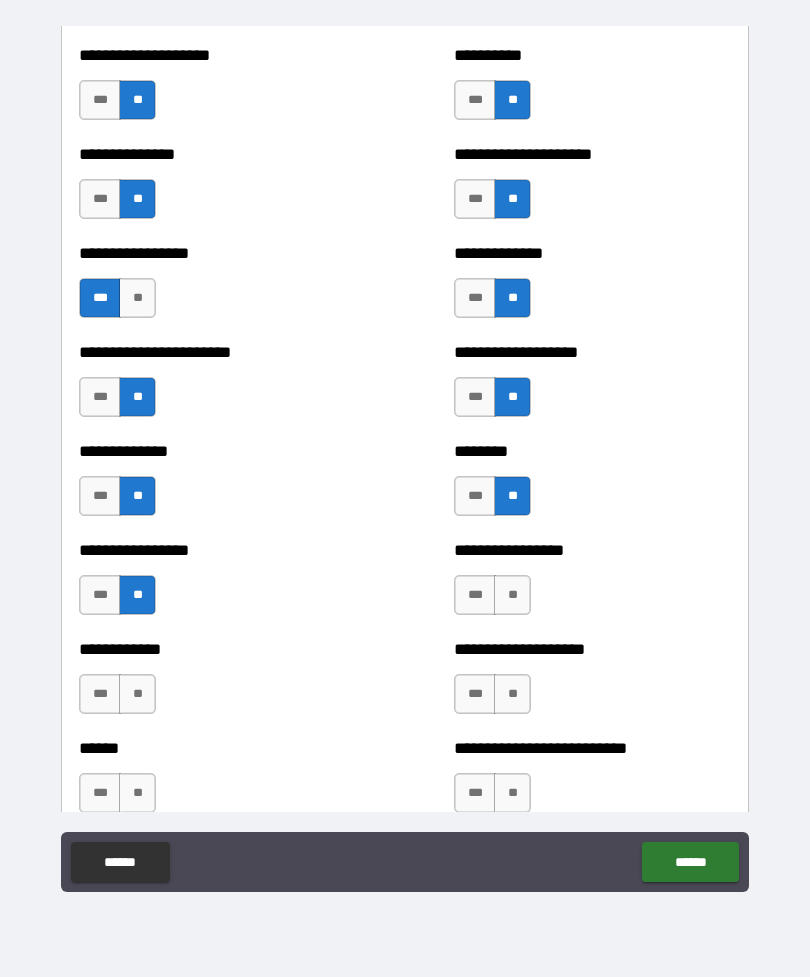 click on "**" at bounding box center [512, 595] 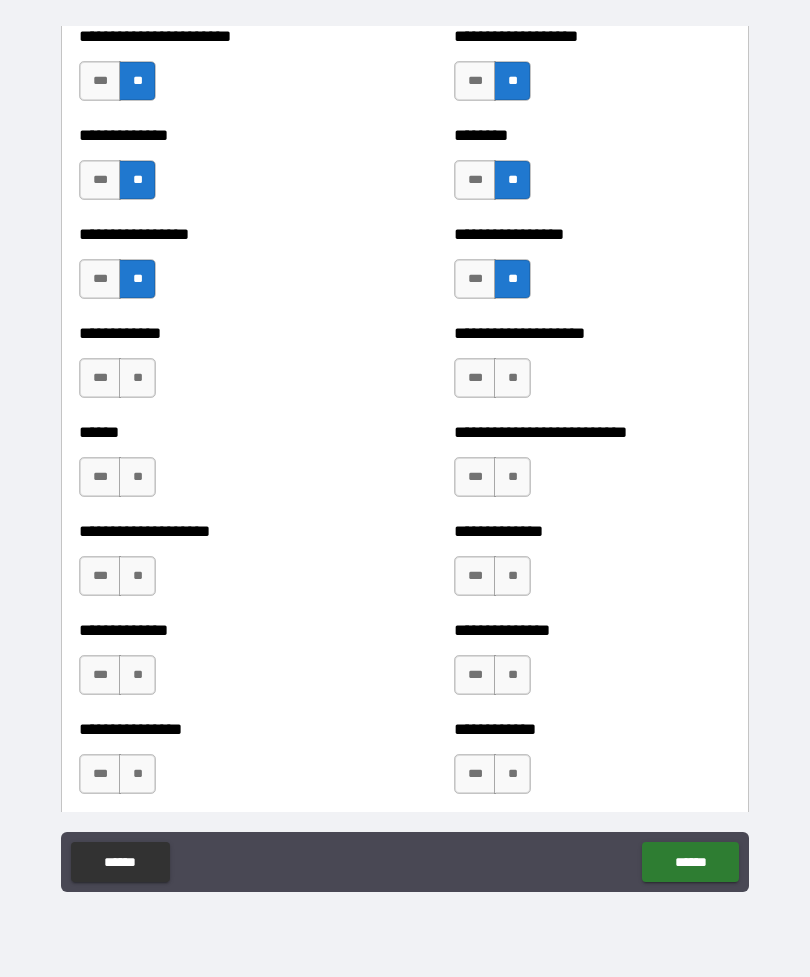 scroll, scrollTop: 3652, scrollLeft: 0, axis: vertical 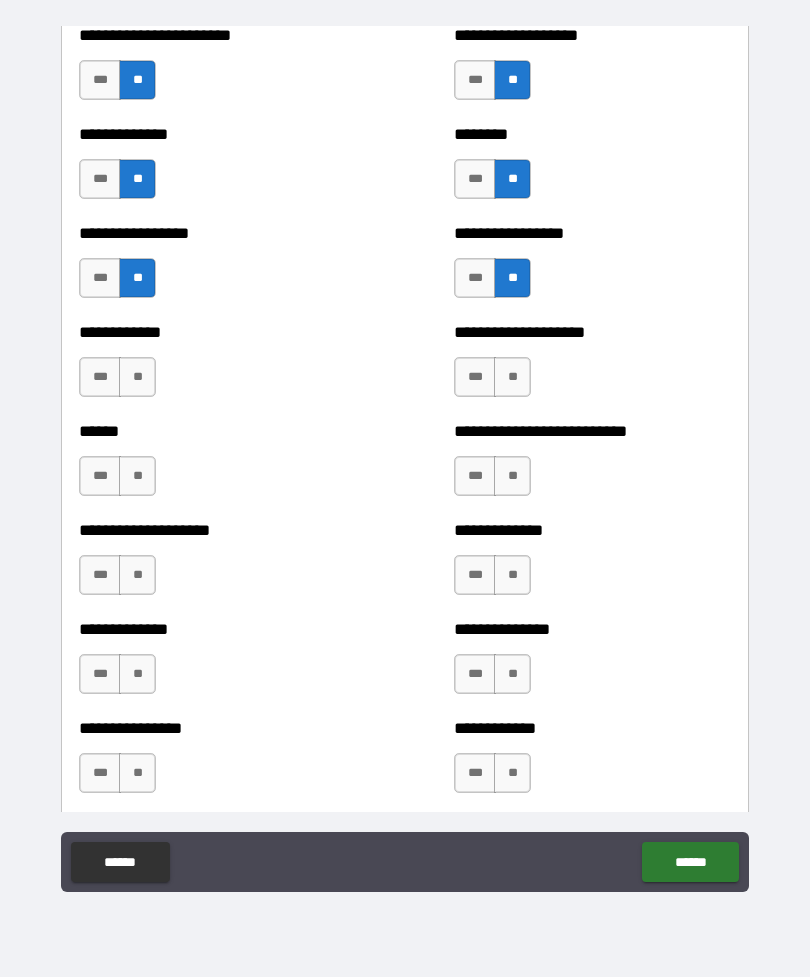 click on "**" at bounding box center [137, 377] 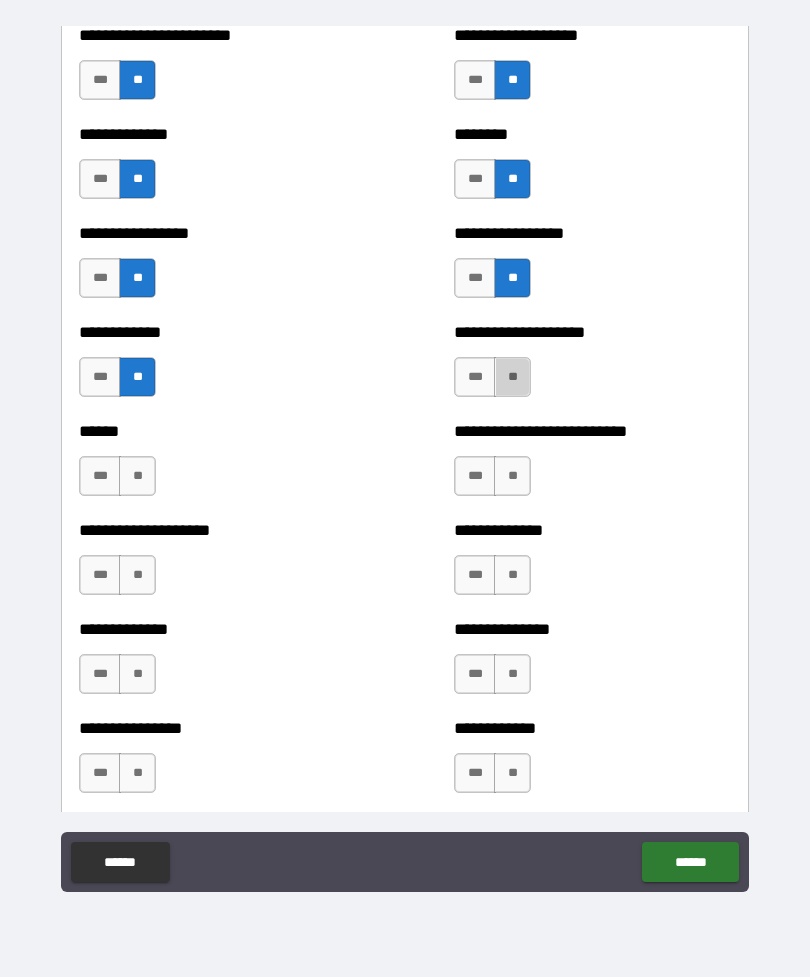 click on "**" at bounding box center [512, 377] 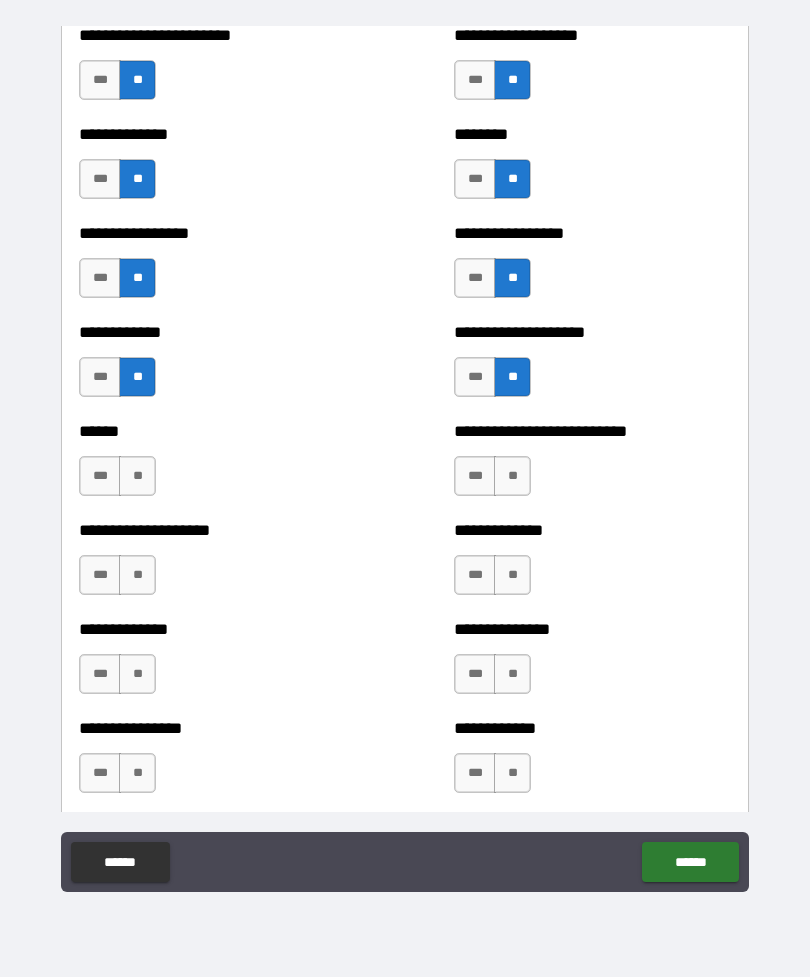 click on "**" at bounding box center [137, 476] 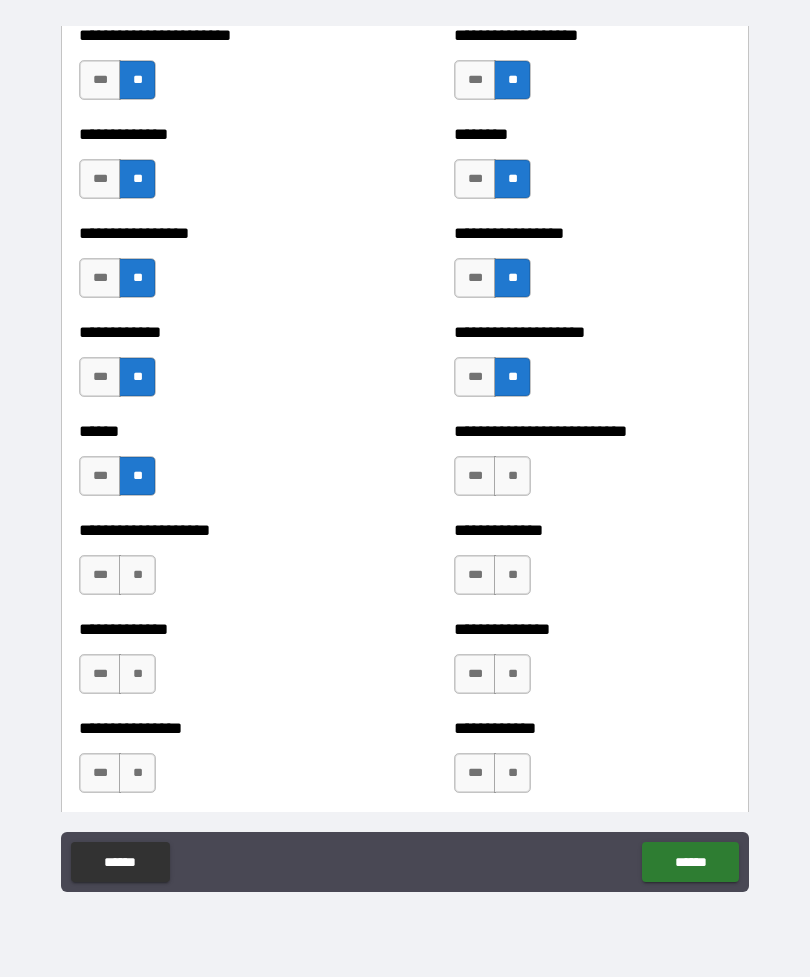 click on "**" at bounding box center (512, 476) 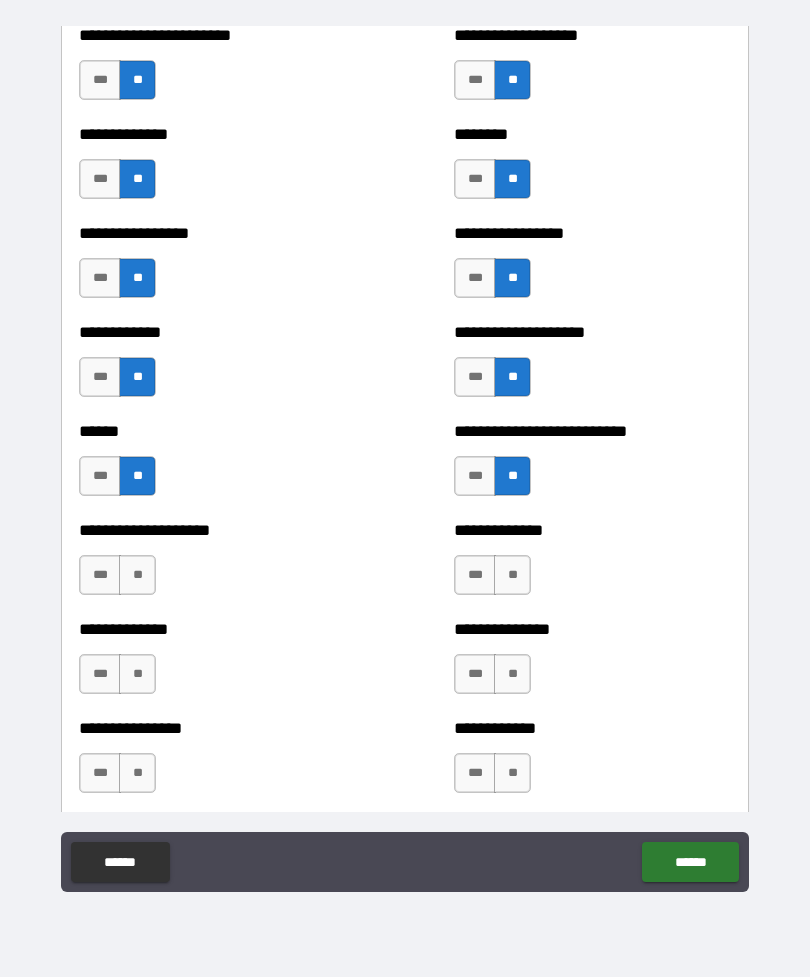 click on "**" at bounding box center [137, 575] 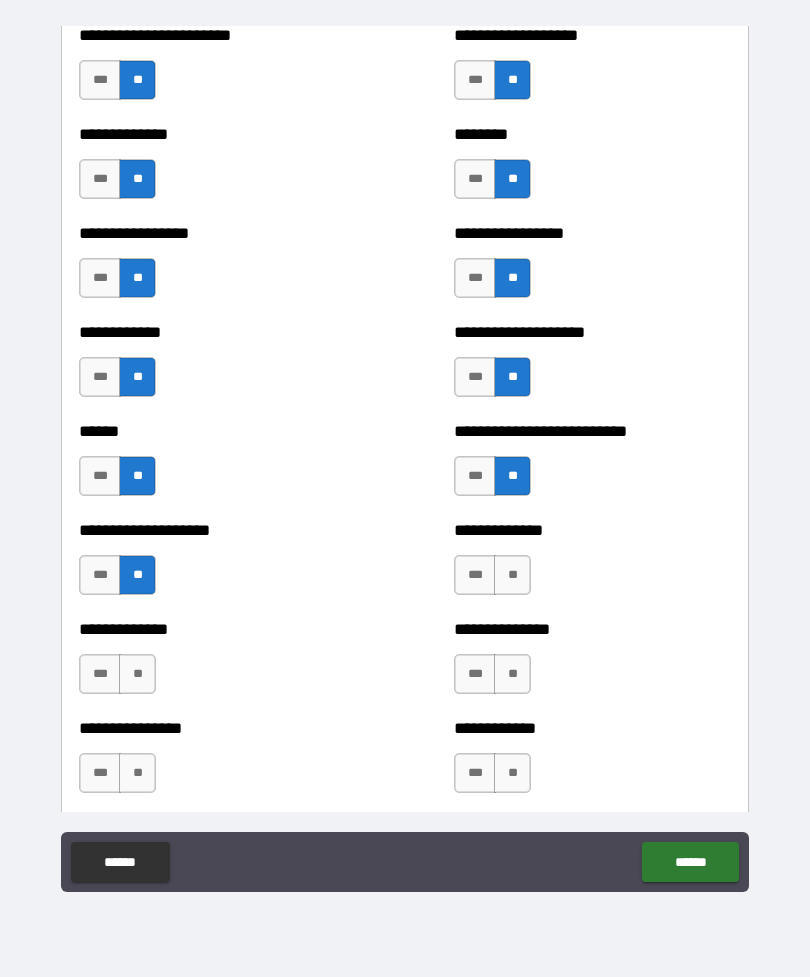 click on "**" at bounding box center [512, 575] 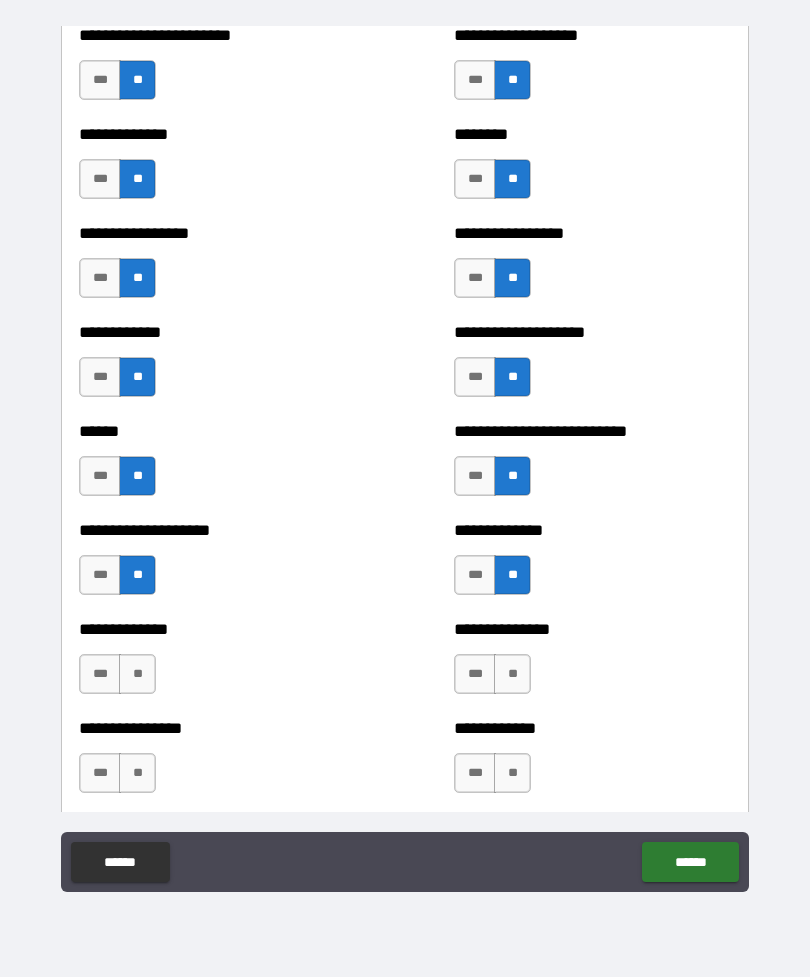 click on "**" at bounding box center (137, 674) 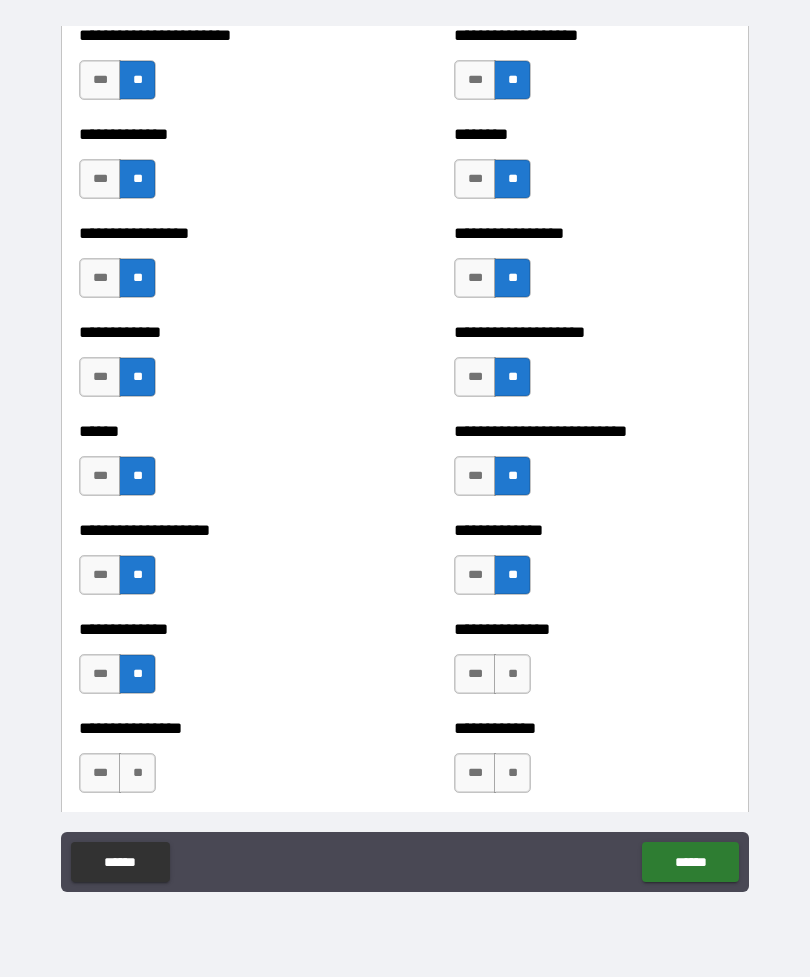 click on "**" at bounding box center (512, 674) 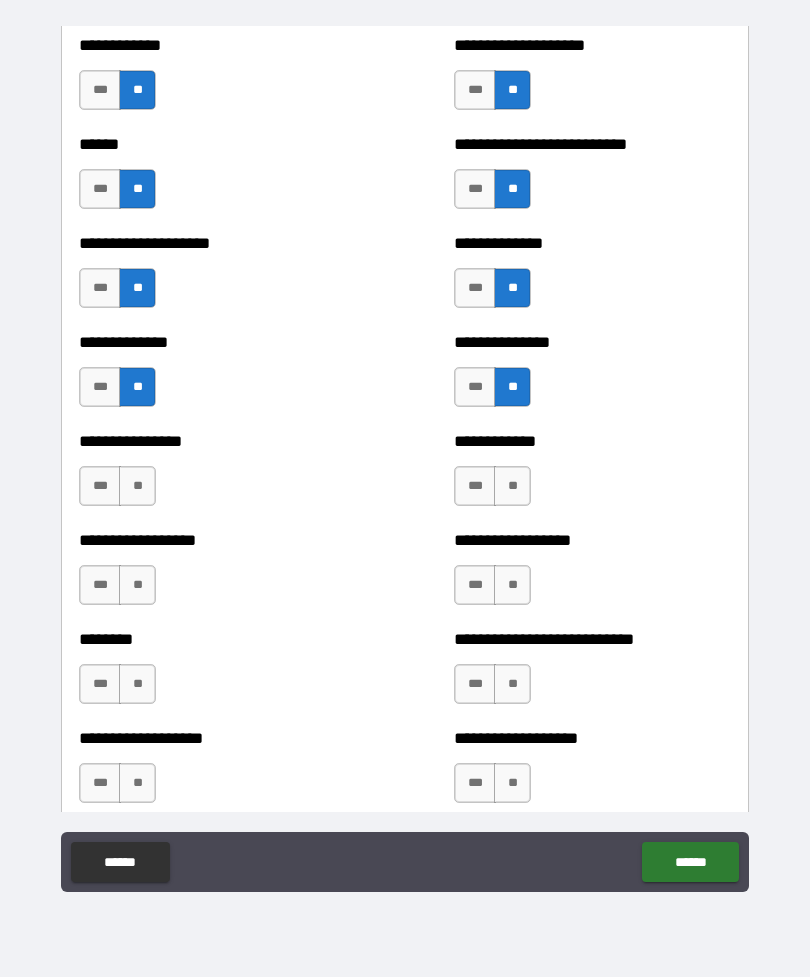scroll, scrollTop: 3940, scrollLeft: 0, axis: vertical 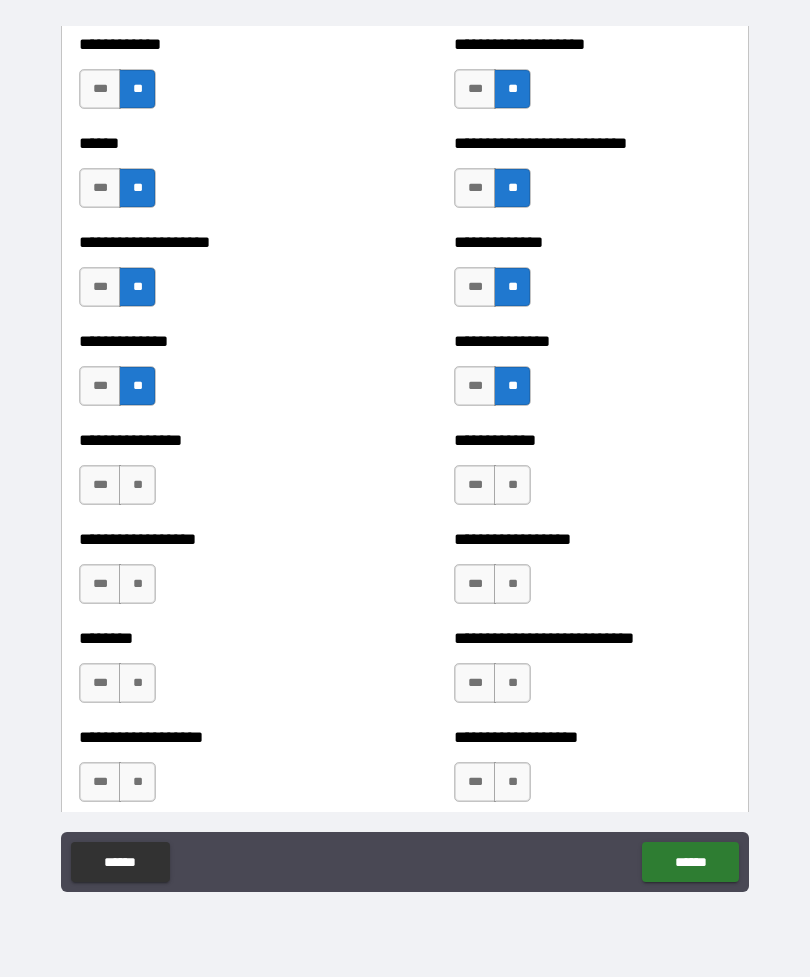 click on "**" at bounding box center [137, 485] 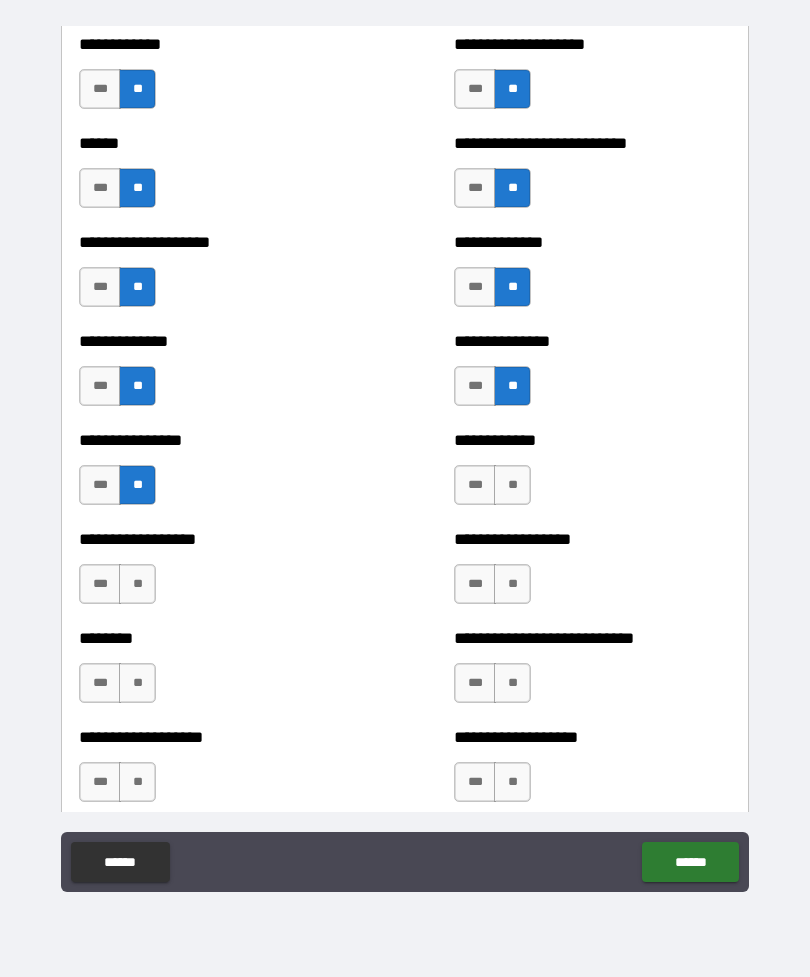click on "**" at bounding box center [512, 485] 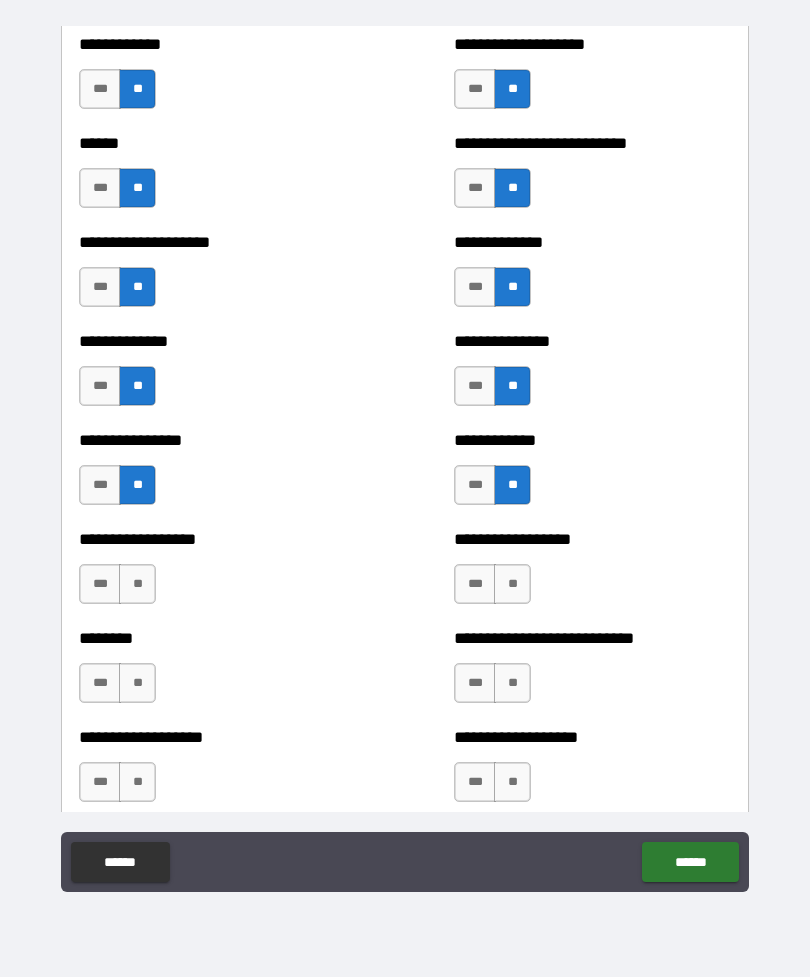 click on "**" at bounding box center (137, 584) 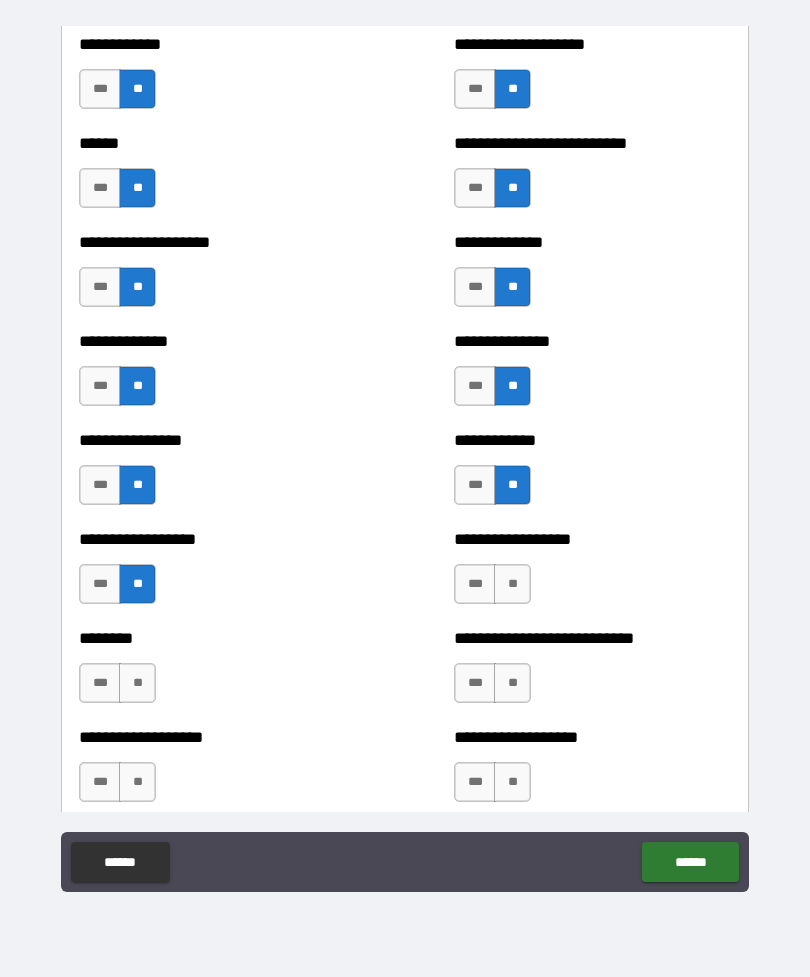scroll, scrollTop: 3943, scrollLeft: 0, axis: vertical 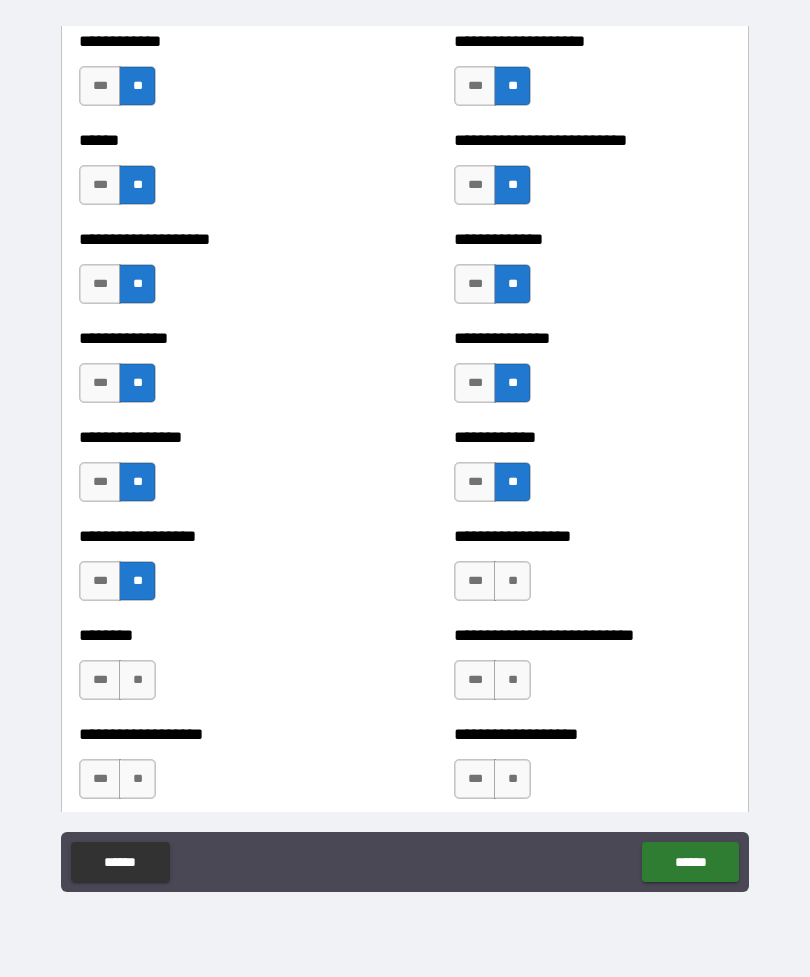 click on "**" at bounding box center [512, 581] 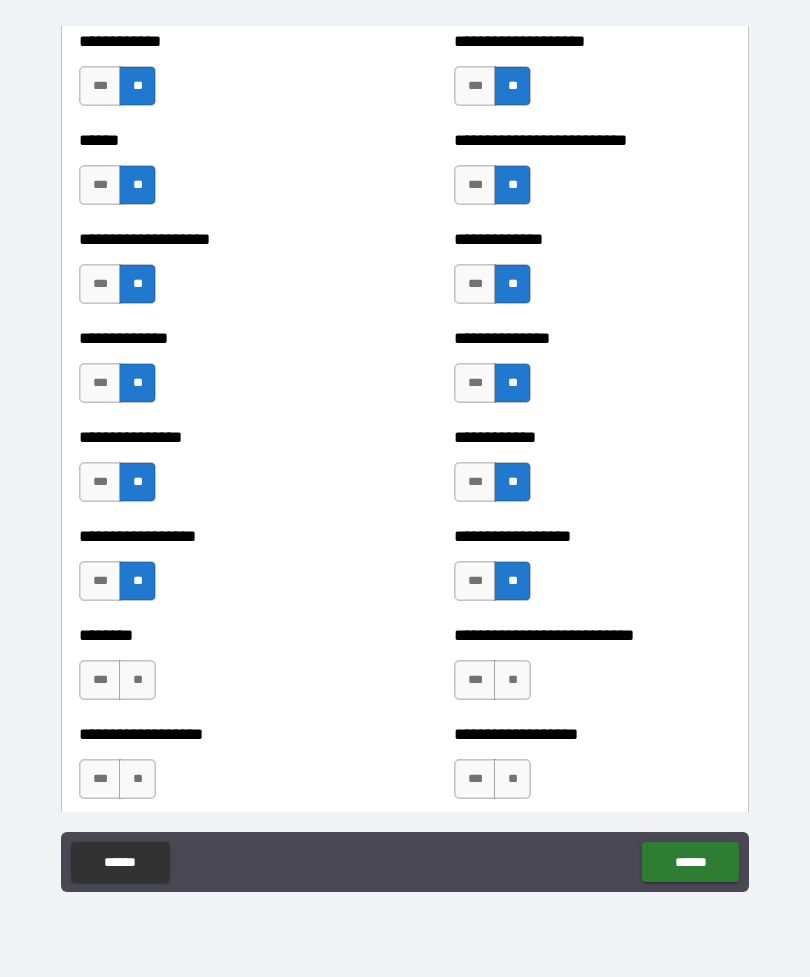 click on "**" at bounding box center [137, 680] 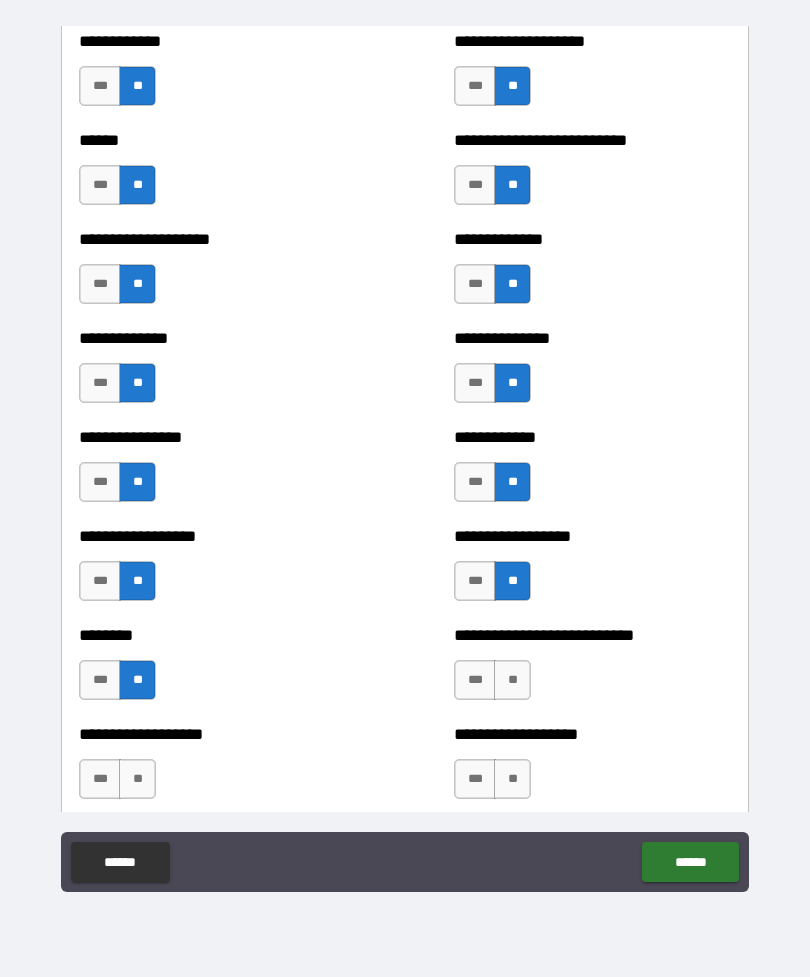 click on "**" at bounding box center (512, 680) 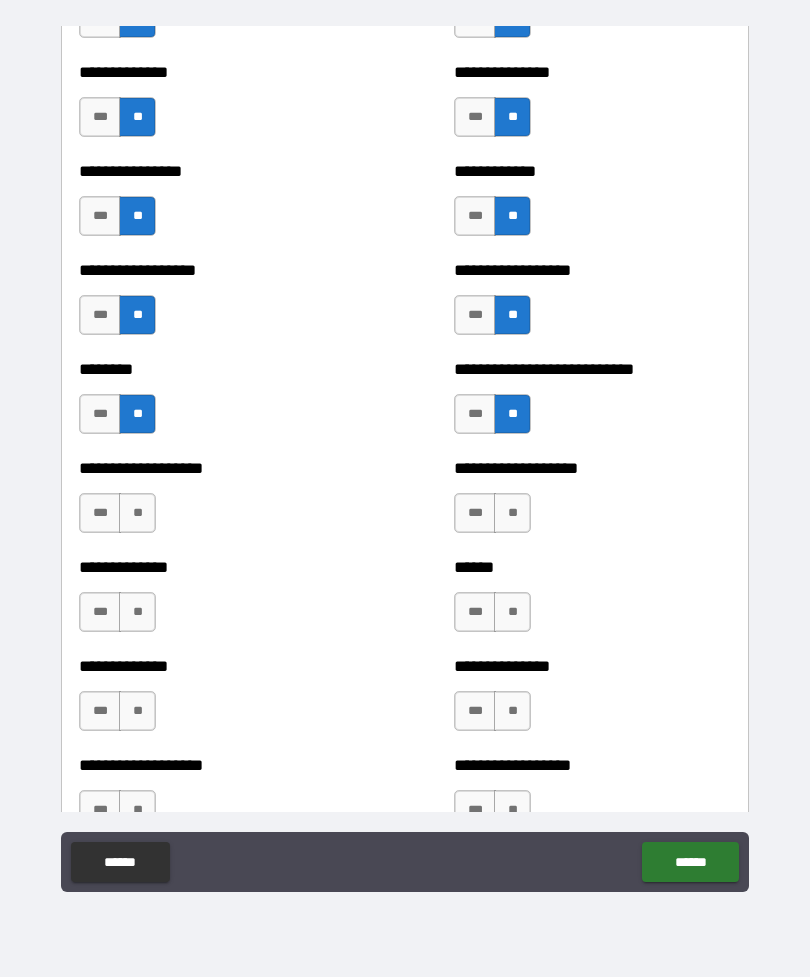 scroll, scrollTop: 4211, scrollLeft: 0, axis: vertical 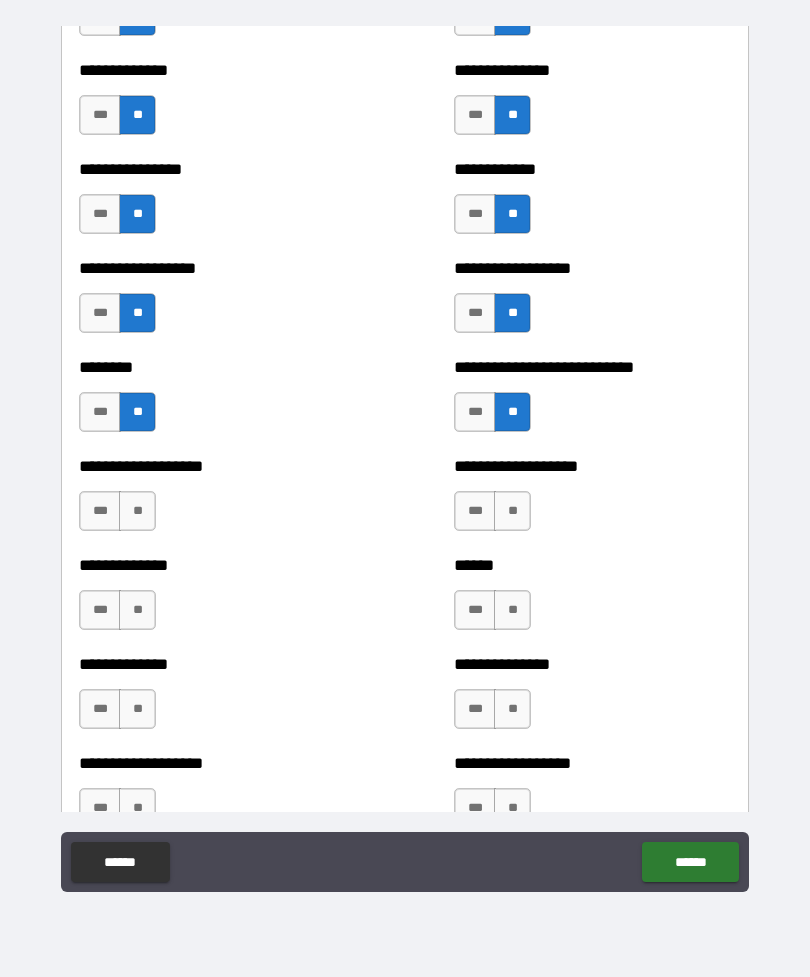 click on "**" at bounding box center [137, 511] 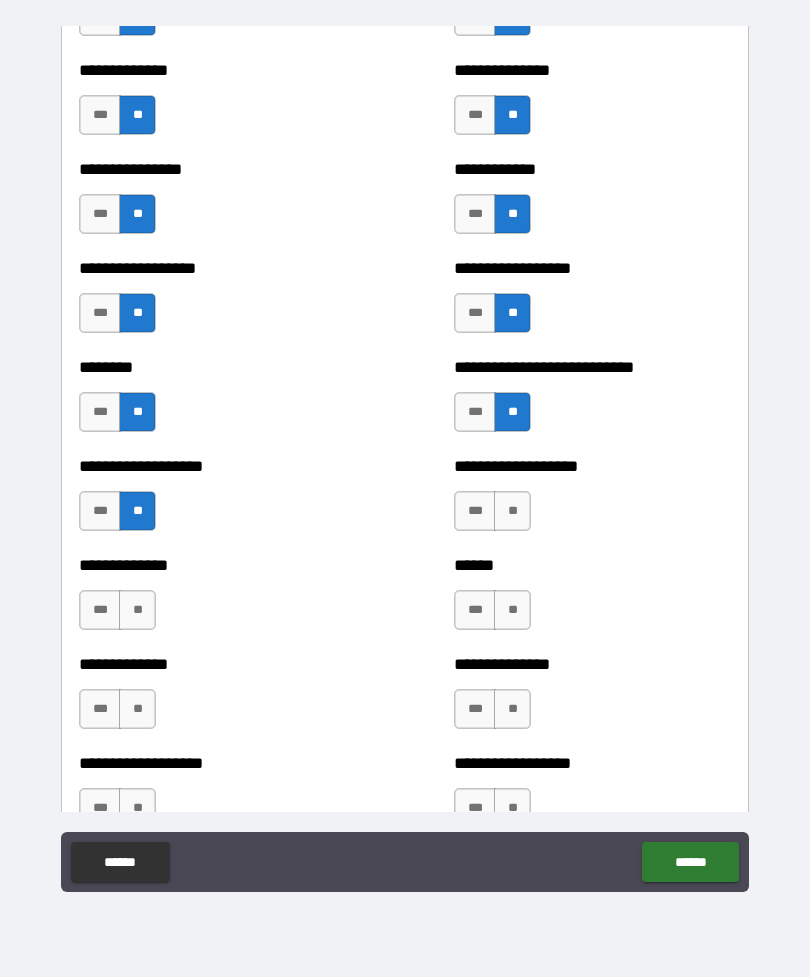 click on "**" at bounding box center [512, 511] 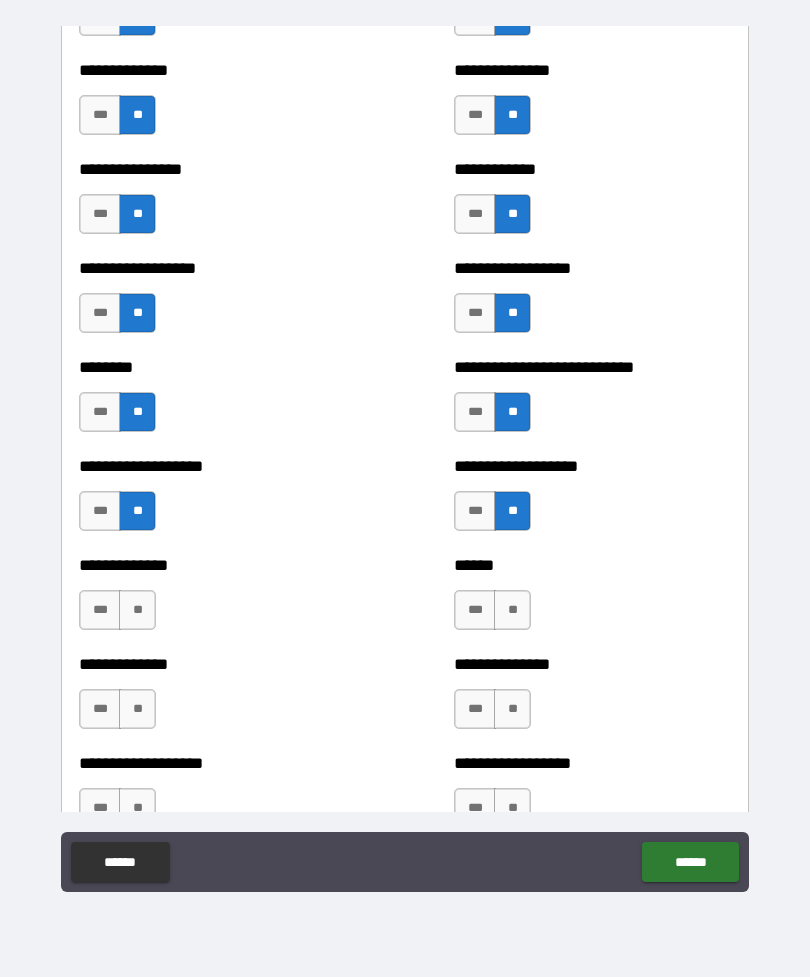 click on "**" at bounding box center (137, 610) 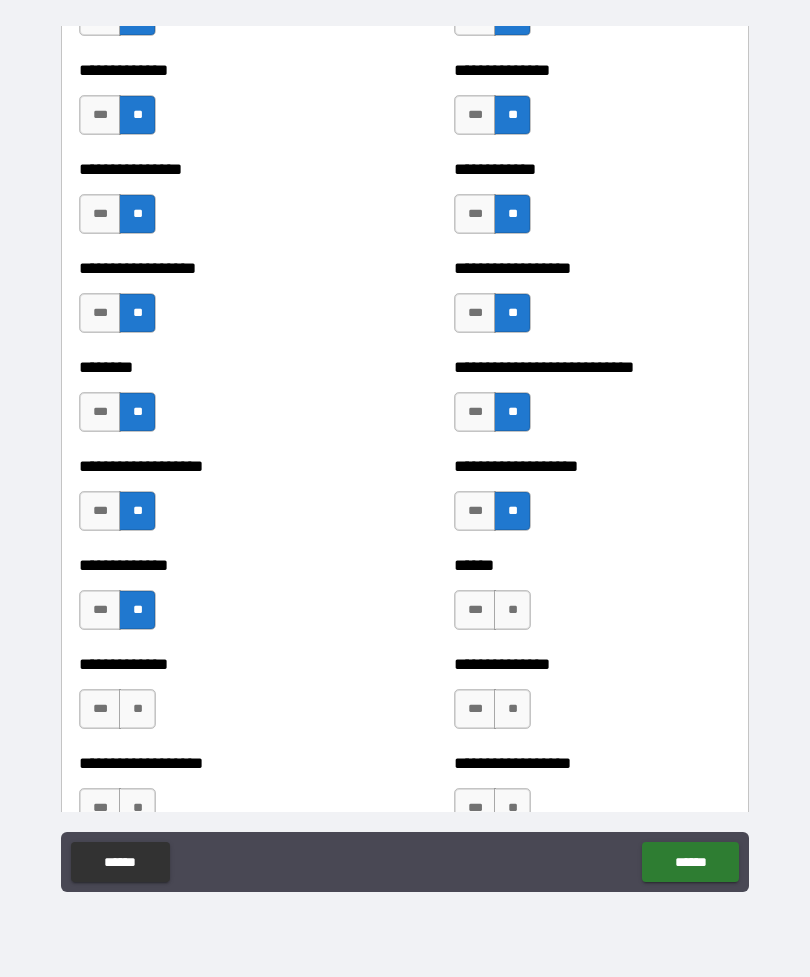 click on "**" at bounding box center [512, 610] 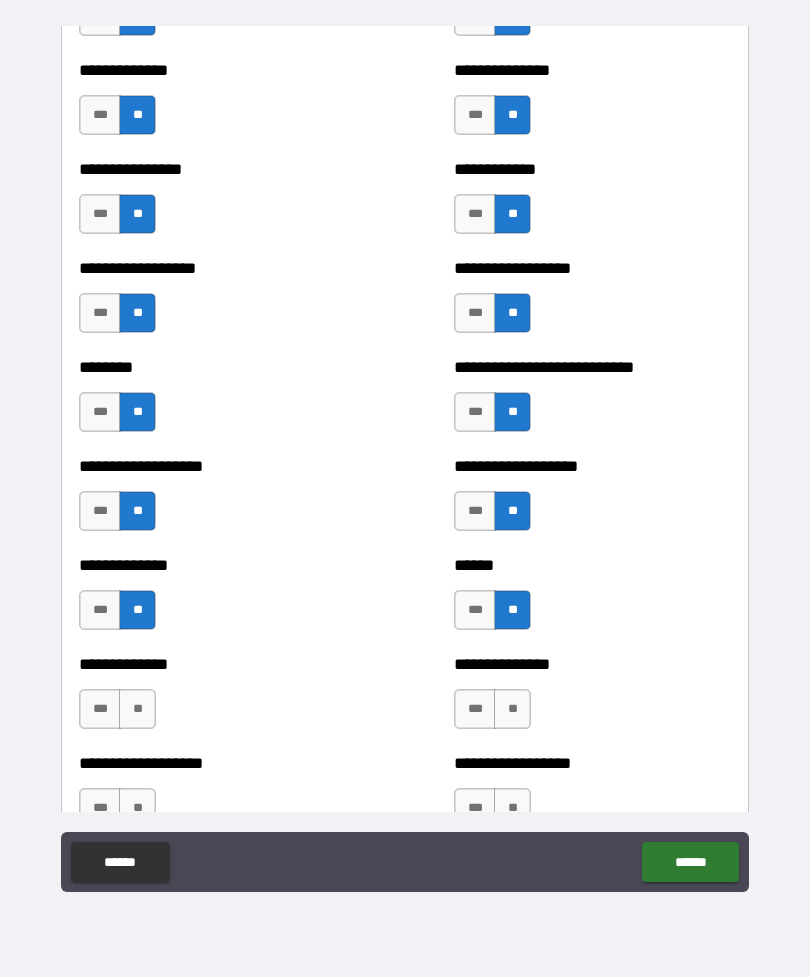 click on "**" at bounding box center (137, 709) 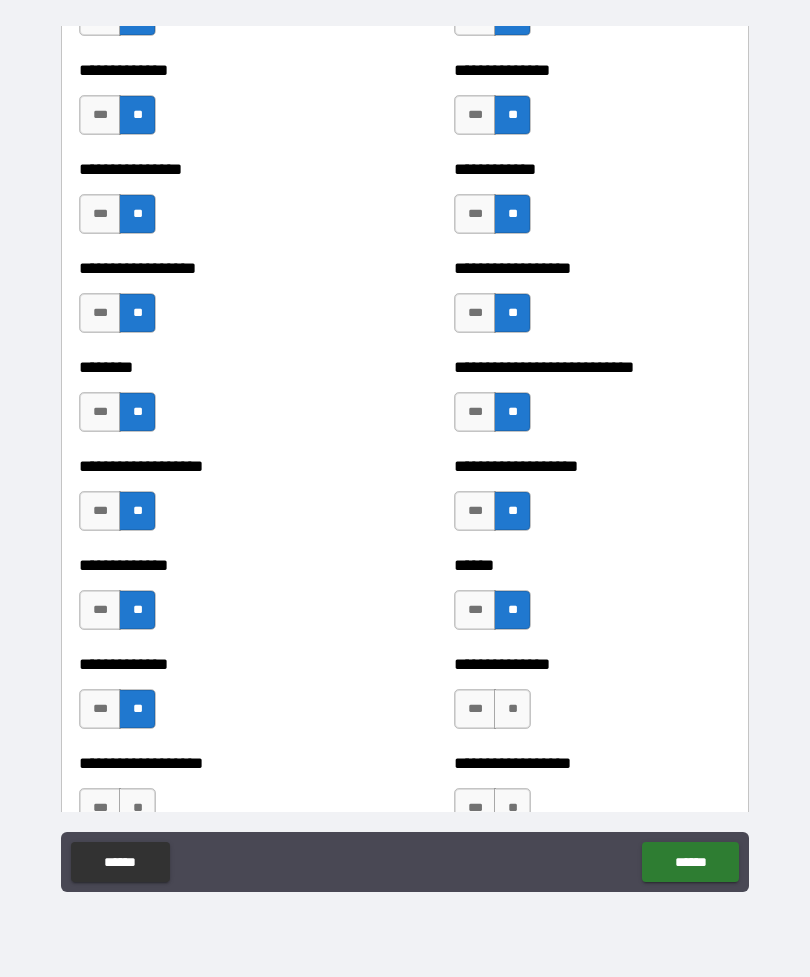 click on "**" at bounding box center (512, 709) 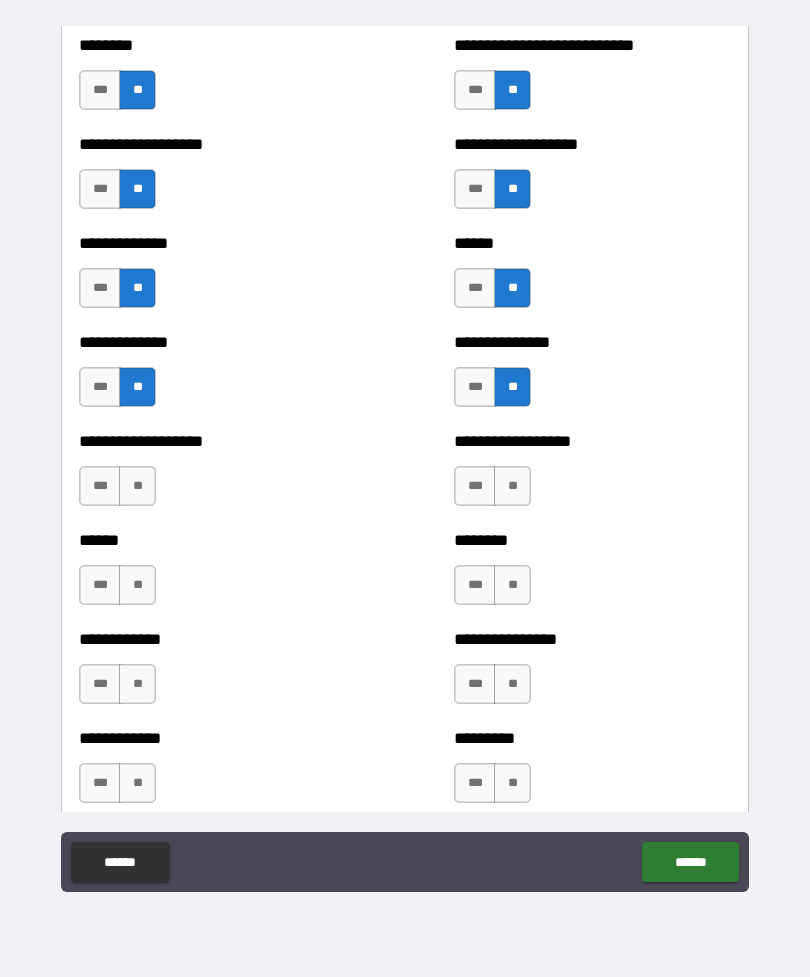 scroll, scrollTop: 4535, scrollLeft: 0, axis: vertical 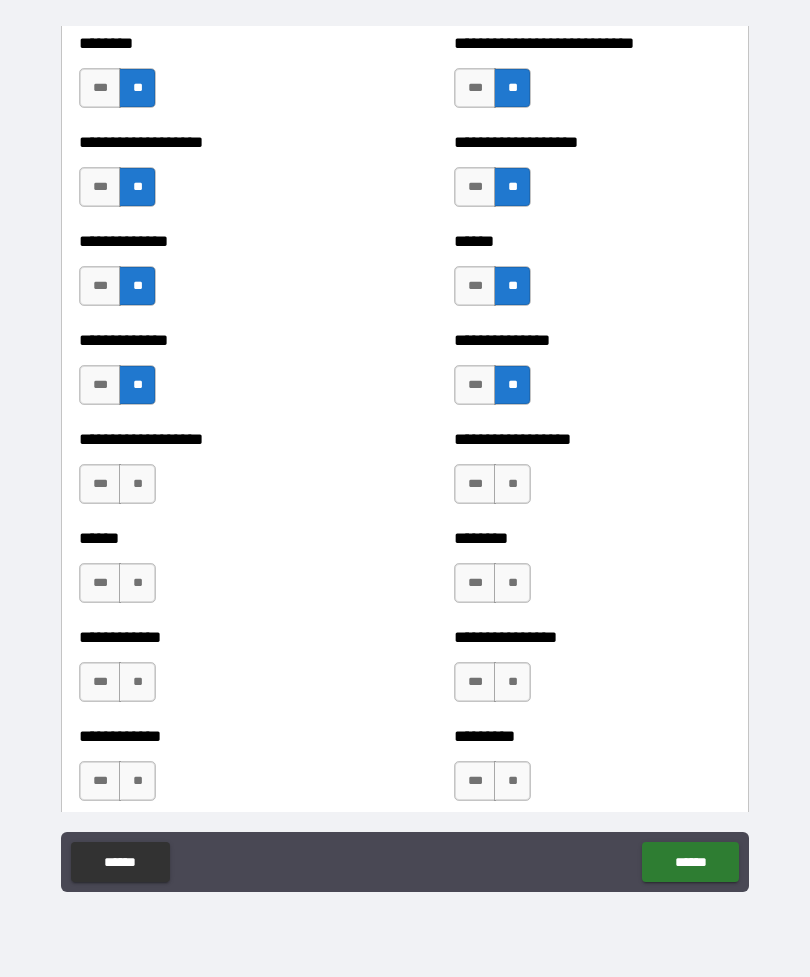 click on "**" at bounding box center [137, 484] 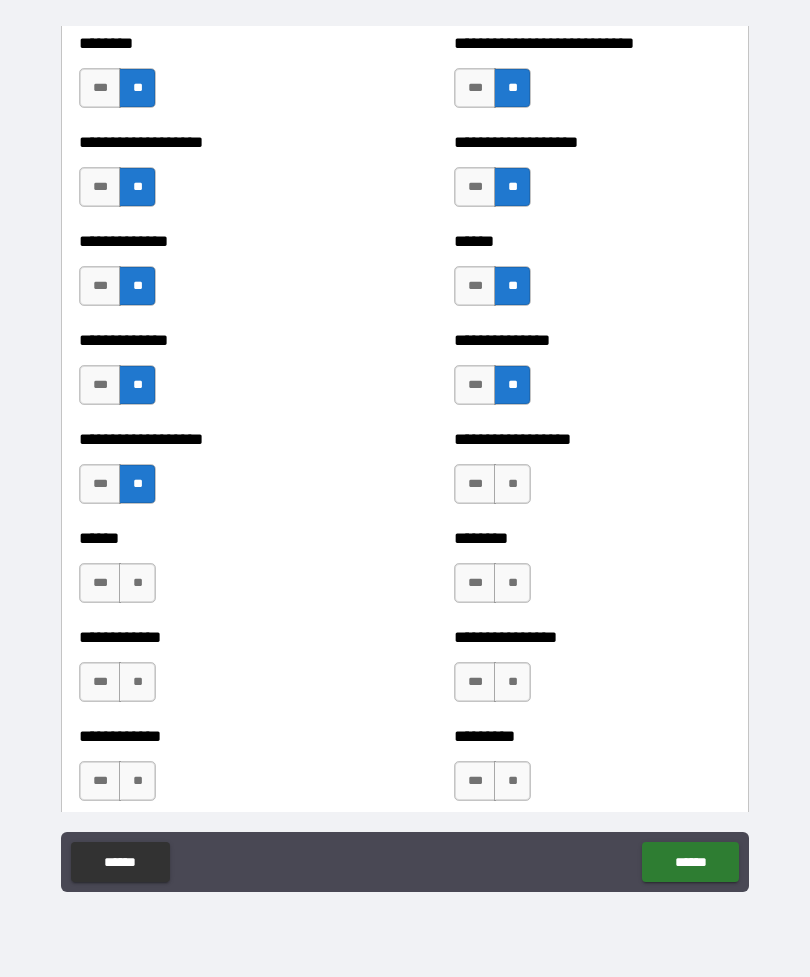click on "**" at bounding box center [512, 484] 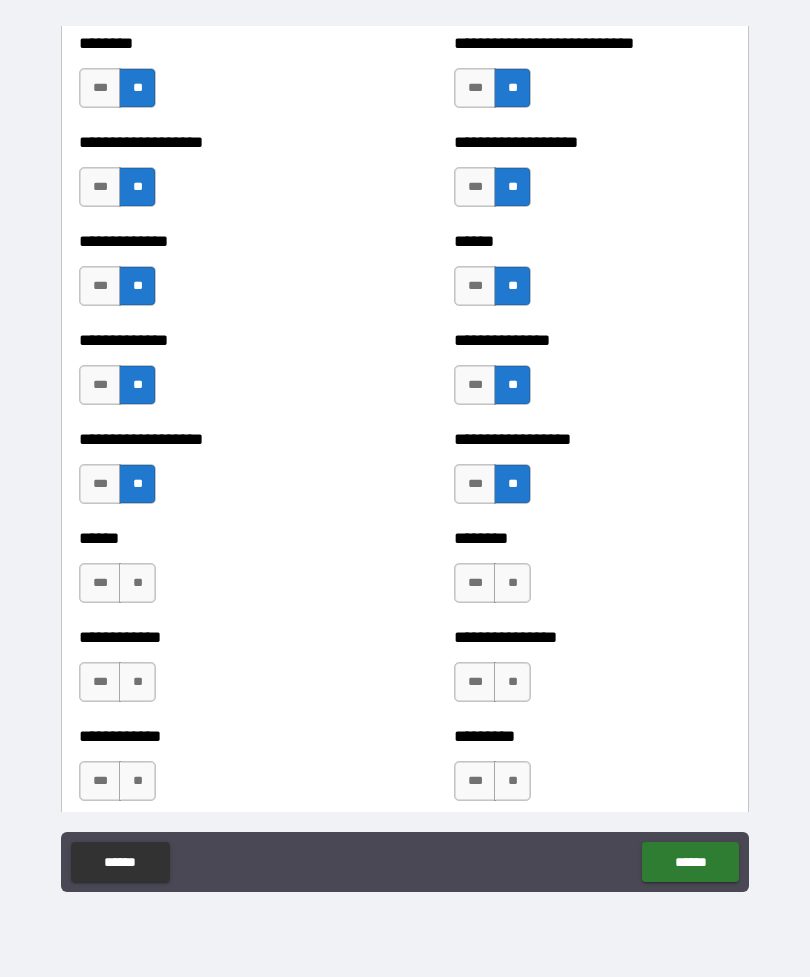 click on "**" at bounding box center (137, 583) 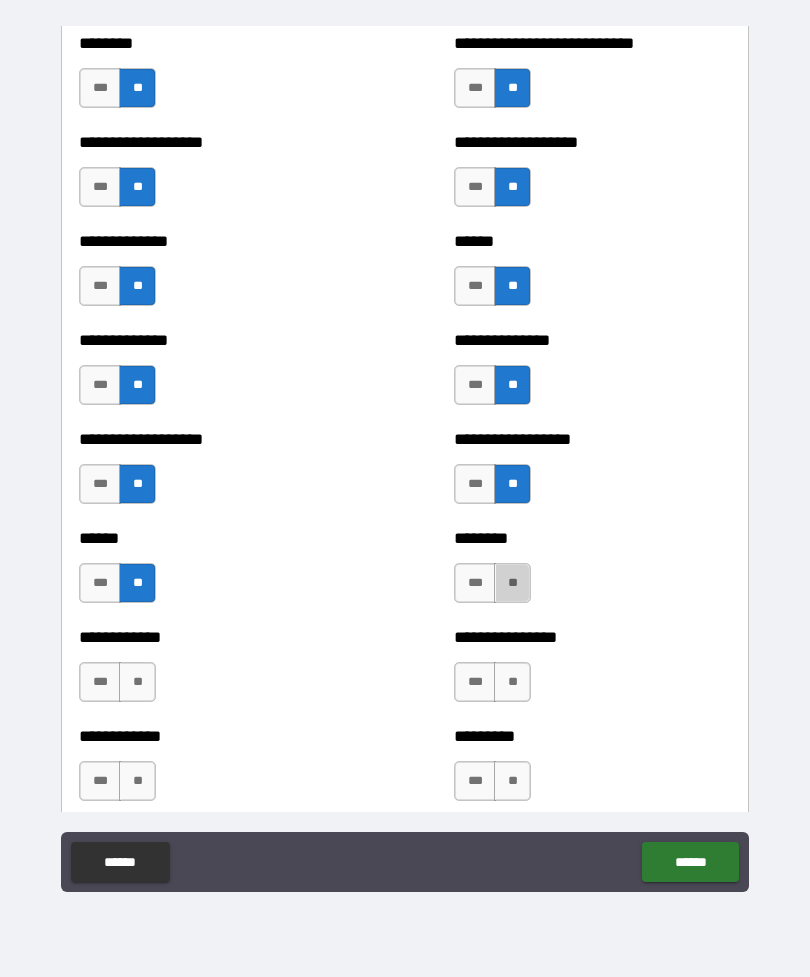 click on "**" at bounding box center (512, 583) 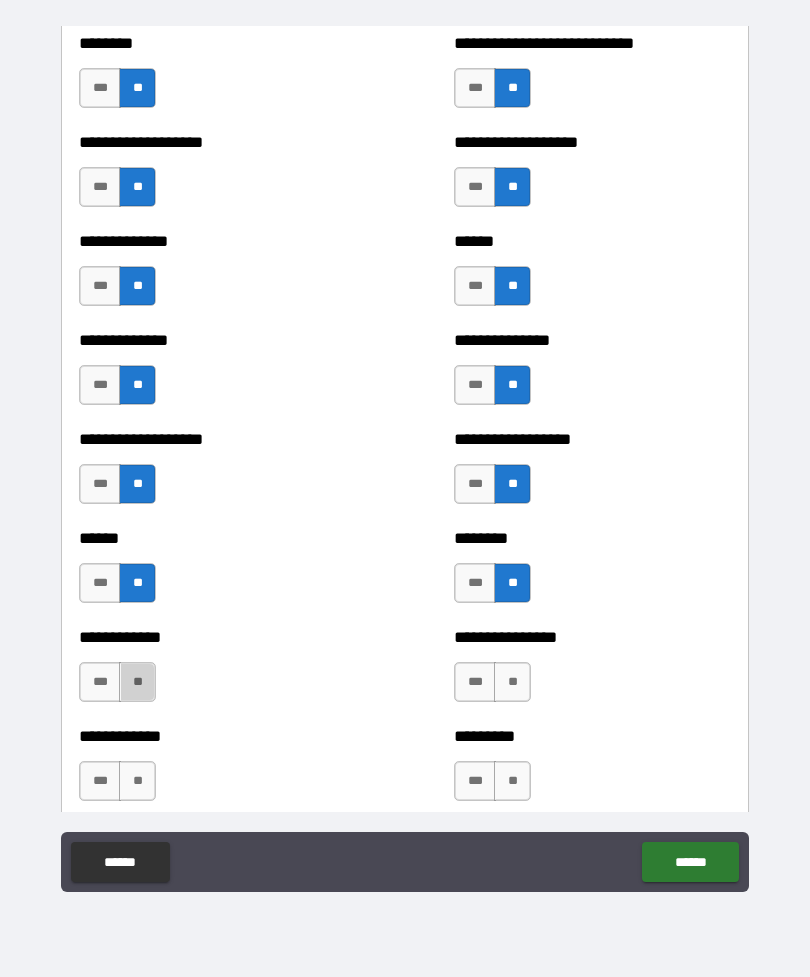 click on "**" at bounding box center [137, 682] 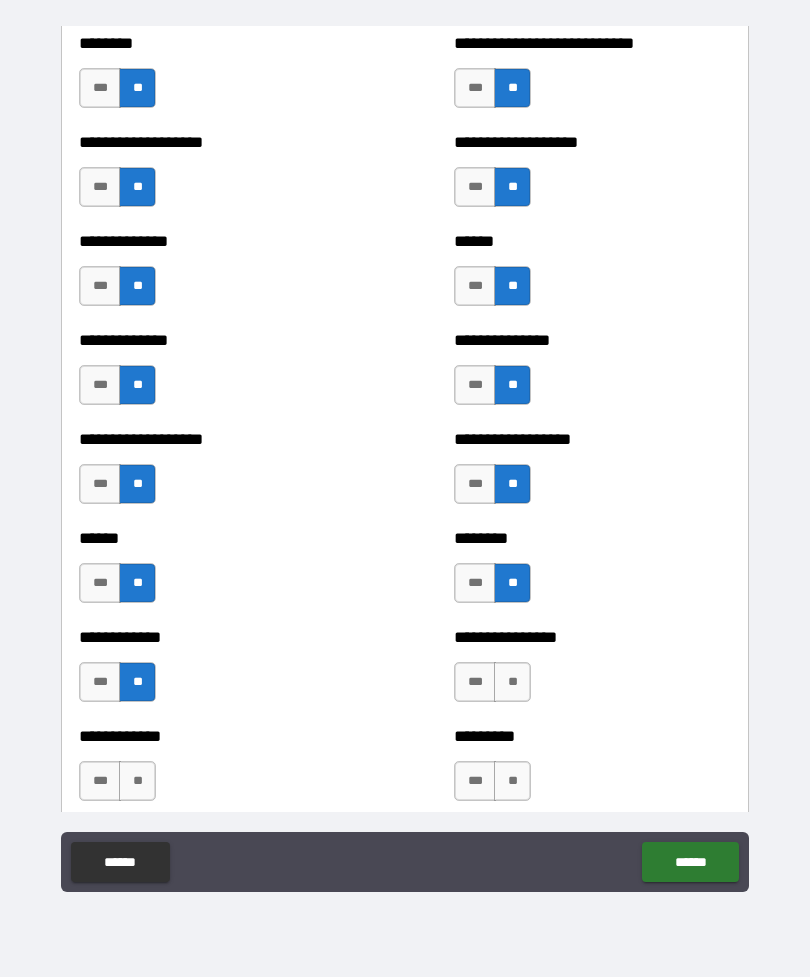 click on "***" at bounding box center (475, 682) 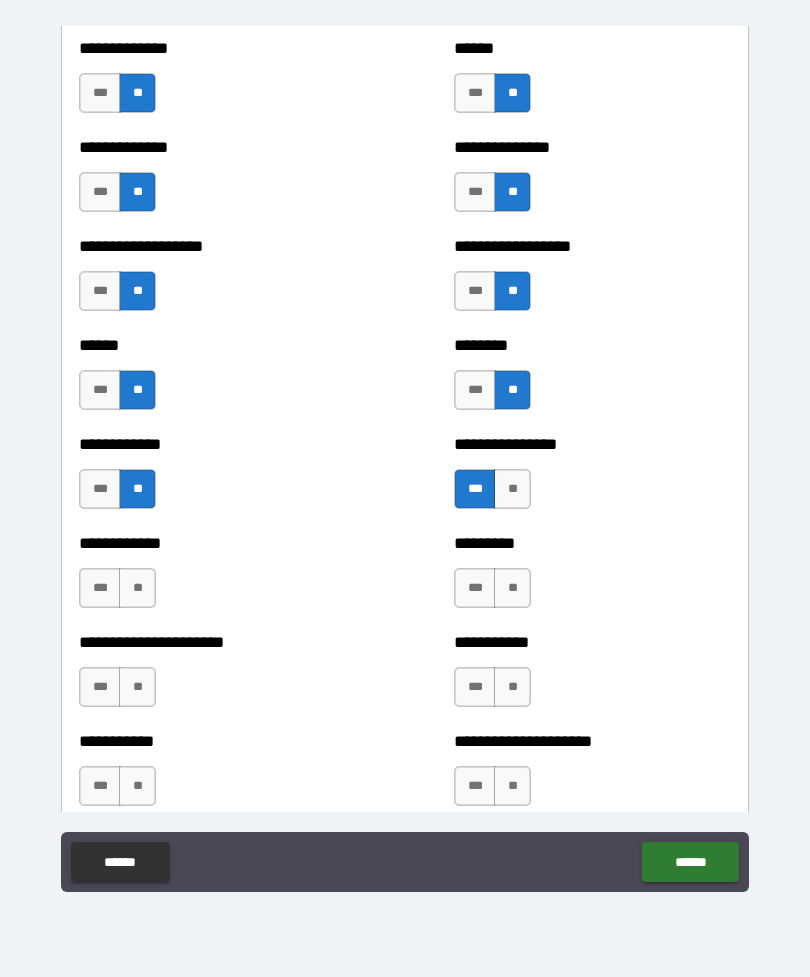 scroll, scrollTop: 4733, scrollLeft: 0, axis: vertical 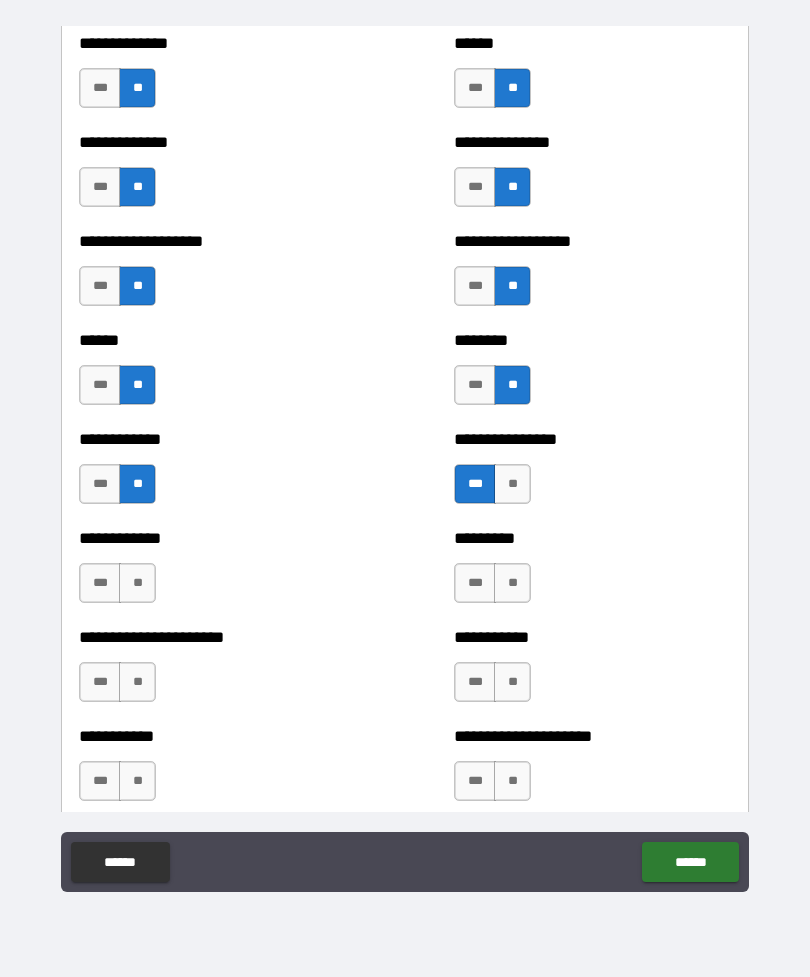 click on "**" at bounding box center [137, 583] 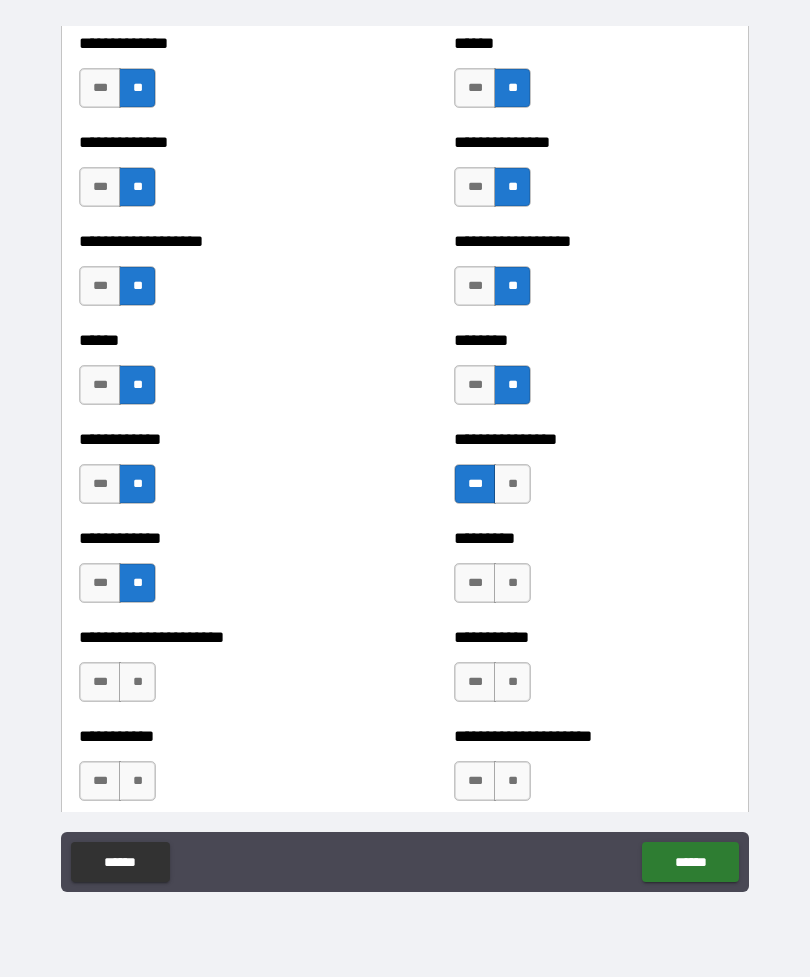 click on "**" at bounding box center [512, 583] 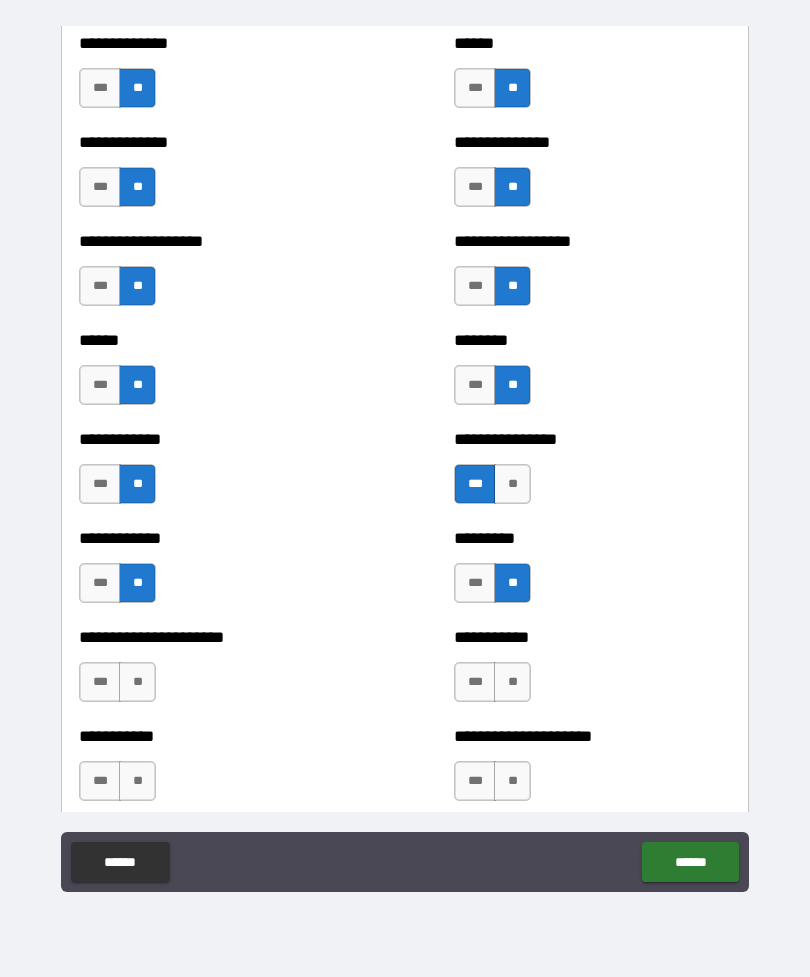 click on "**" at bounding box center [137, 682] 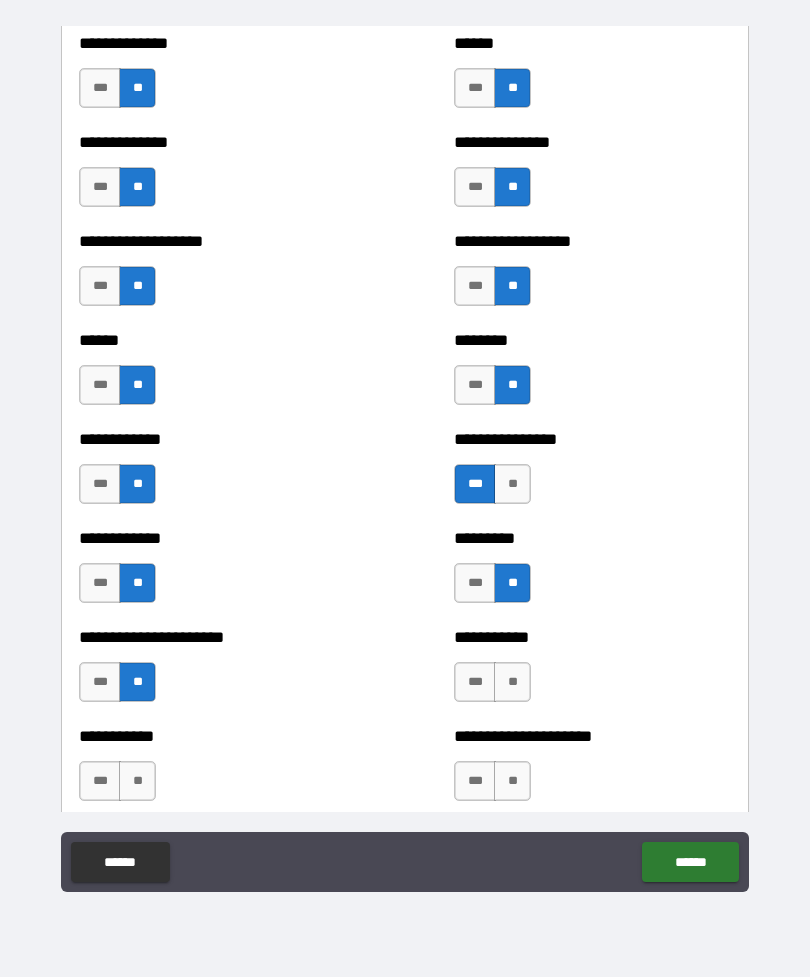 scroll, scrollTop: 4733, scrollLeft: 0, axis: vertical 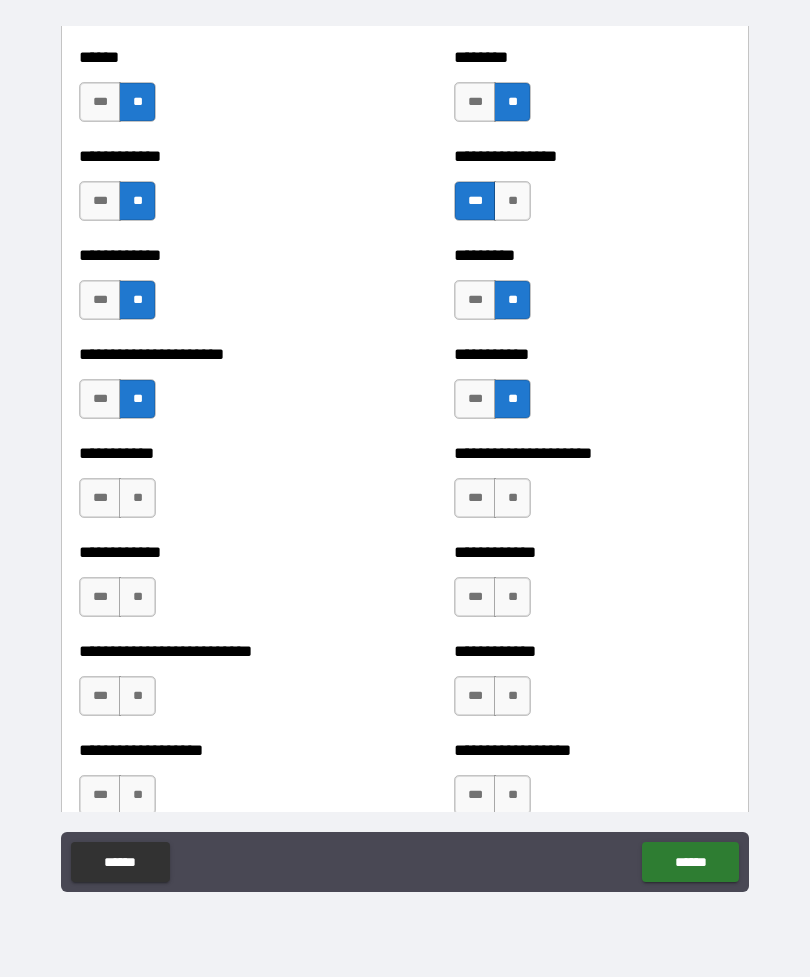 click on "**" at bounding box center (137, 498) 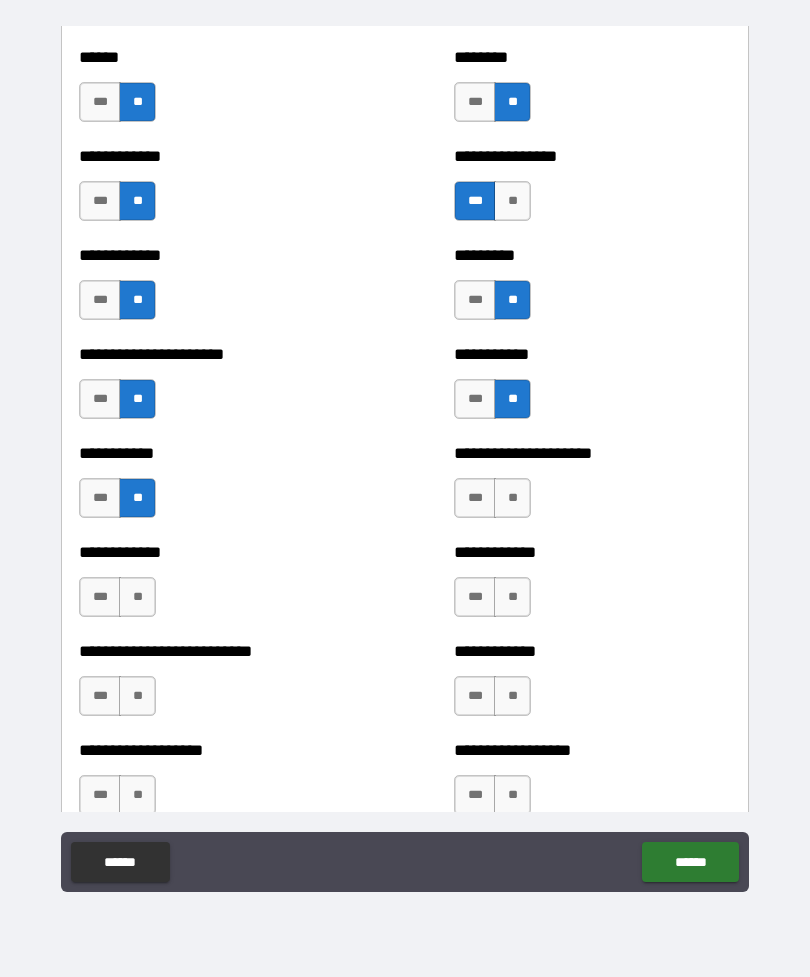 click on "**" at bounding box center [512, 498] 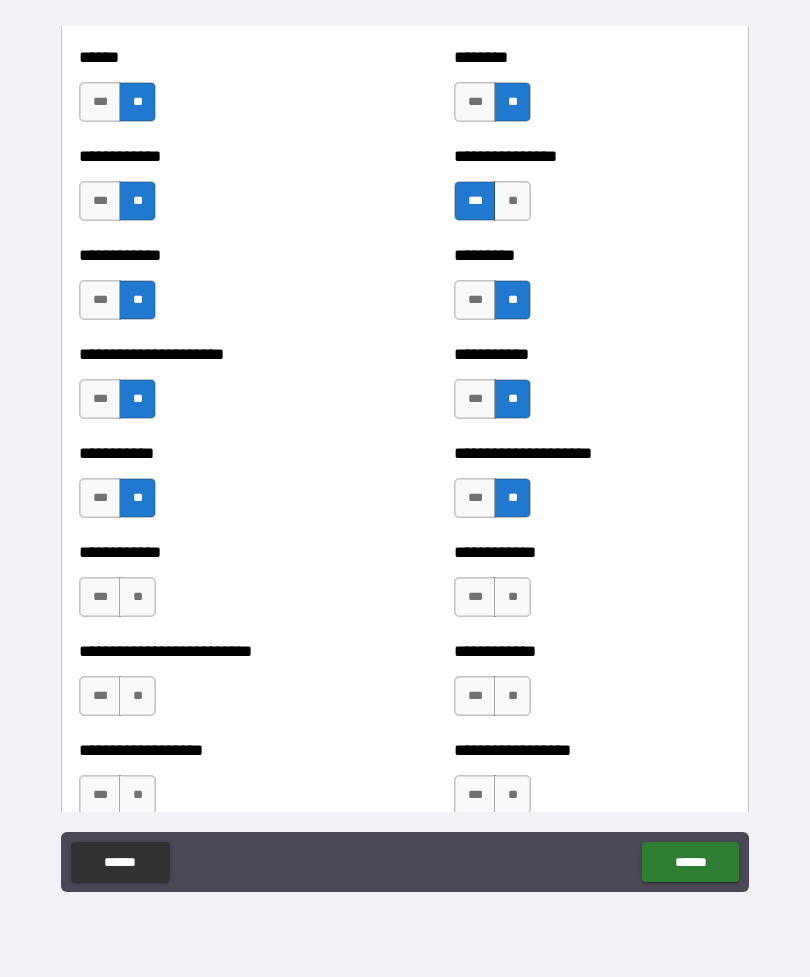click on "**" at bounding box center (137, 597) 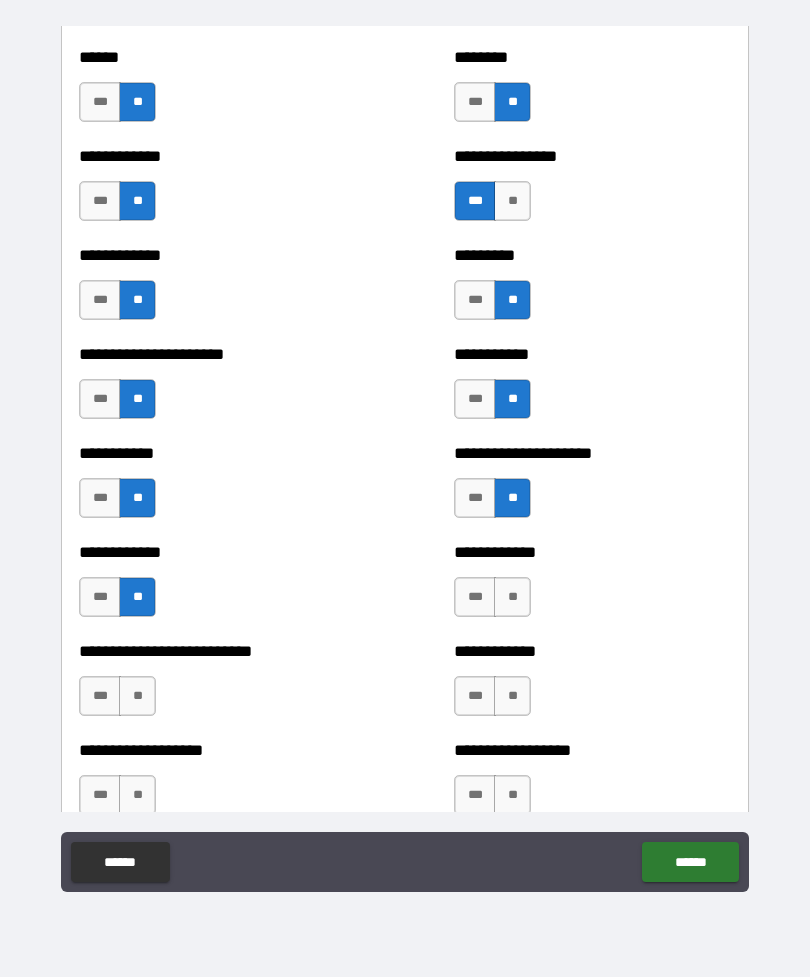click on "**" at bounding box center [512, 597] 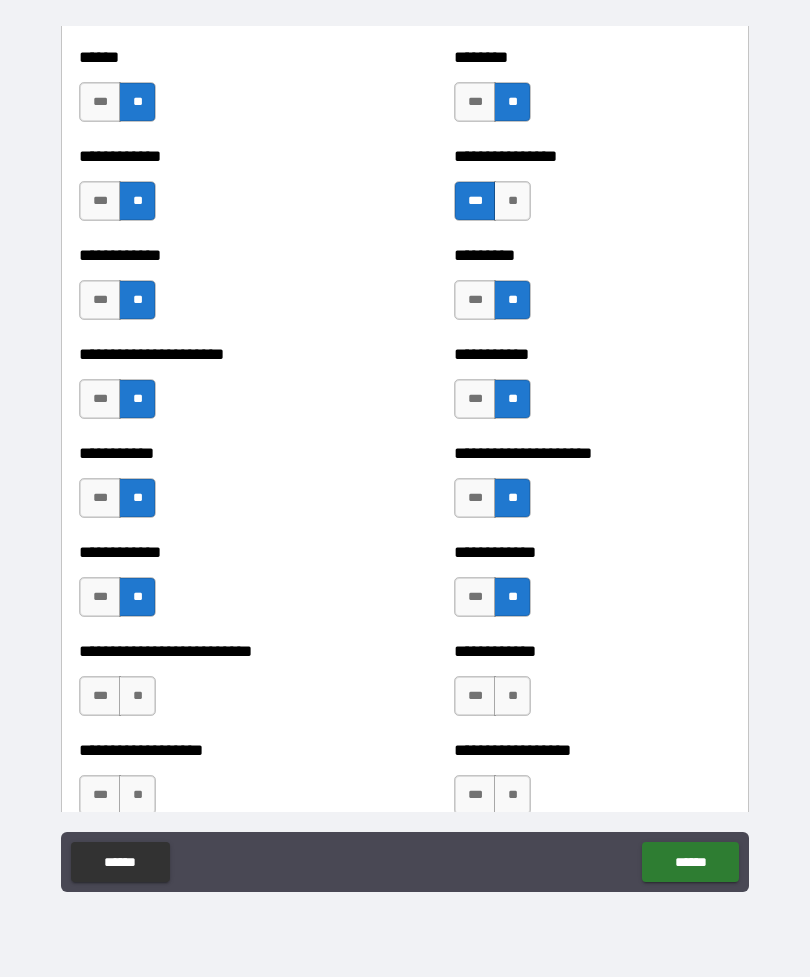 click on "**" at bounding box center [137, 696] 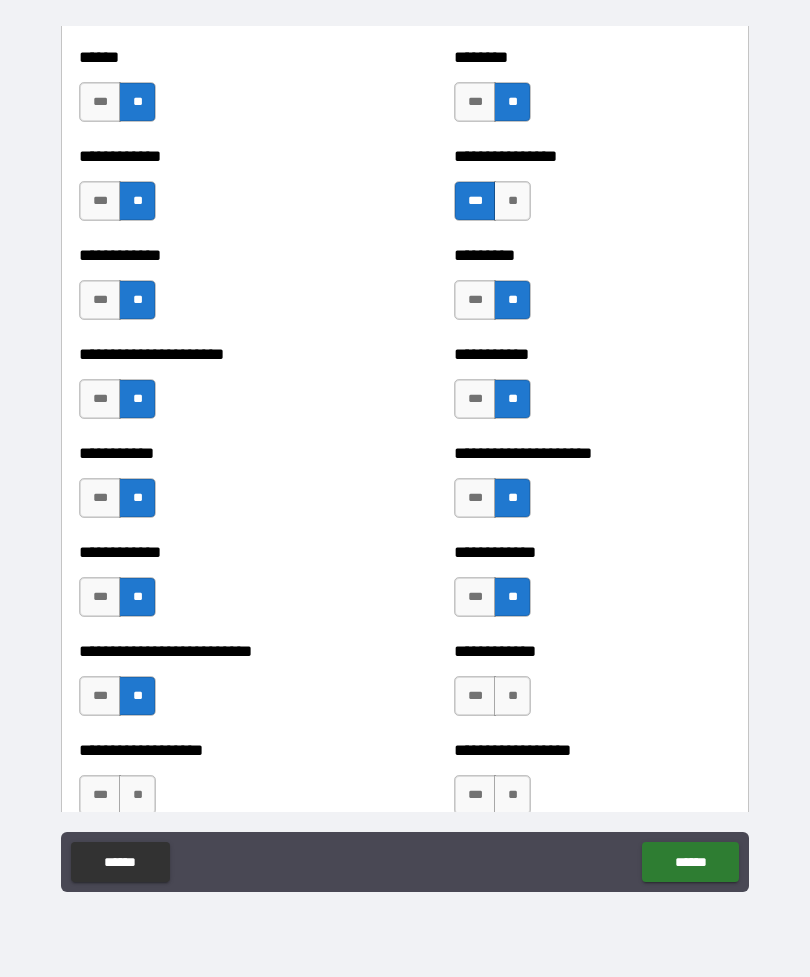 click on "**" at bounding box center [512, 696] 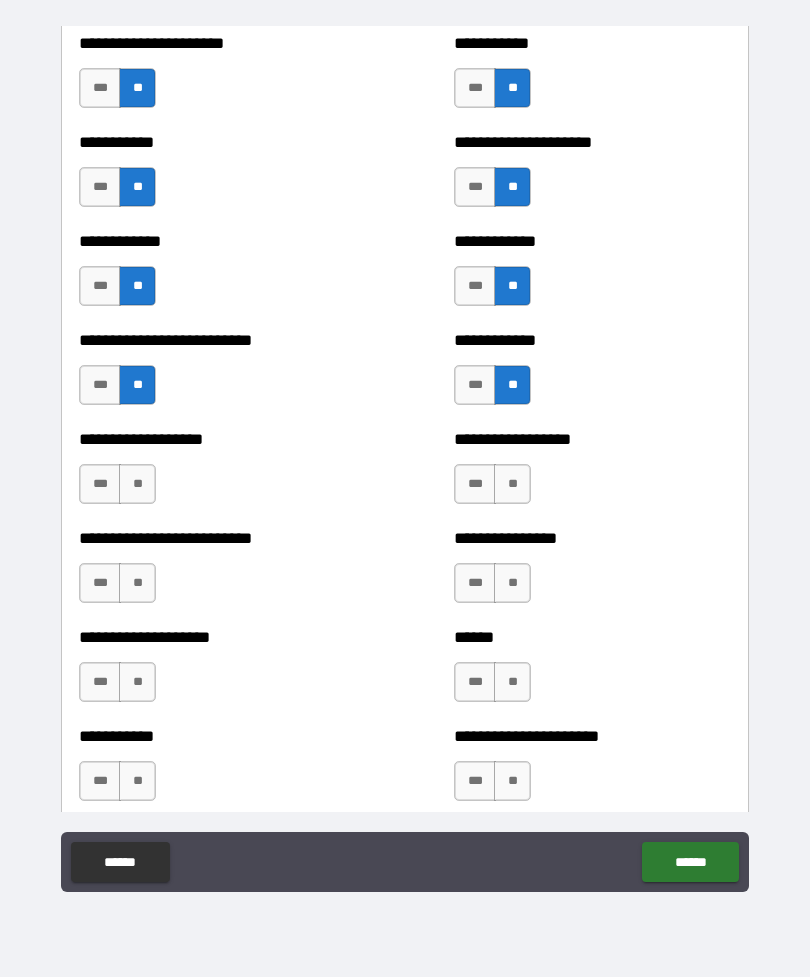 scroll, scrollTop: 5330, scrollLeft: 0, axis: vertical 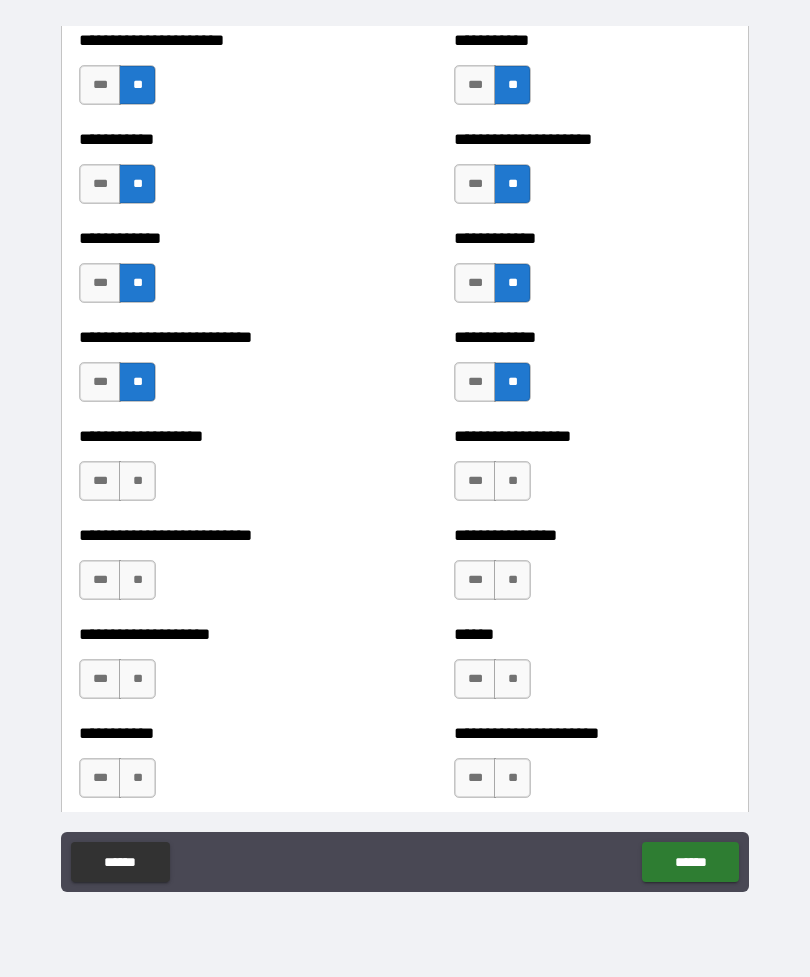 click on "**" at bounding box center (137, 481) 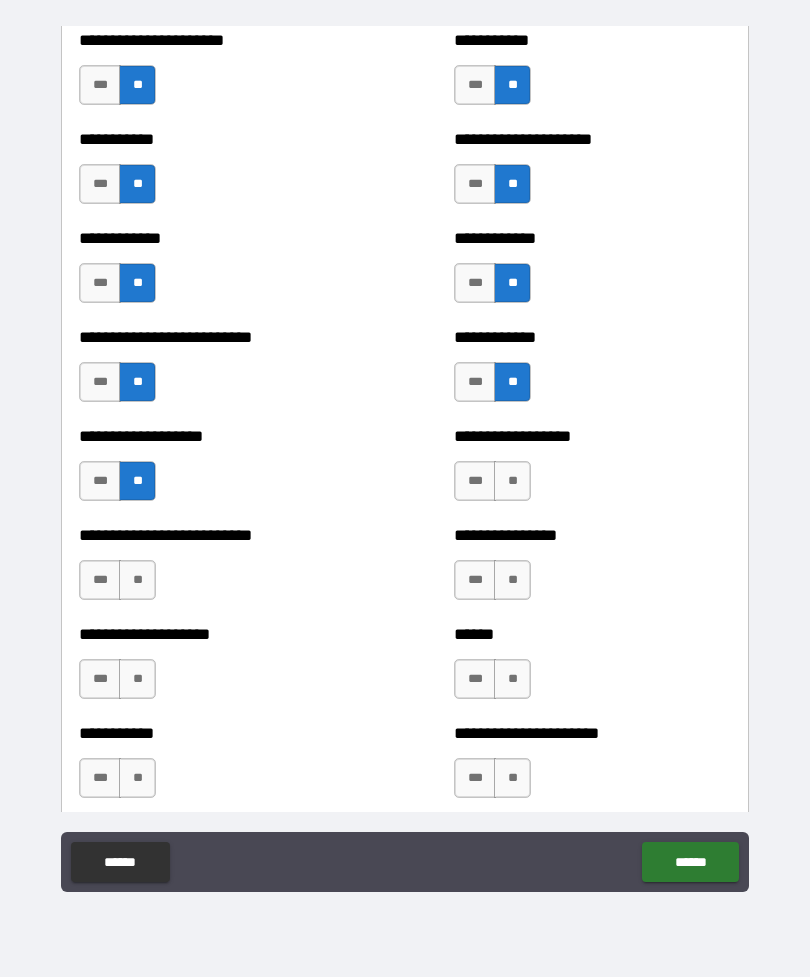 click on "**" at bounding box center (512, 481) 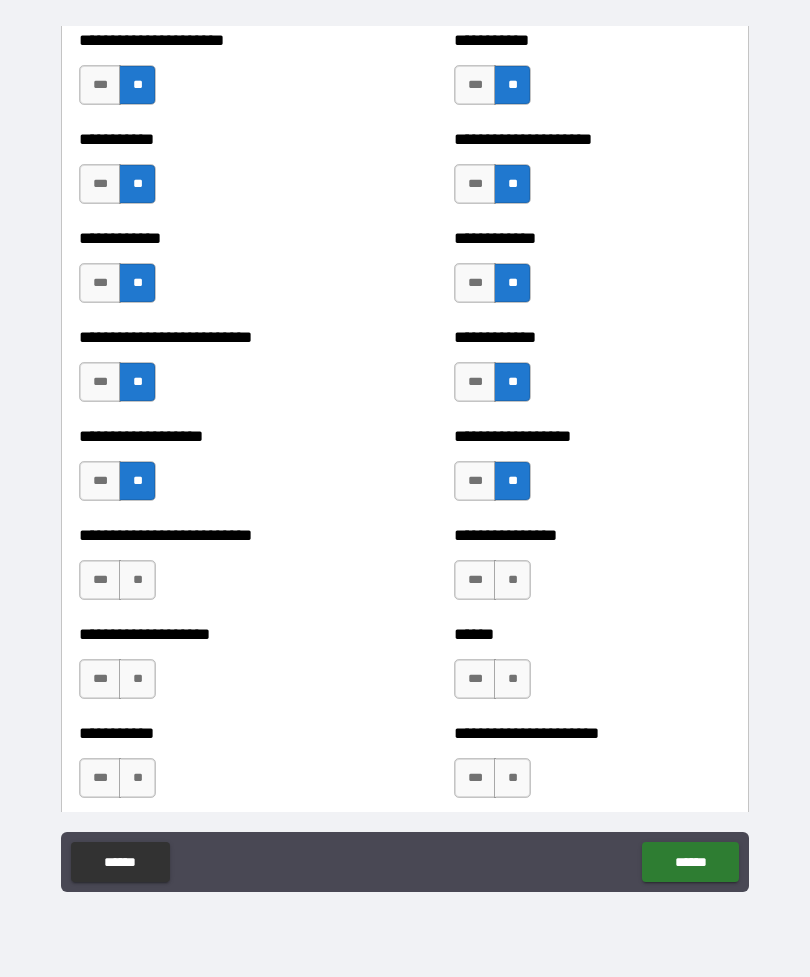 scroll, scrollTop: 5331, scrollLeft: 0, axis: vertical 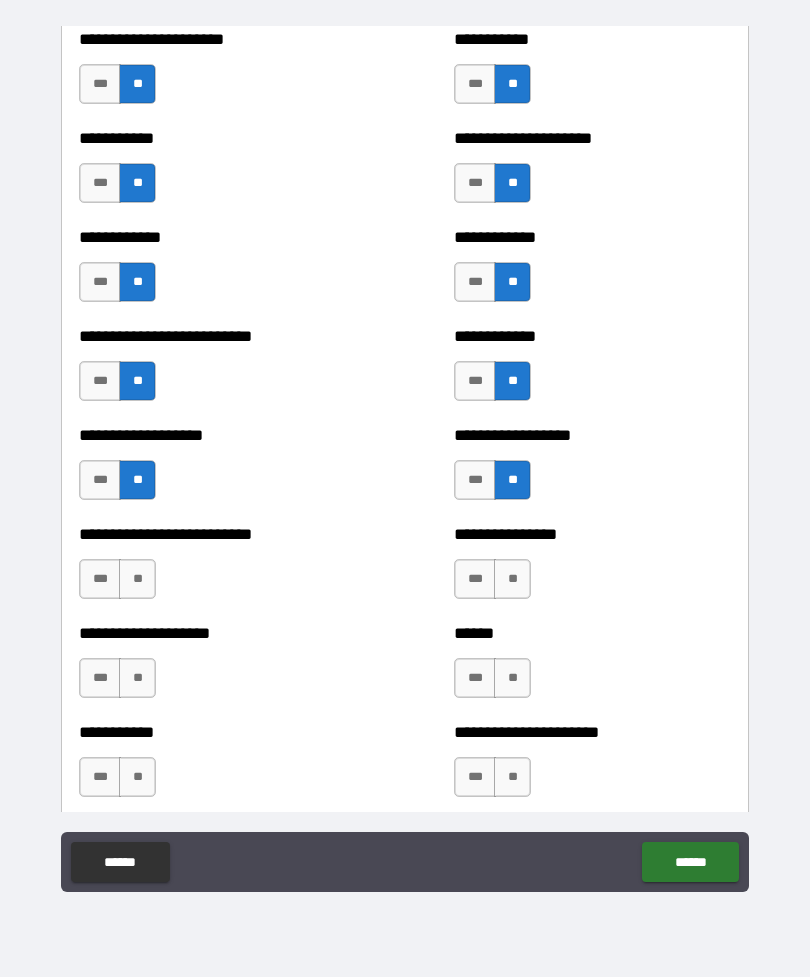 click on "**" at bounding box center (137, 579) 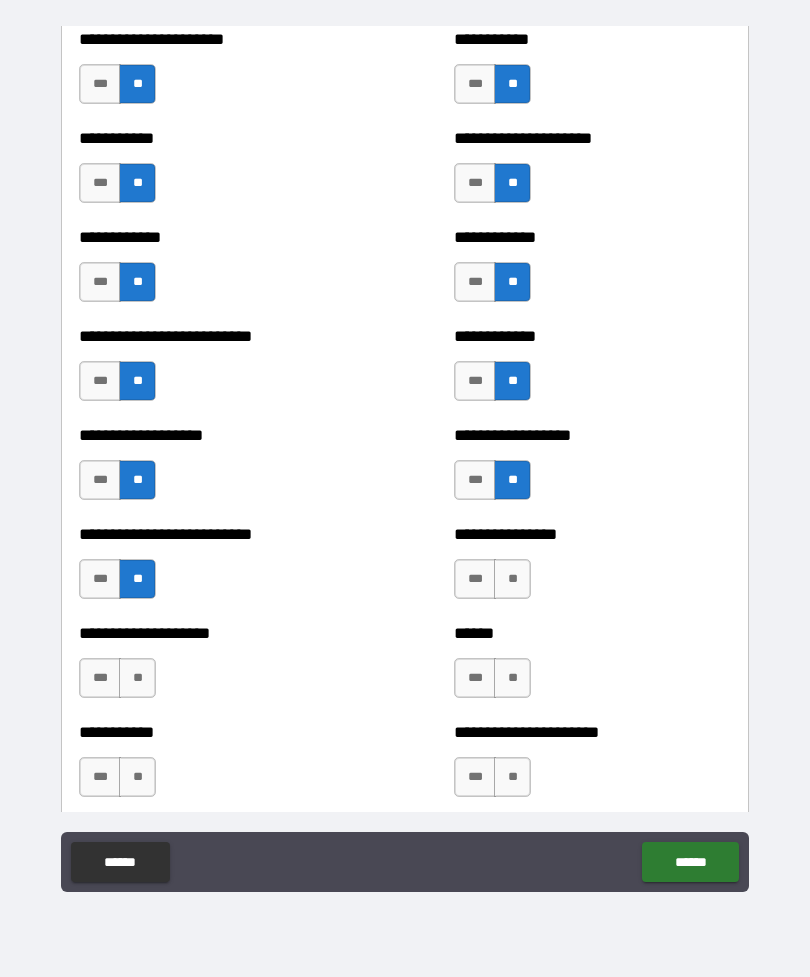 click on "**" at bounding box center (512, 579) 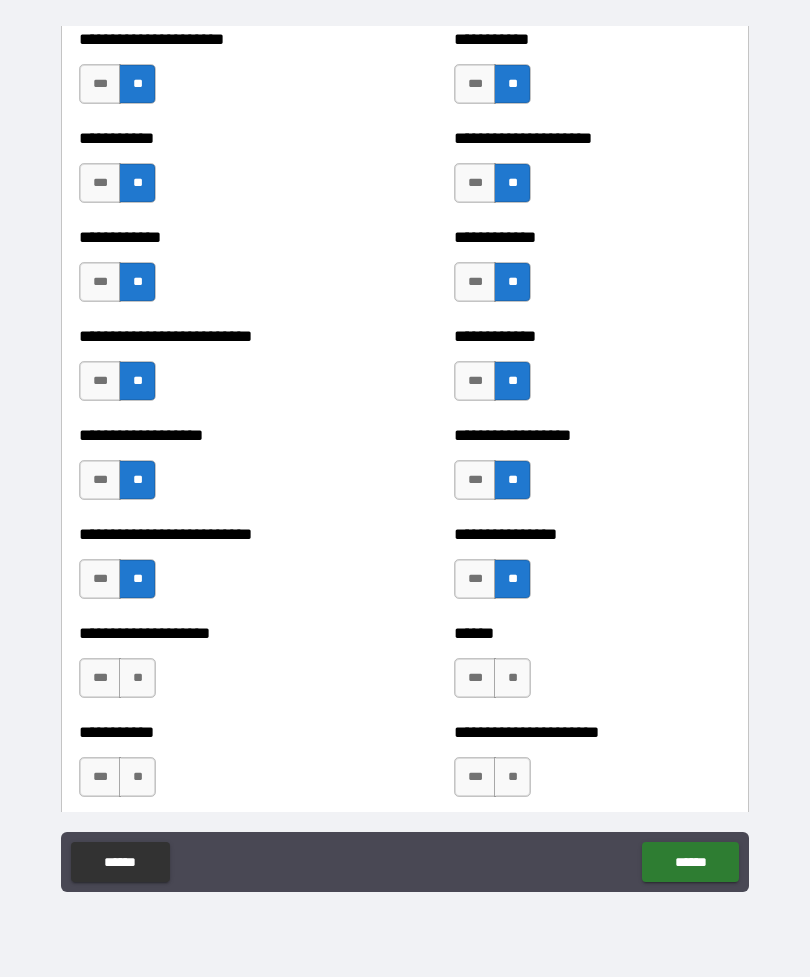click on "**" at bounding box center [137, 678] 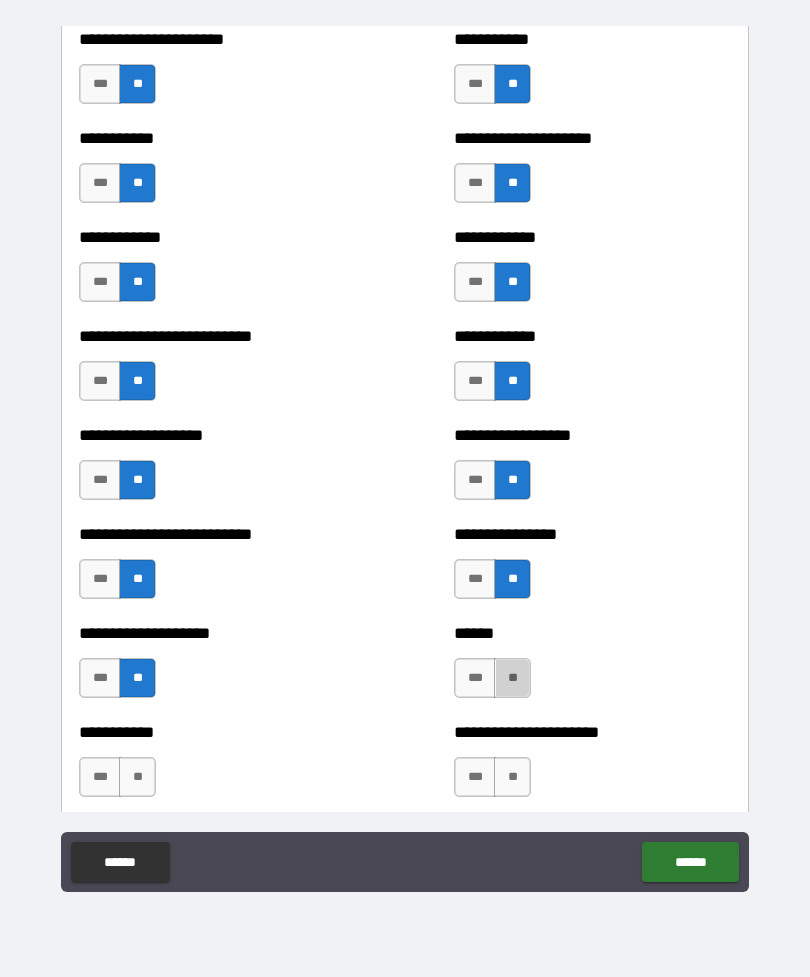 click on "**" at bounding box center (512, 678) 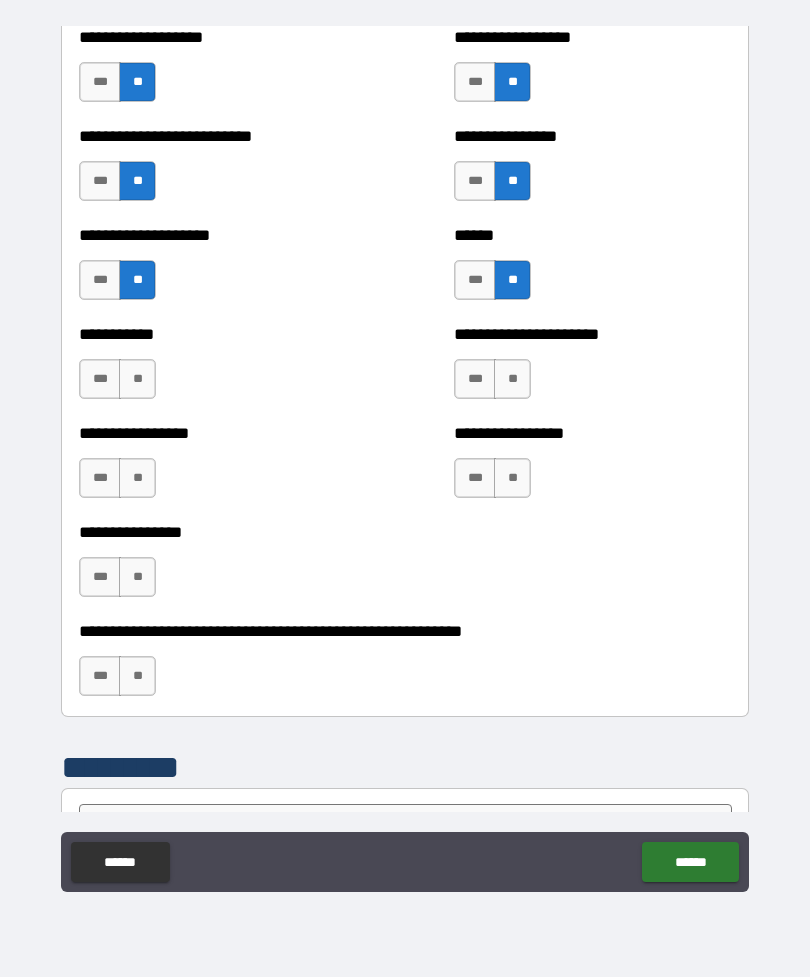 scroll, scrollTop: 5732, scrollLeft: 0, axis: vertical 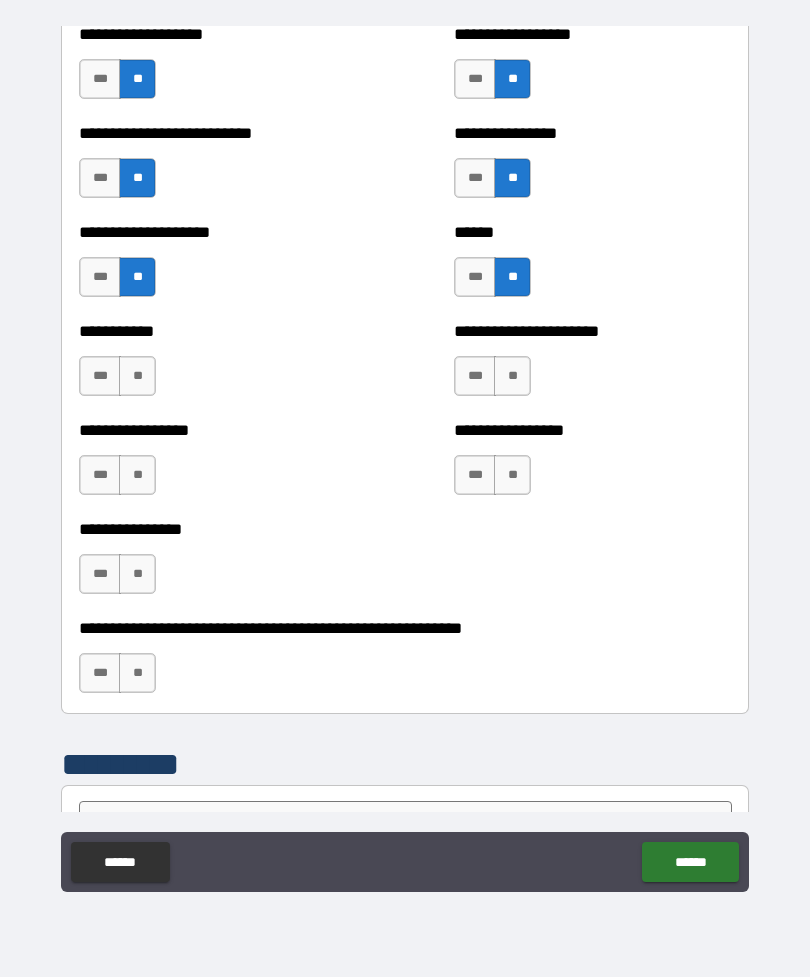 click on "**" at bounding box center [137, 376] 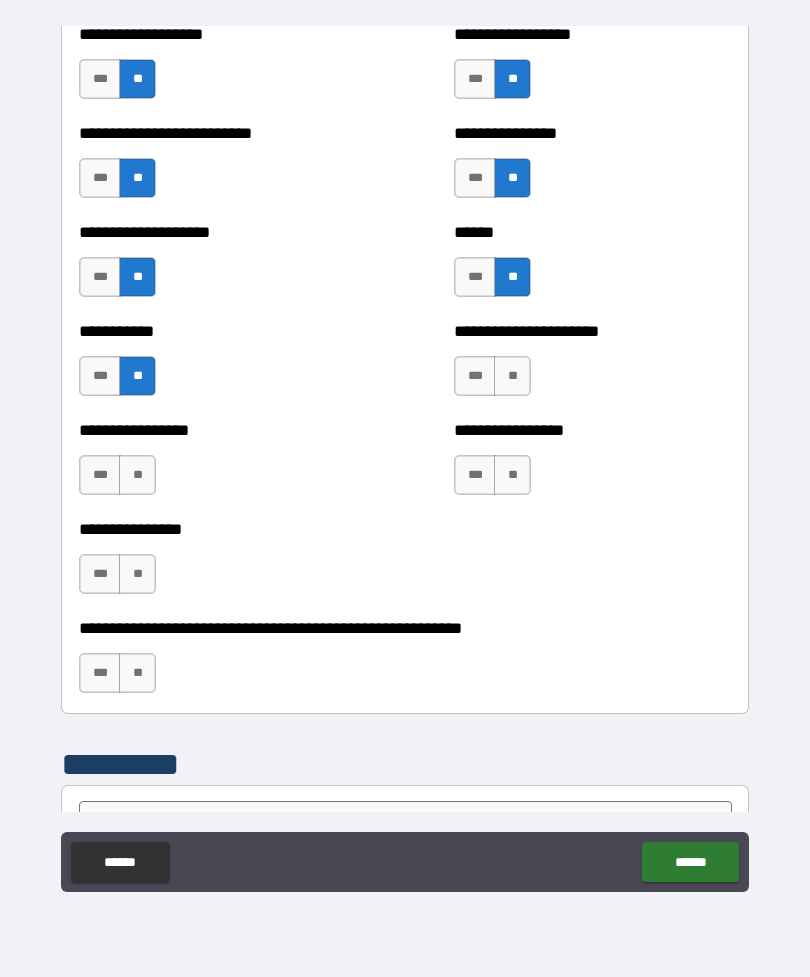 click on "*** **" at bounding box center (495, 381) 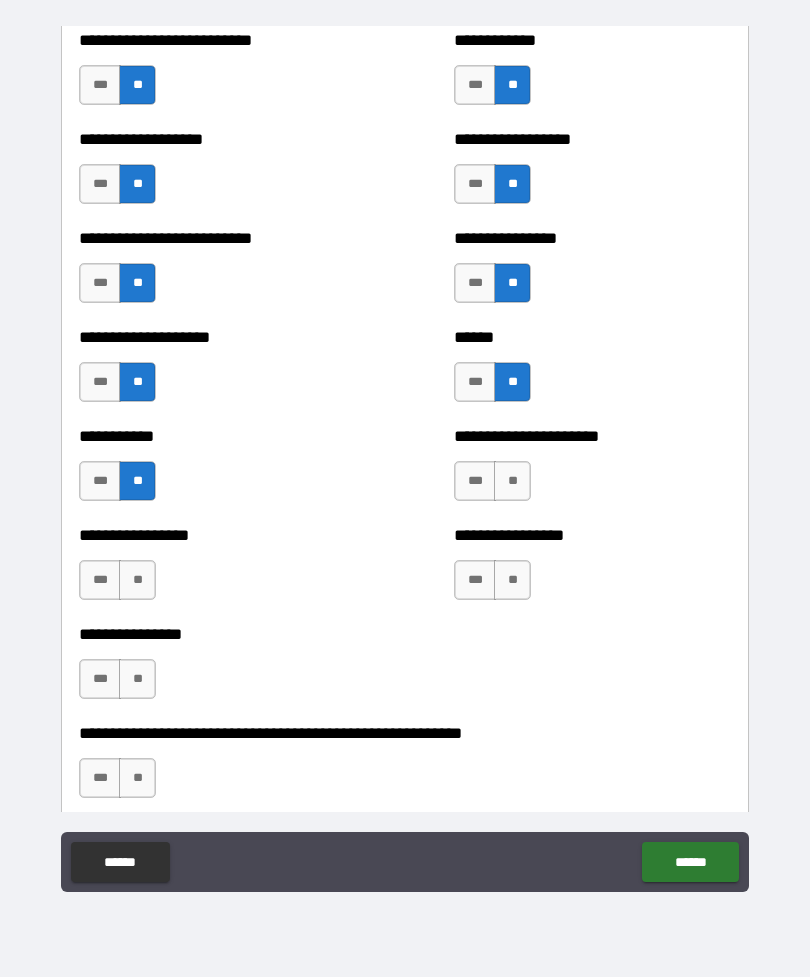scroll, scrollTop: 5624, scrollLeft: 0, axis: vertical 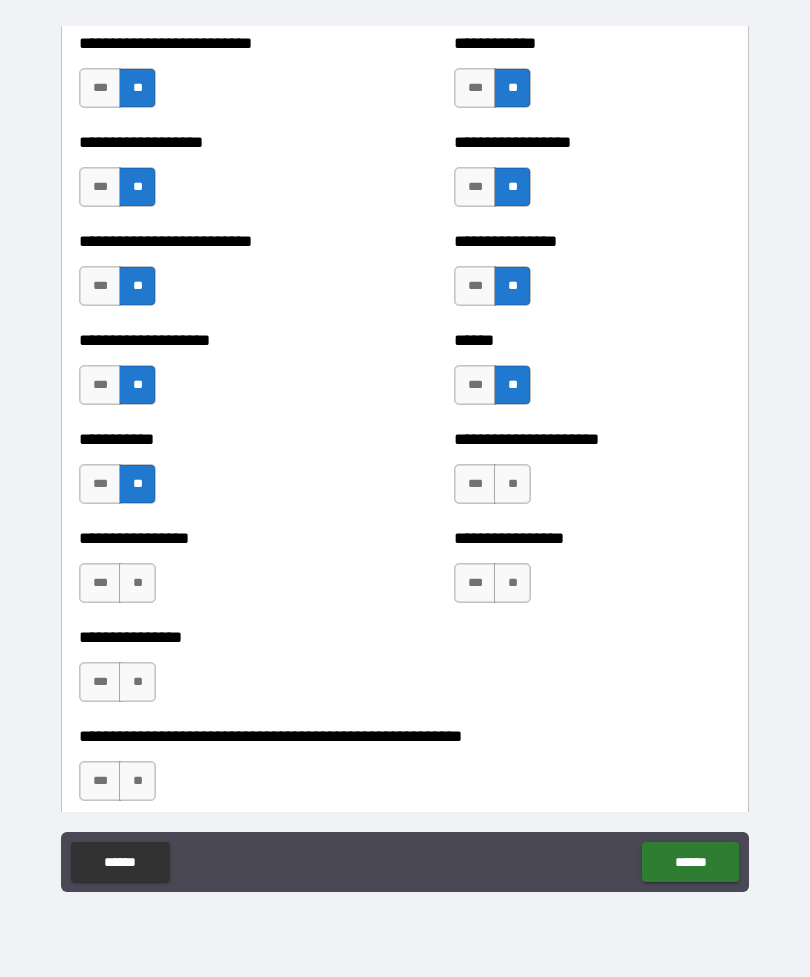 click on "**" at bounding box center [512, 484] 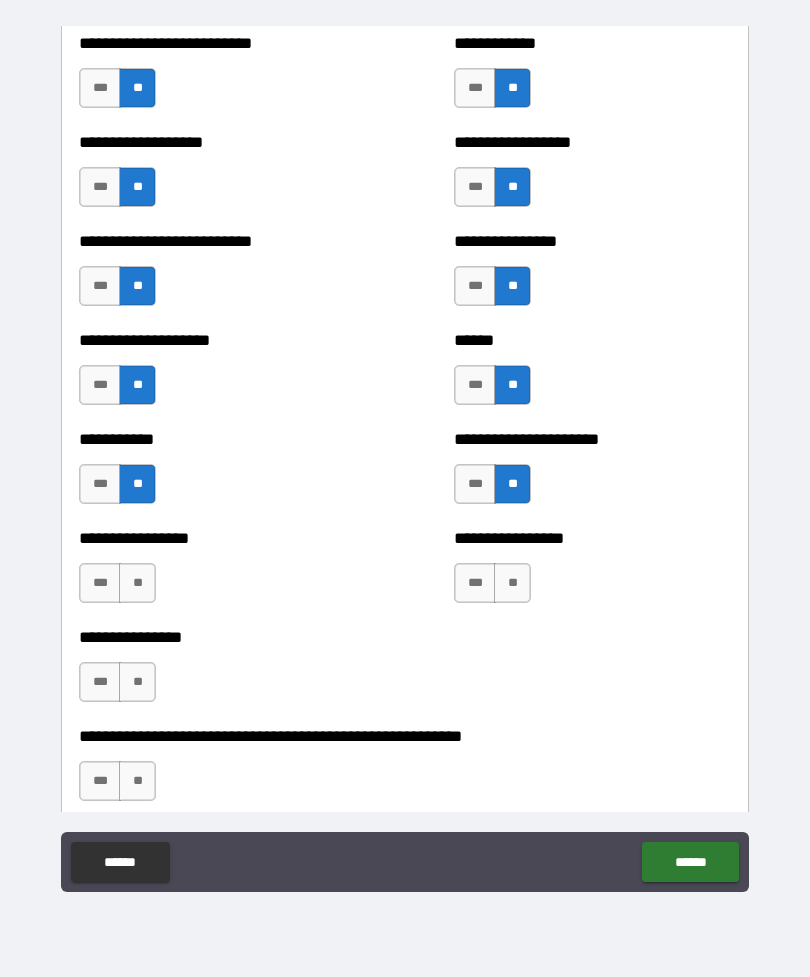 click on "***" at bounding box center [100, 583] 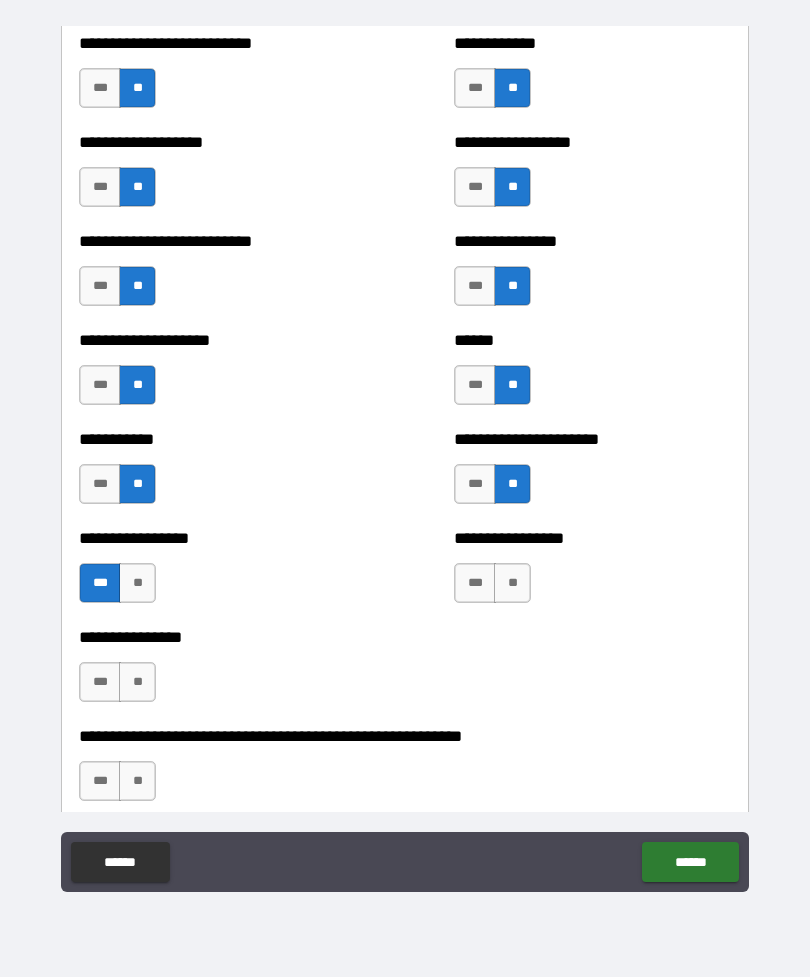 scroll, scrollTop: 5621, scrollLeft: 0, axis: vertical 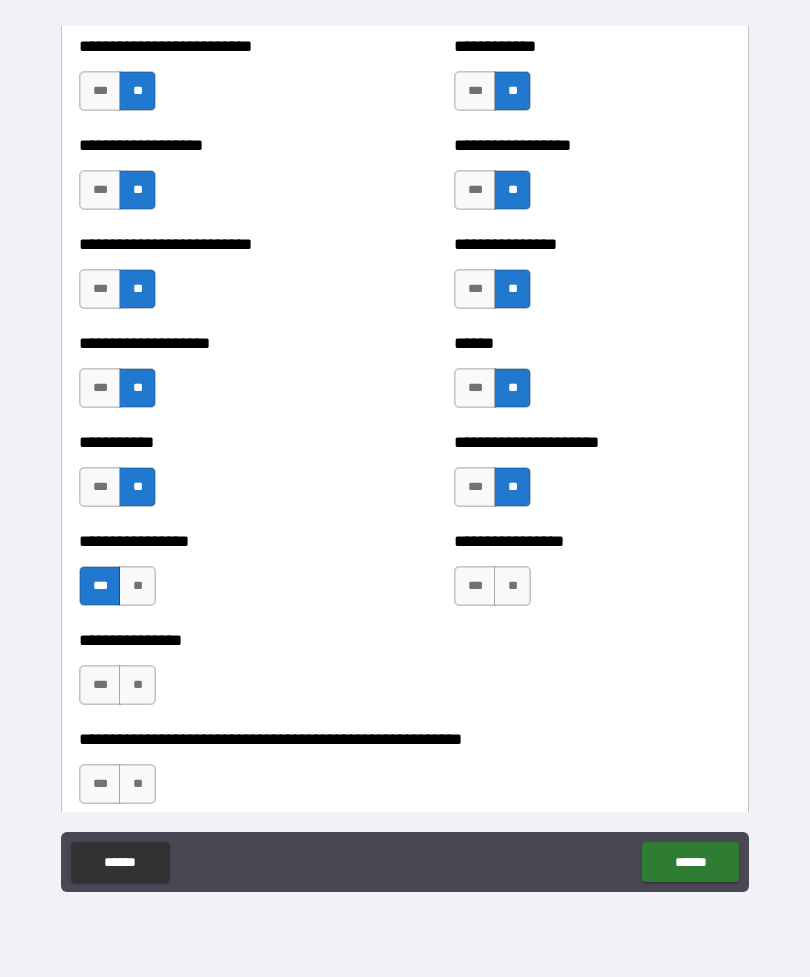 click on "**" at bounding box center [512, 586] 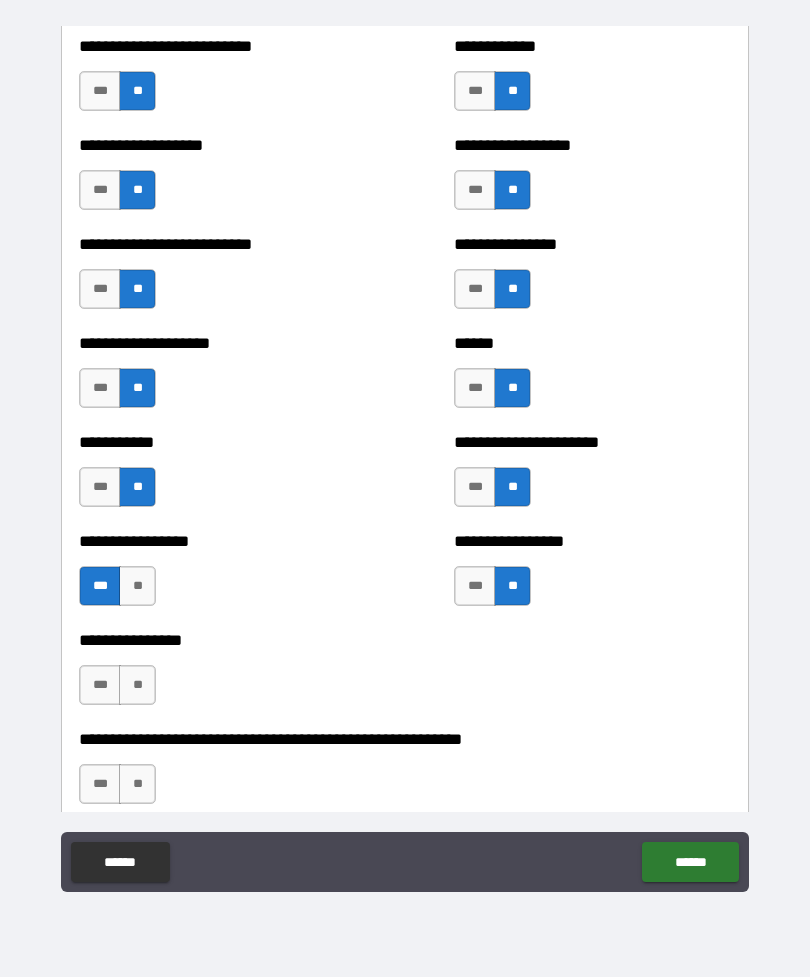click on "**" at bounding box center [137, 685] 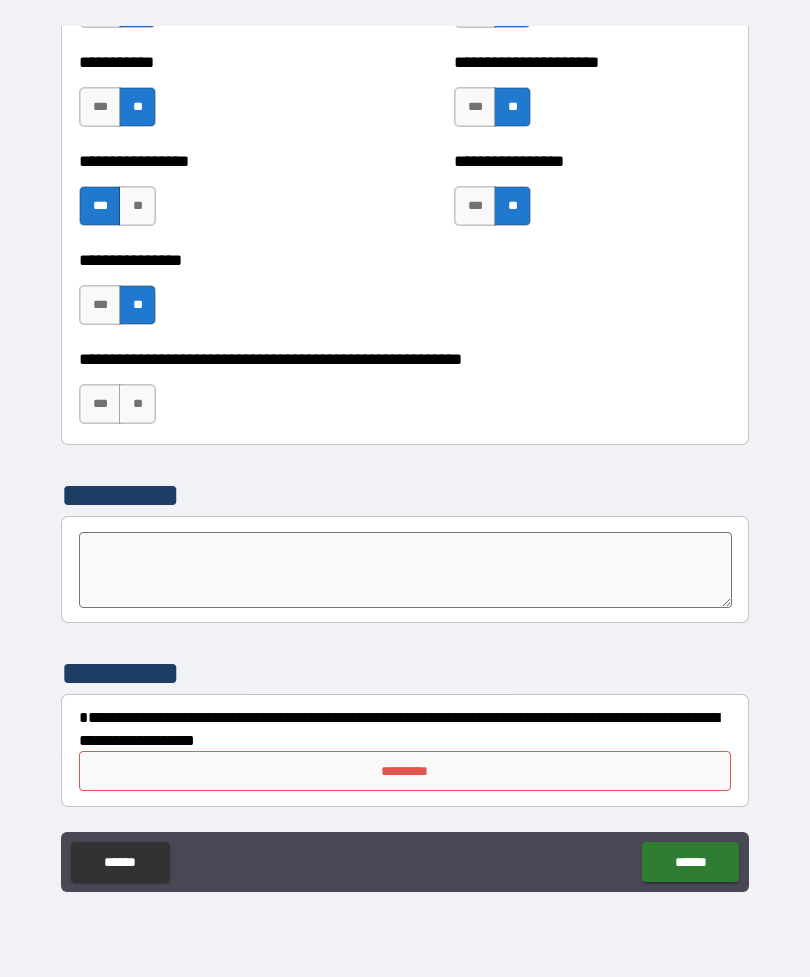 scroll, scrollTop: 6001, scrollLeft: 0, axis: vertical 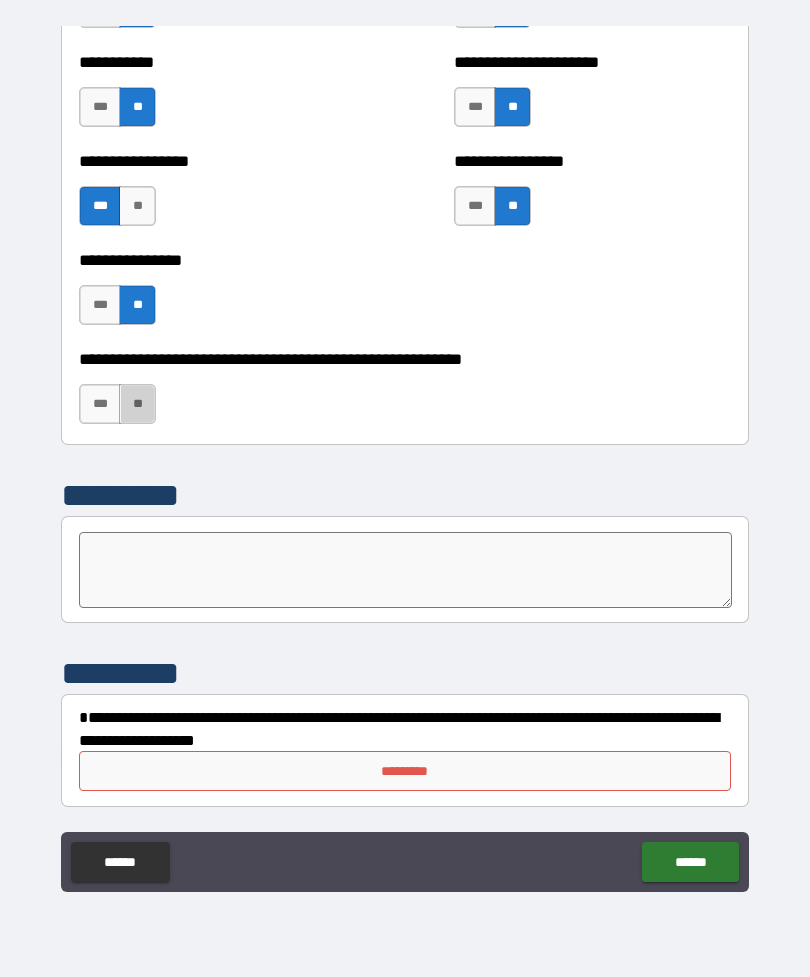 click on "**" at bounding box center (137, 404) 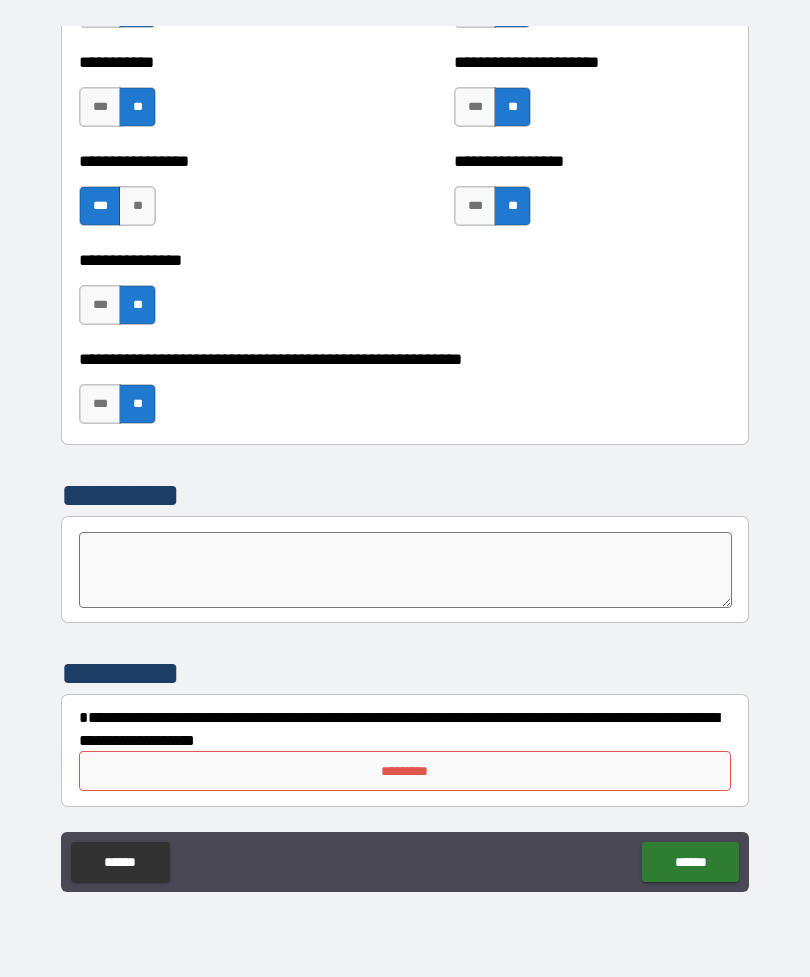 scroll, scrollTop: 5991, scrollLeft: 0, axis: vertical 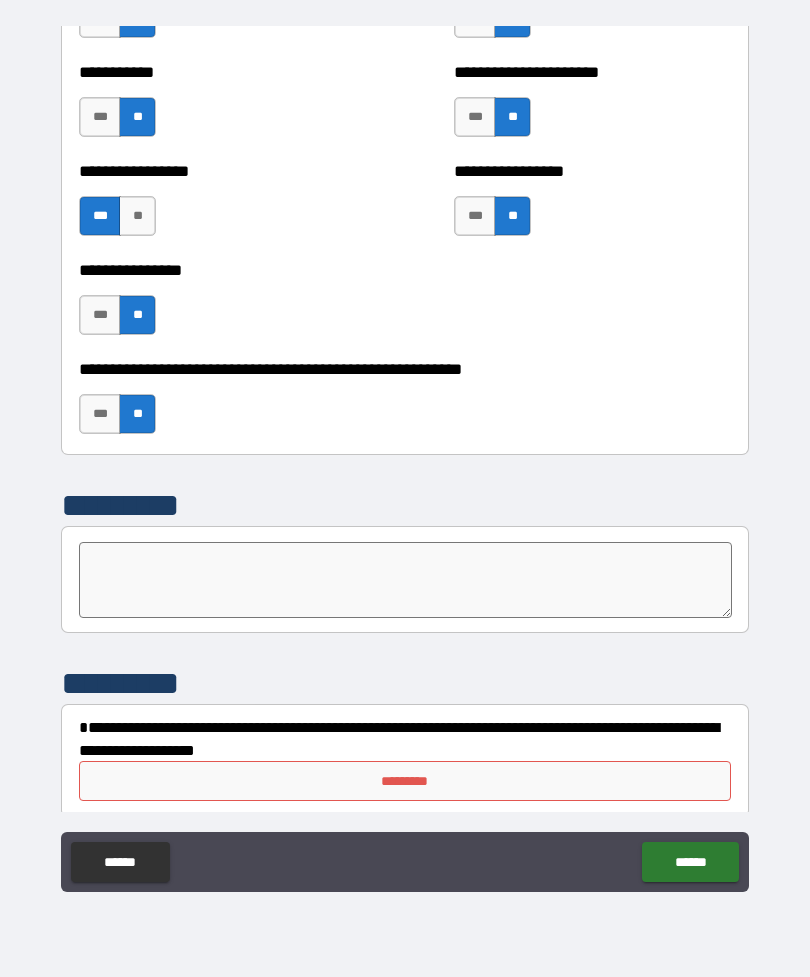 click on "*********" at bounding box center (405, 781) 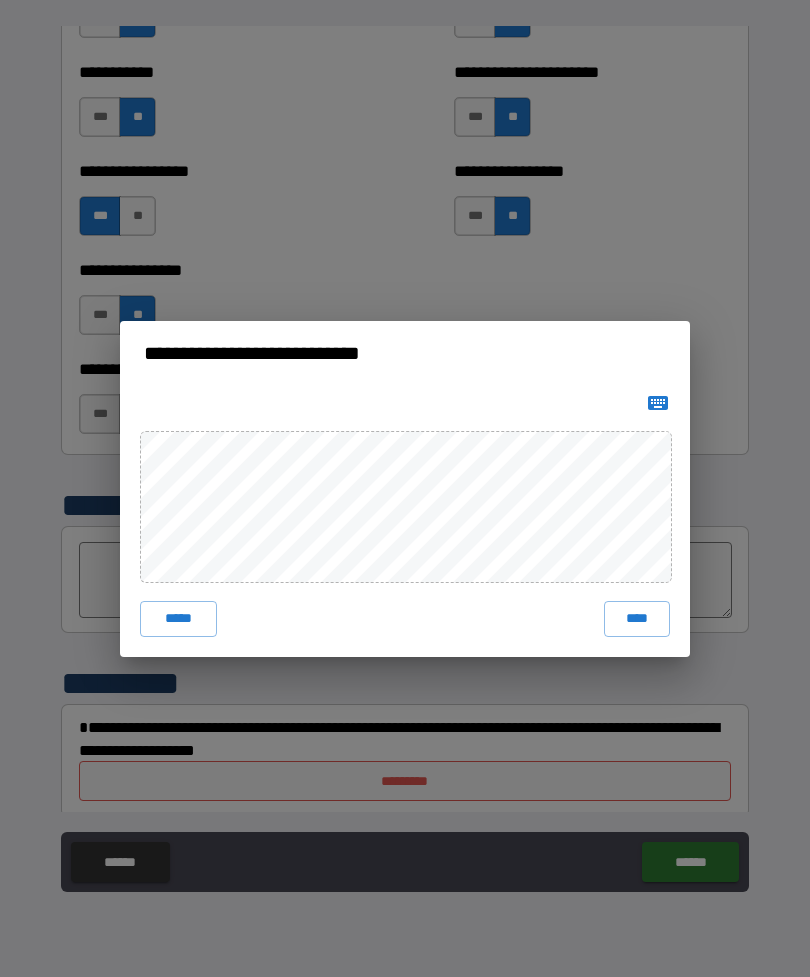 click on "****" at bounding box center [637, 619] 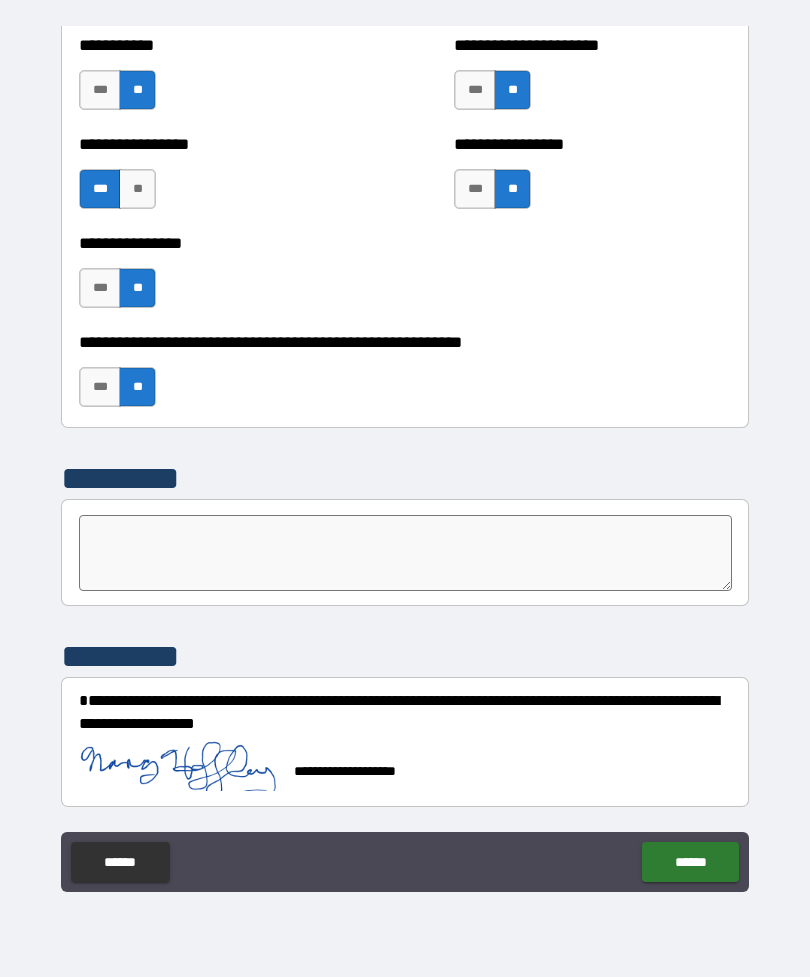 scroll, scrollTop: 6018, scrollLeft: 0, axis: vertical 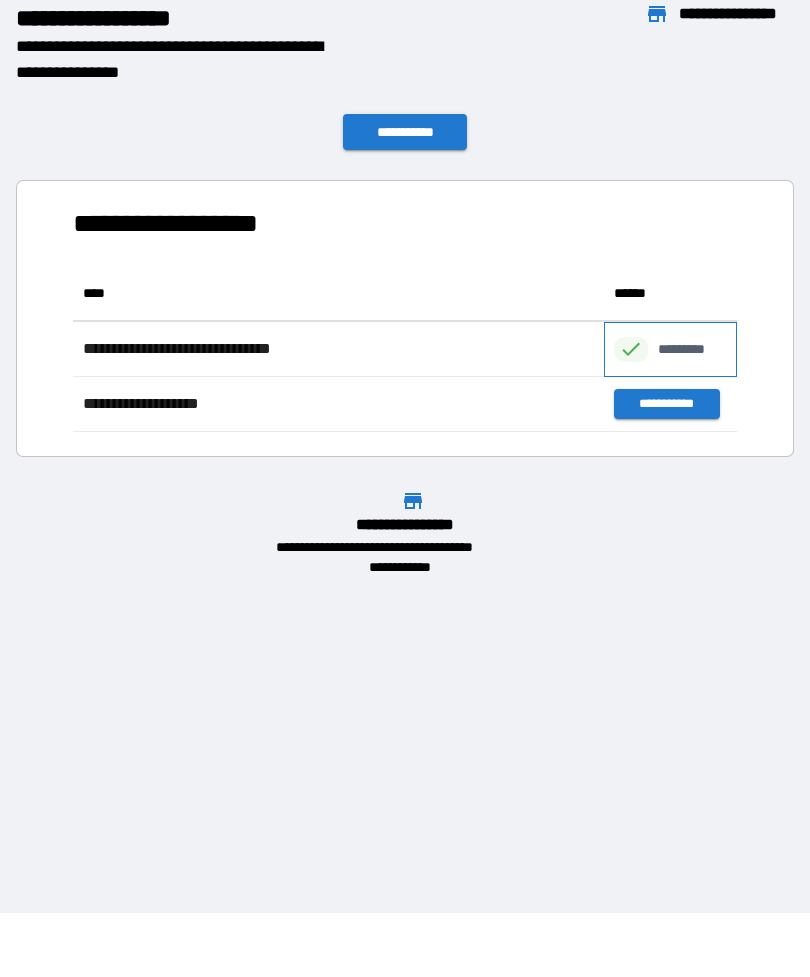 click on "*********" at bounding box center (670, 349) 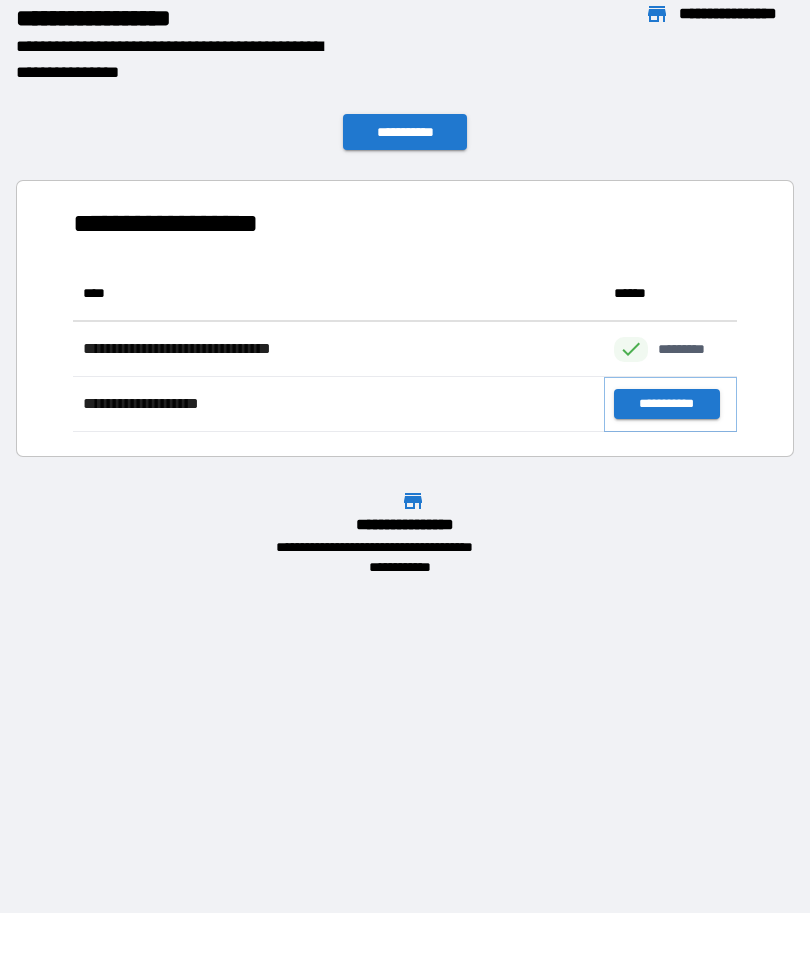 click on "**********" at bounding box center [666, 404] 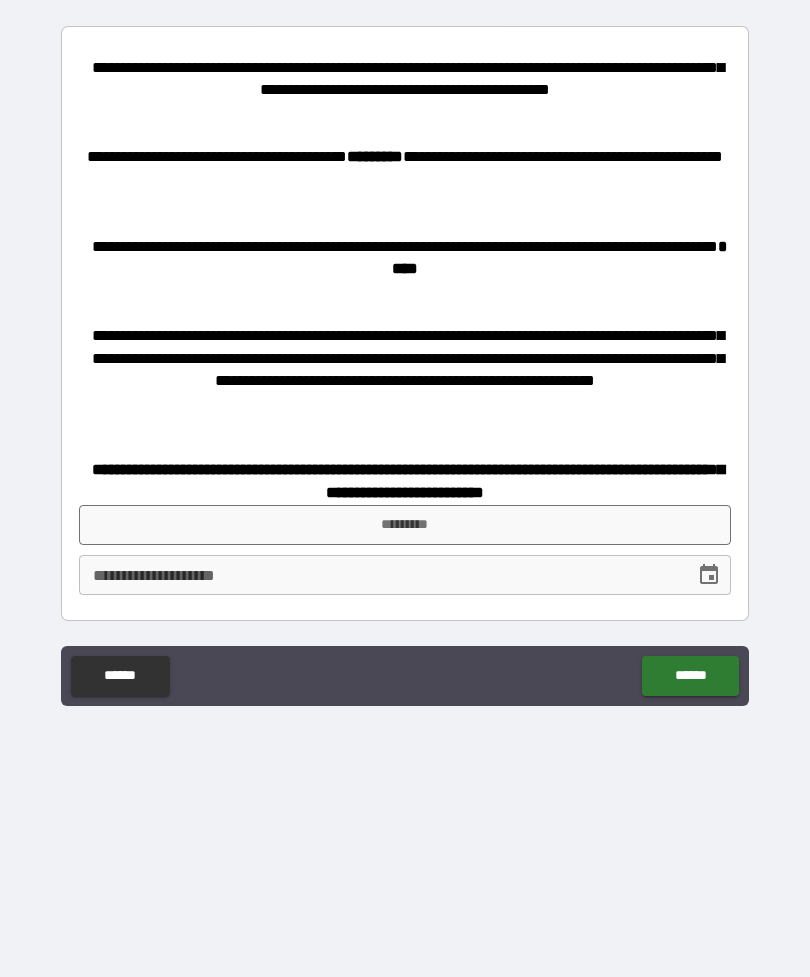 click on "*********" at bounding box center (405, 525) 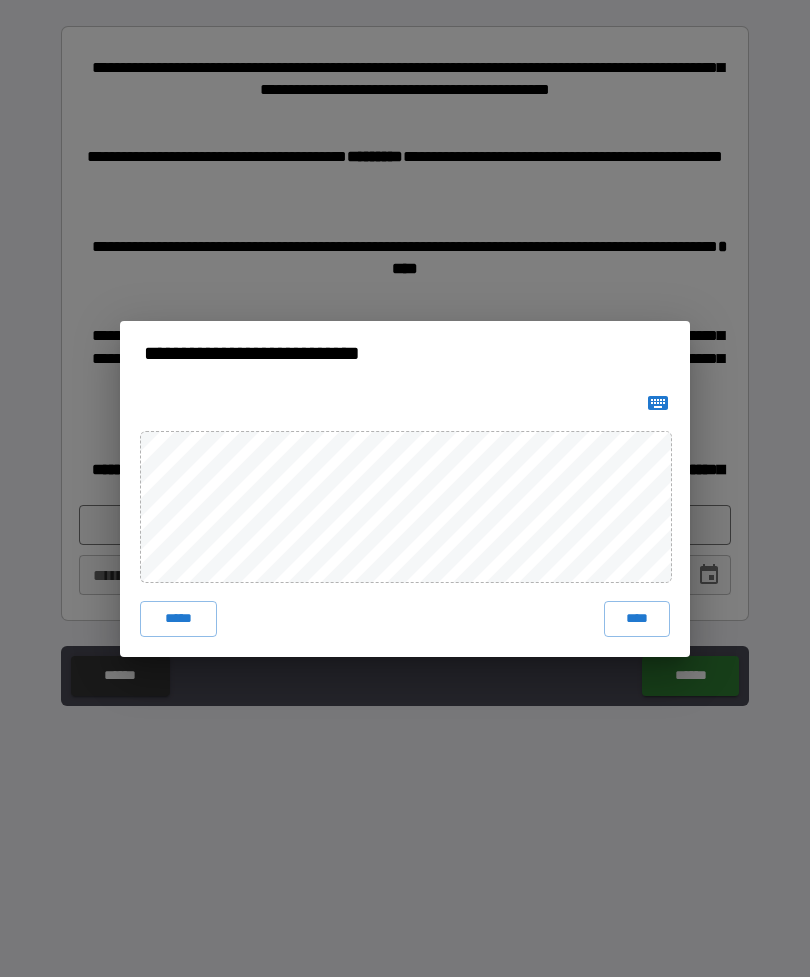 click on "****" at bounding box center [637, 619] 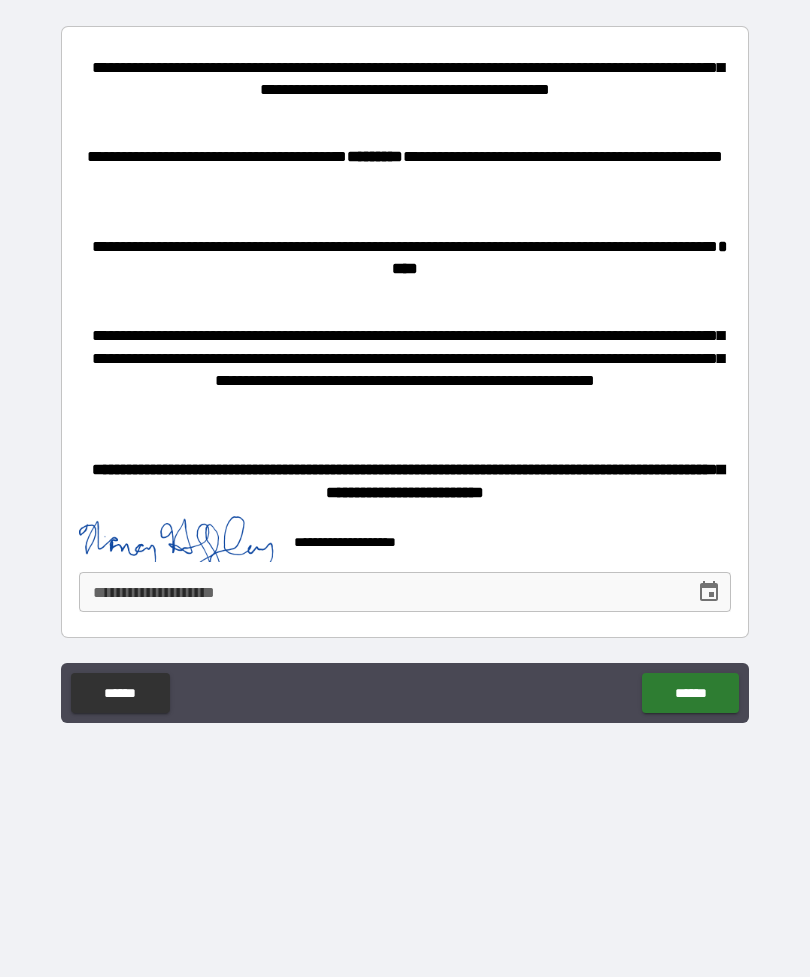 click on "******" at bounding box center (690, 693) 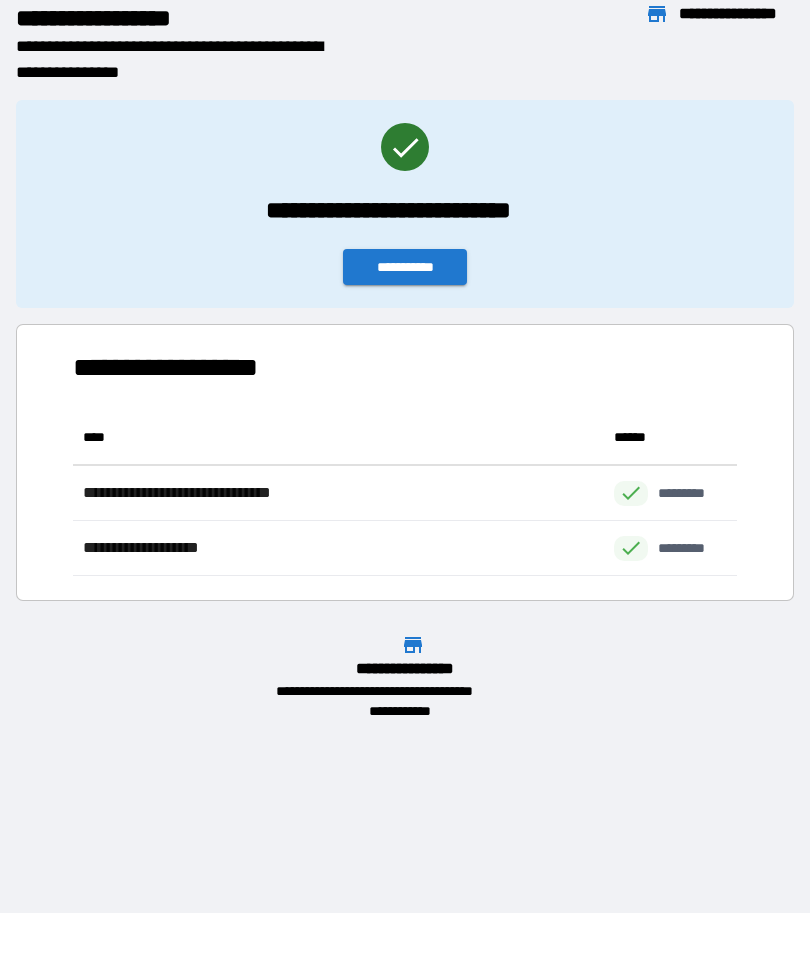 scroll, scrollTop: 1, scrollLeft: 1, axis: both 